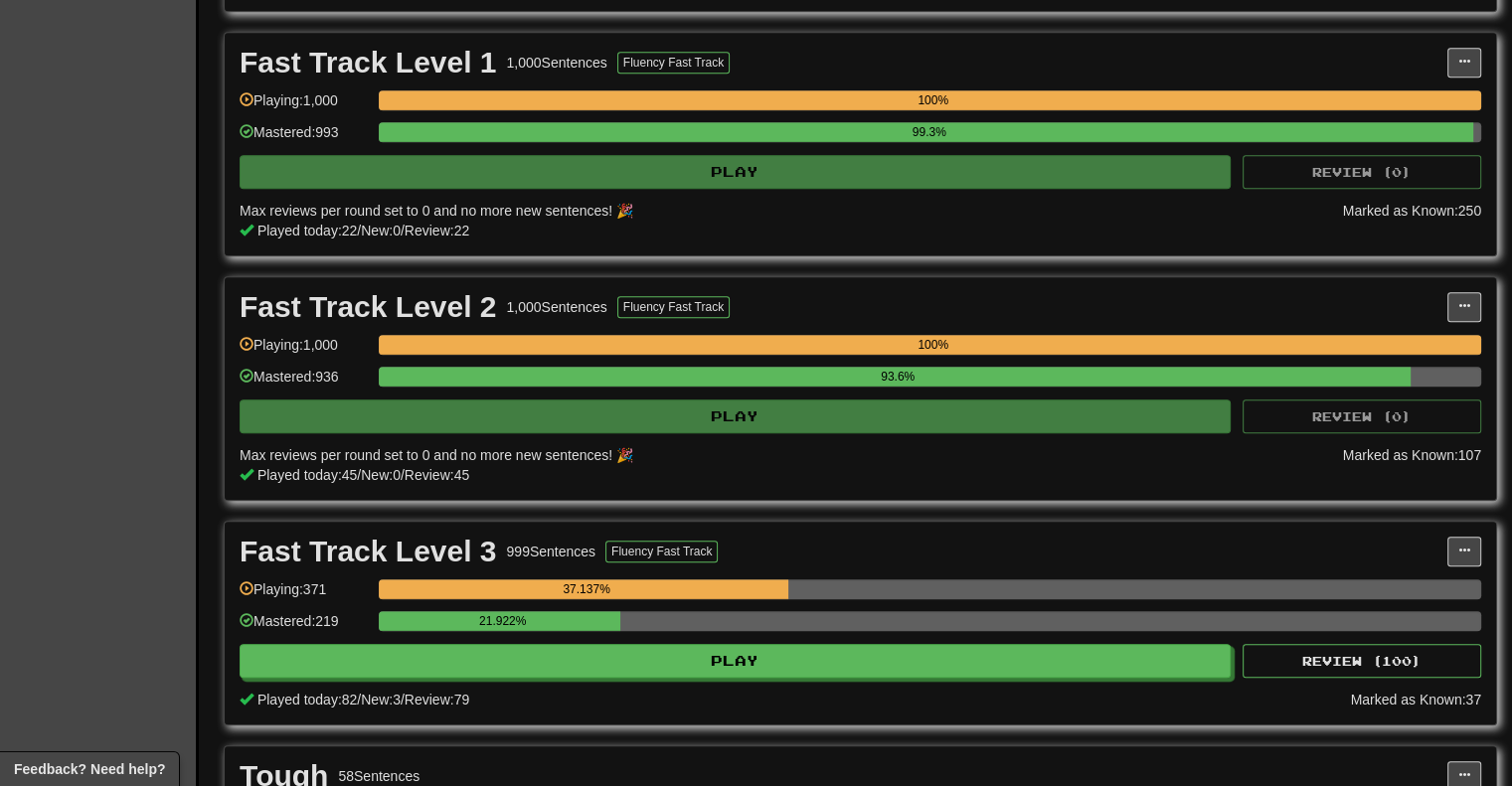 scroll, scrollTop: 944, scrollLeft: 0, axis: vertical 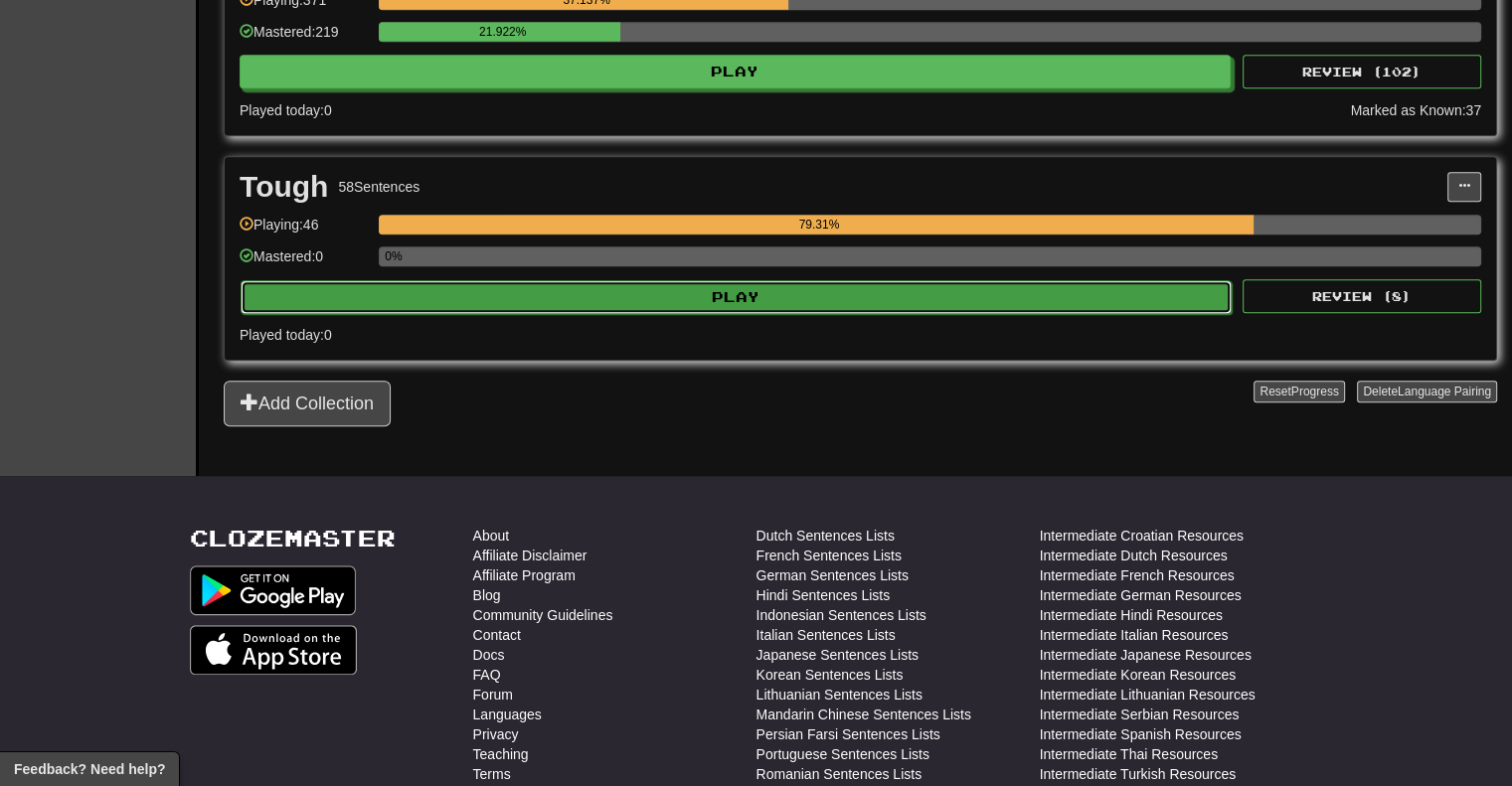click on "Play" at bounding box center (736, 297) 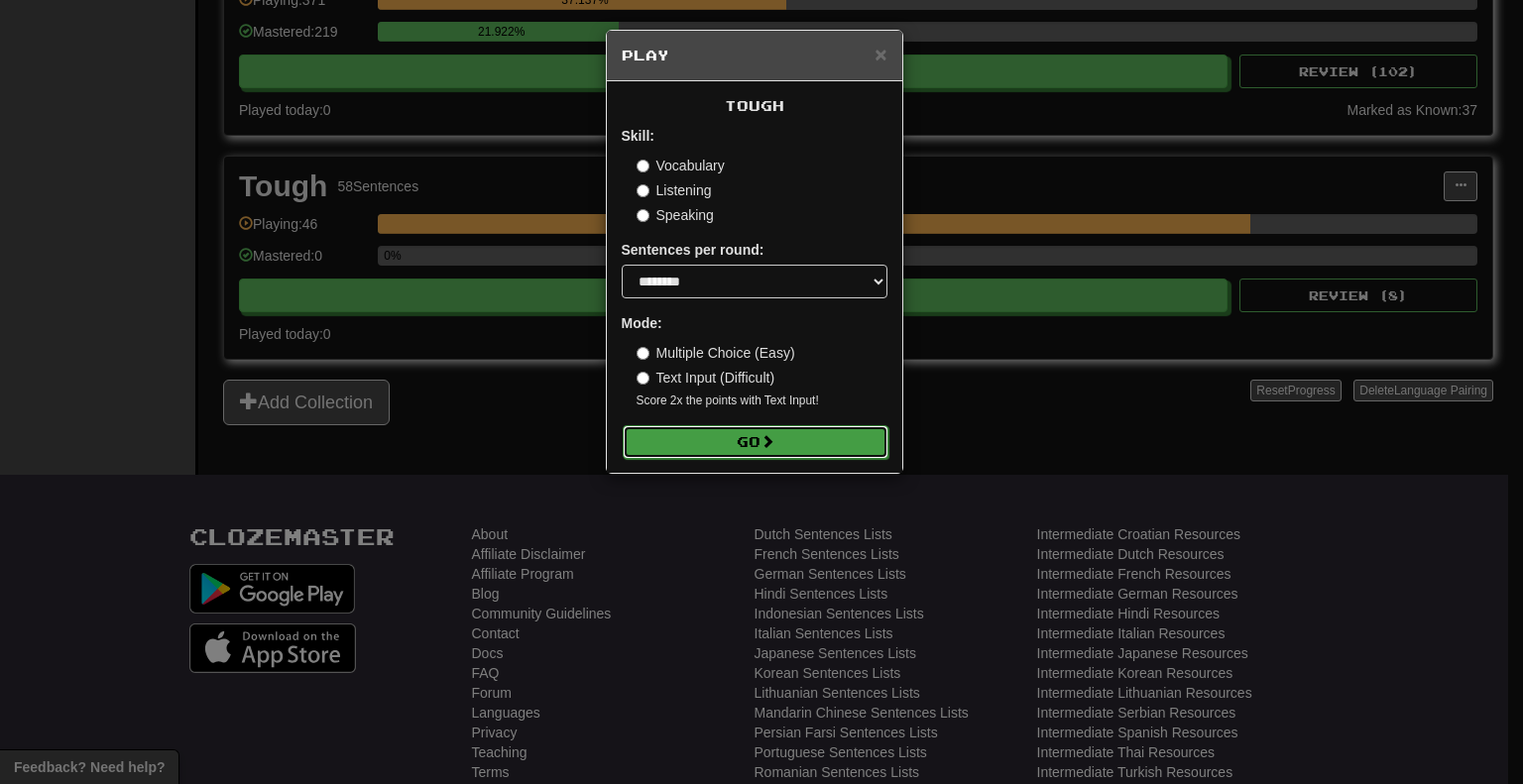 click on "Go" at bounding box center (756, 442) 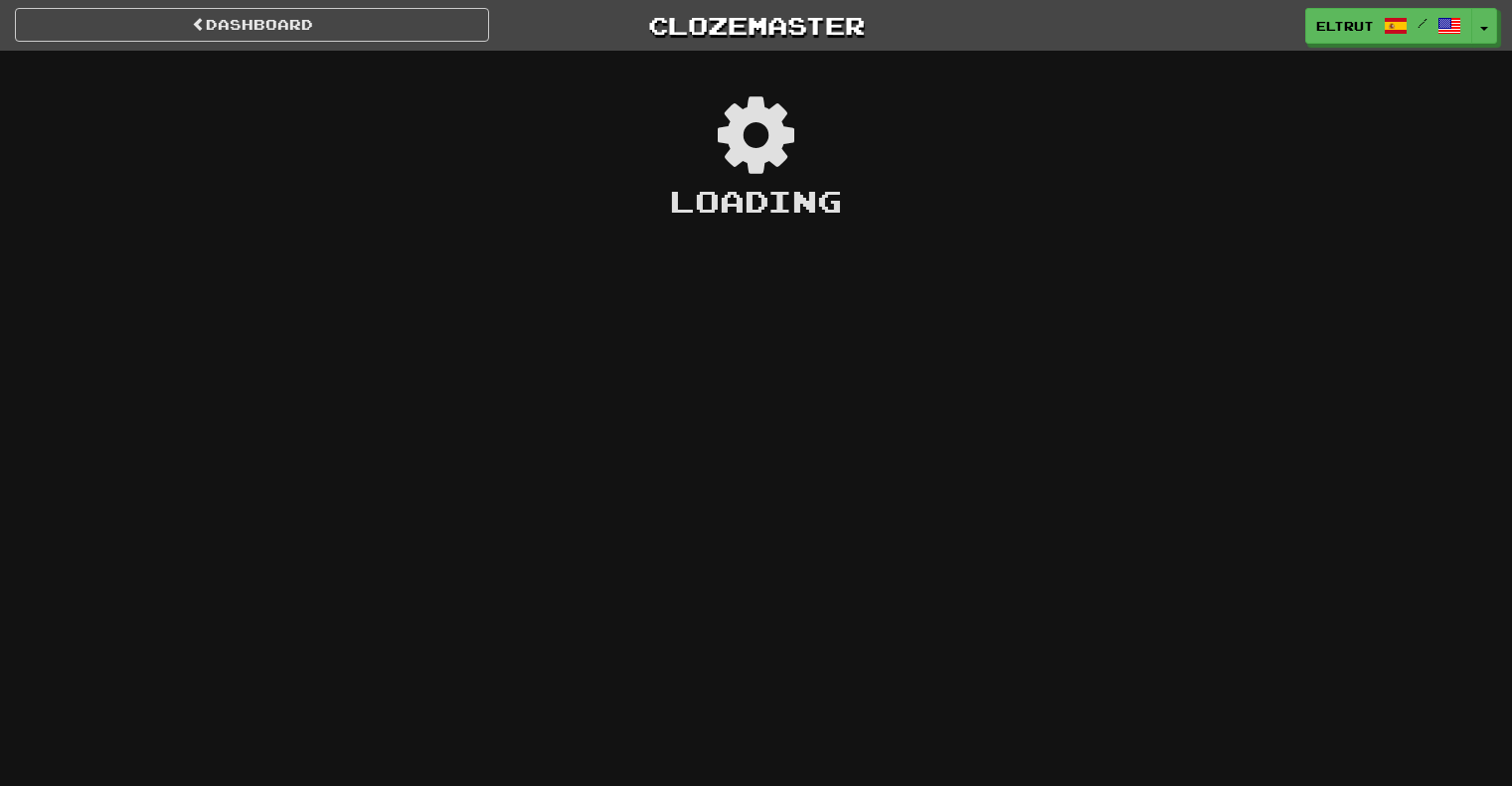 scroll, scrollTop: 0, scrollLeft: 0, axis: both 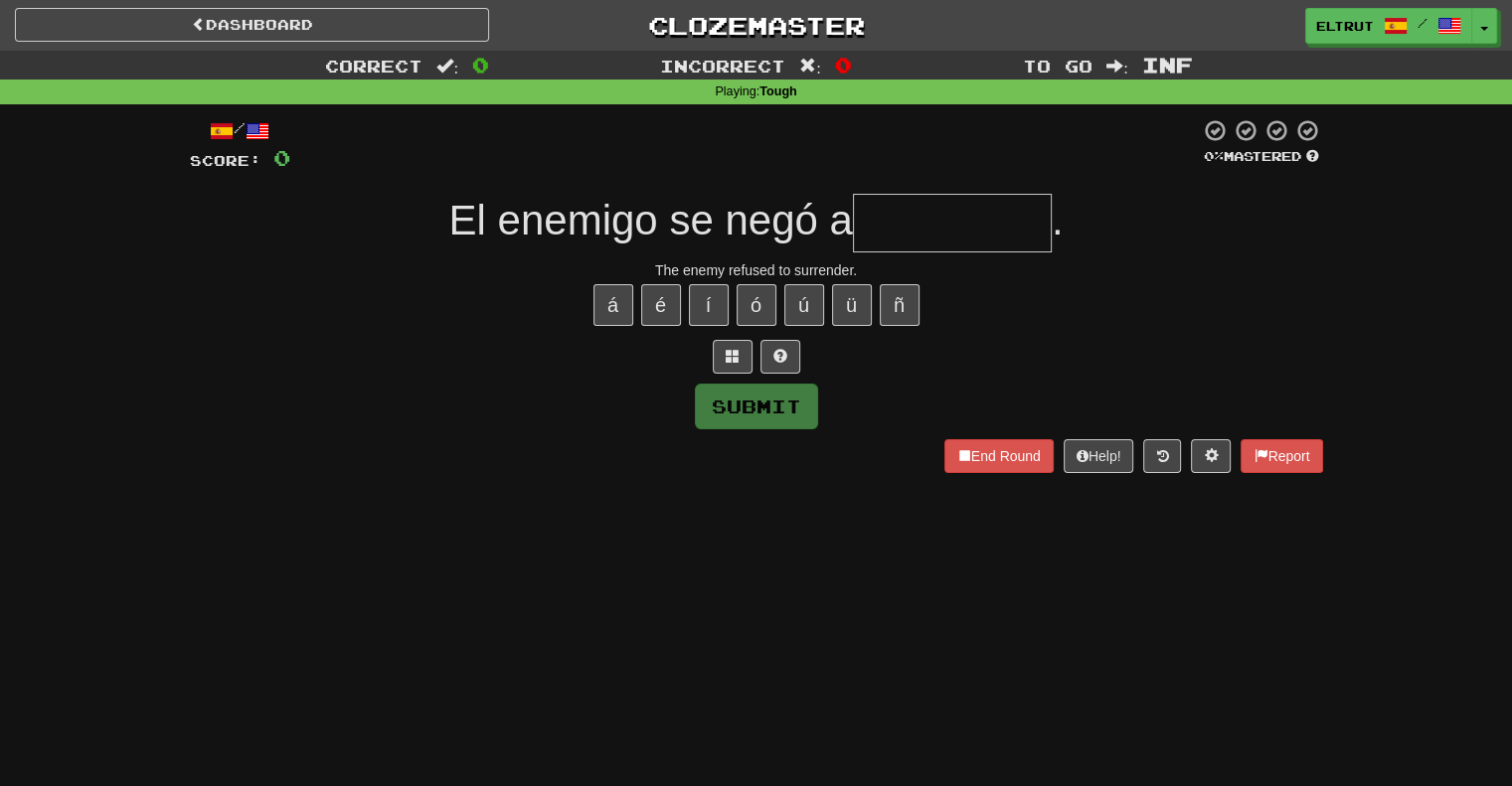 type on "*" 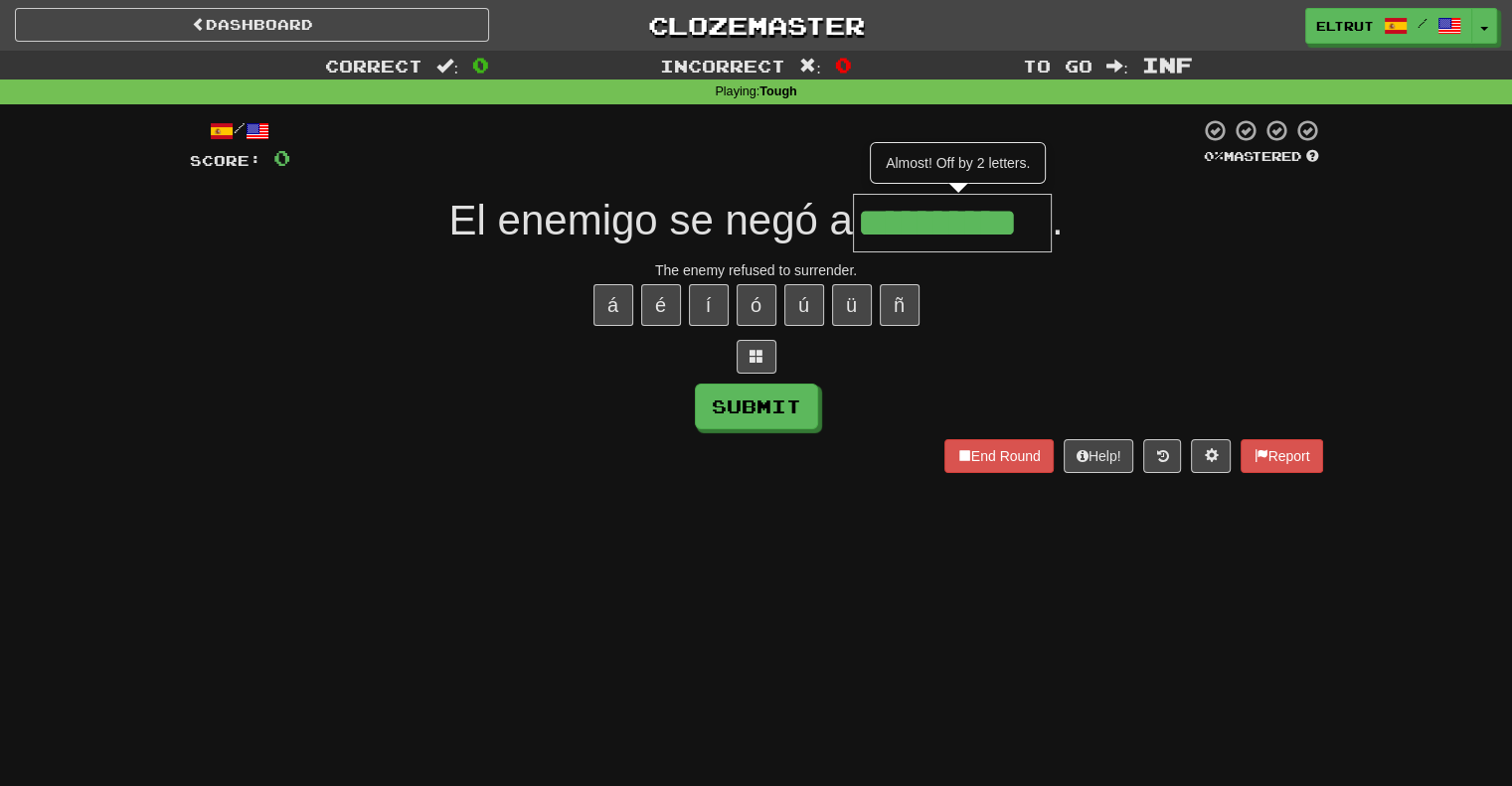 scroll, scrollTop: 0, scrollLeft: 8, axis: horizontal 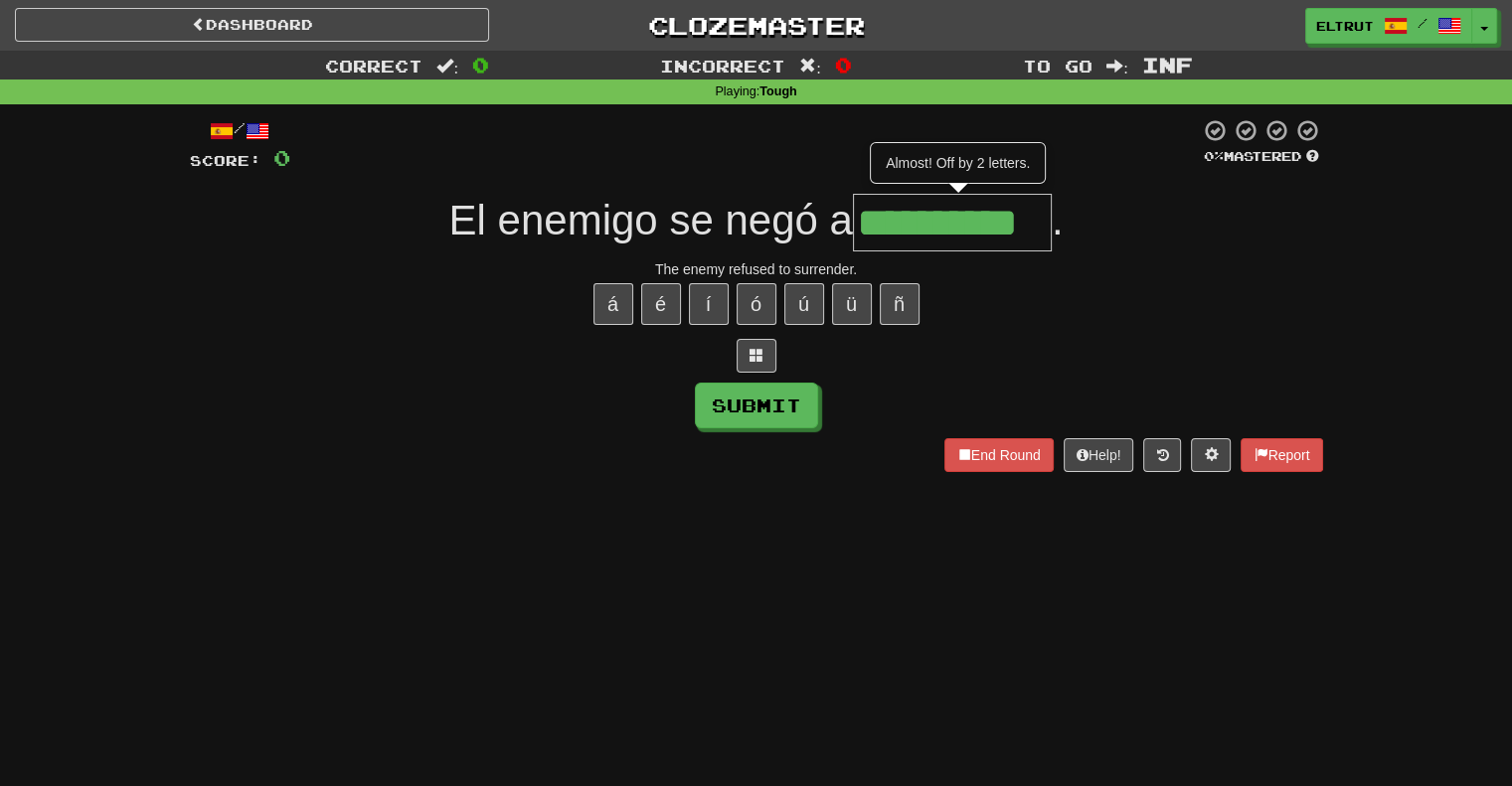 type on "**********" 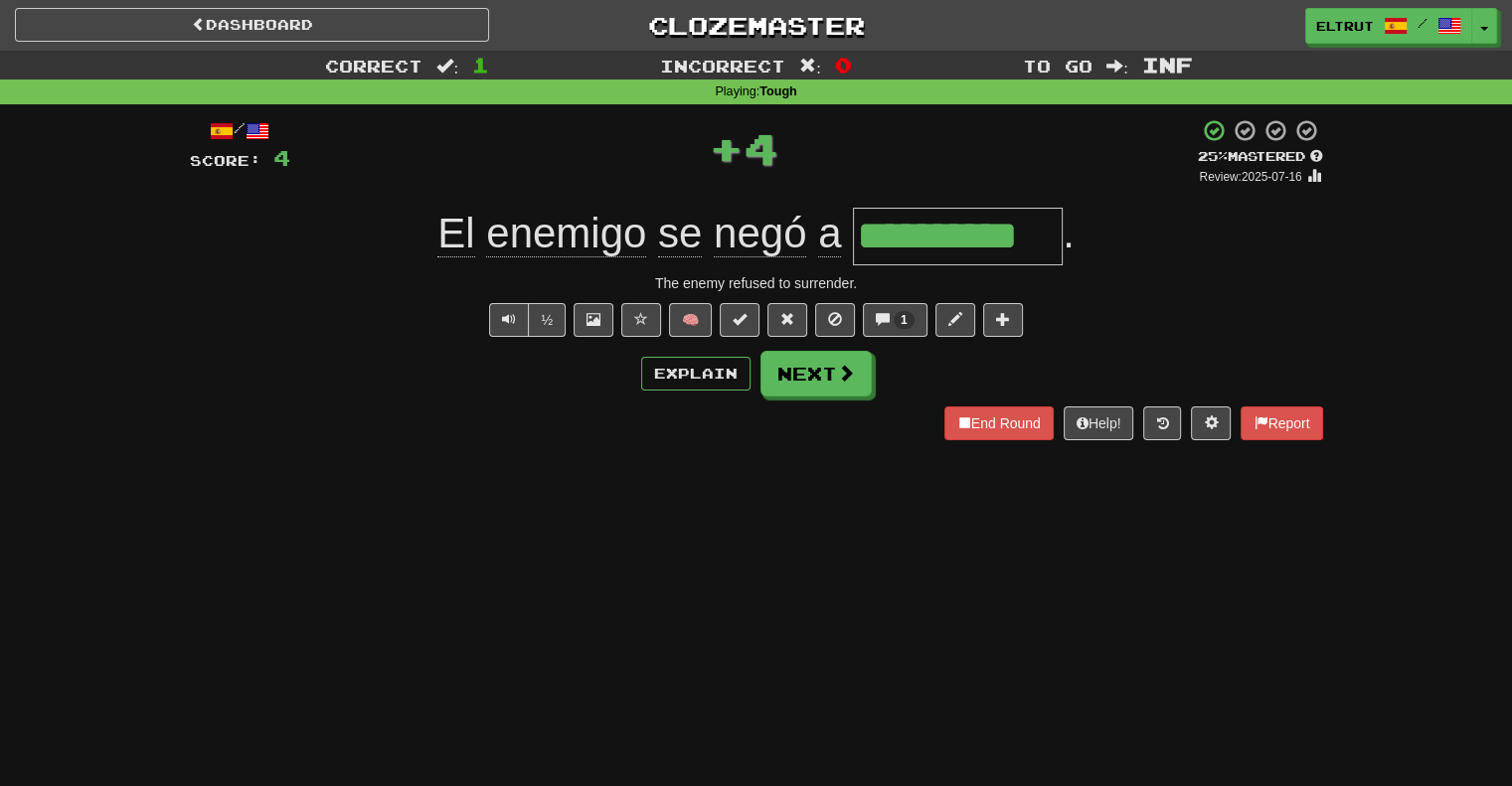 scroll, scrollTop: 0, scrollLeft: 0, axis: both 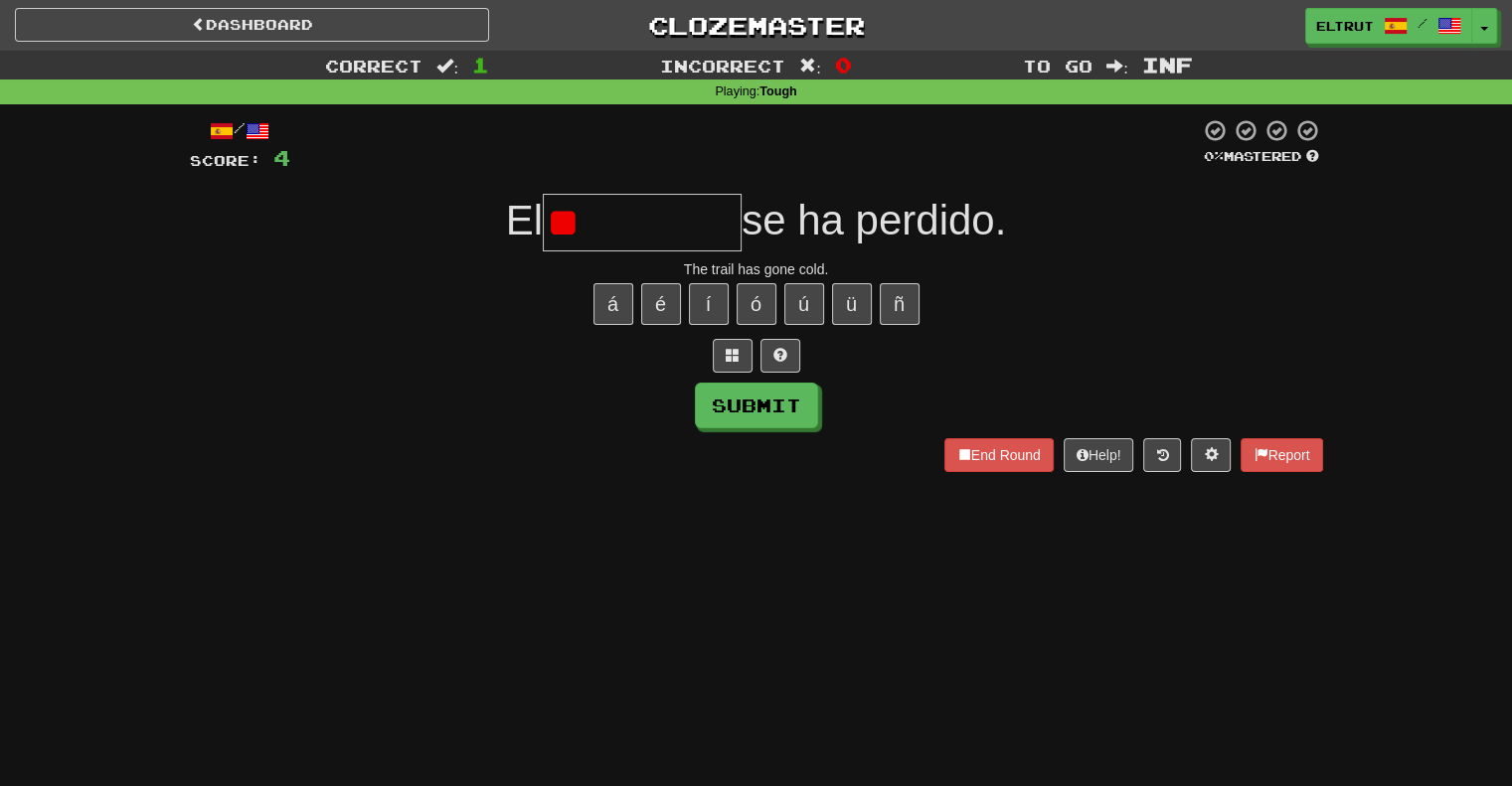 type on "*" 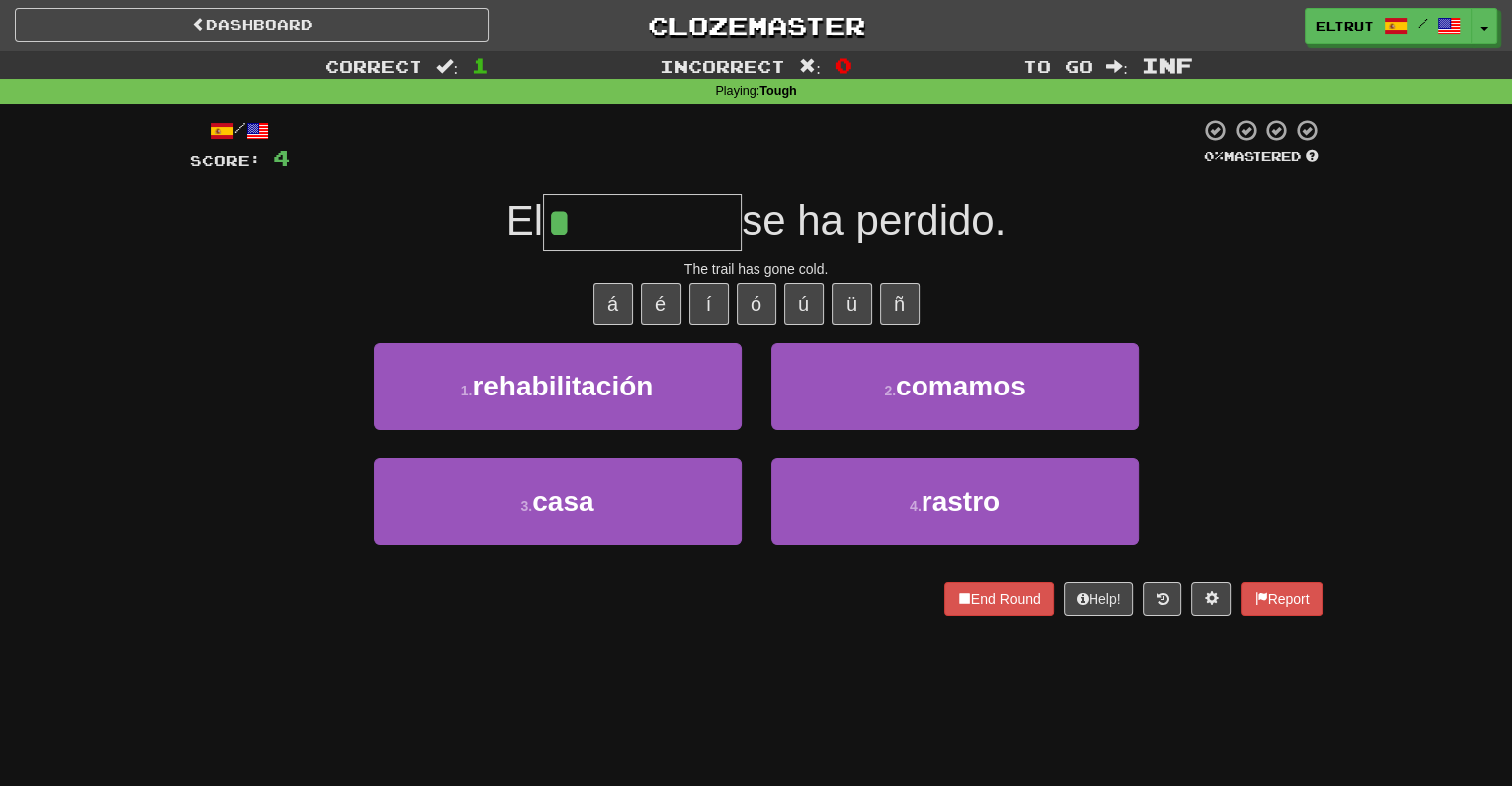 type on "******" 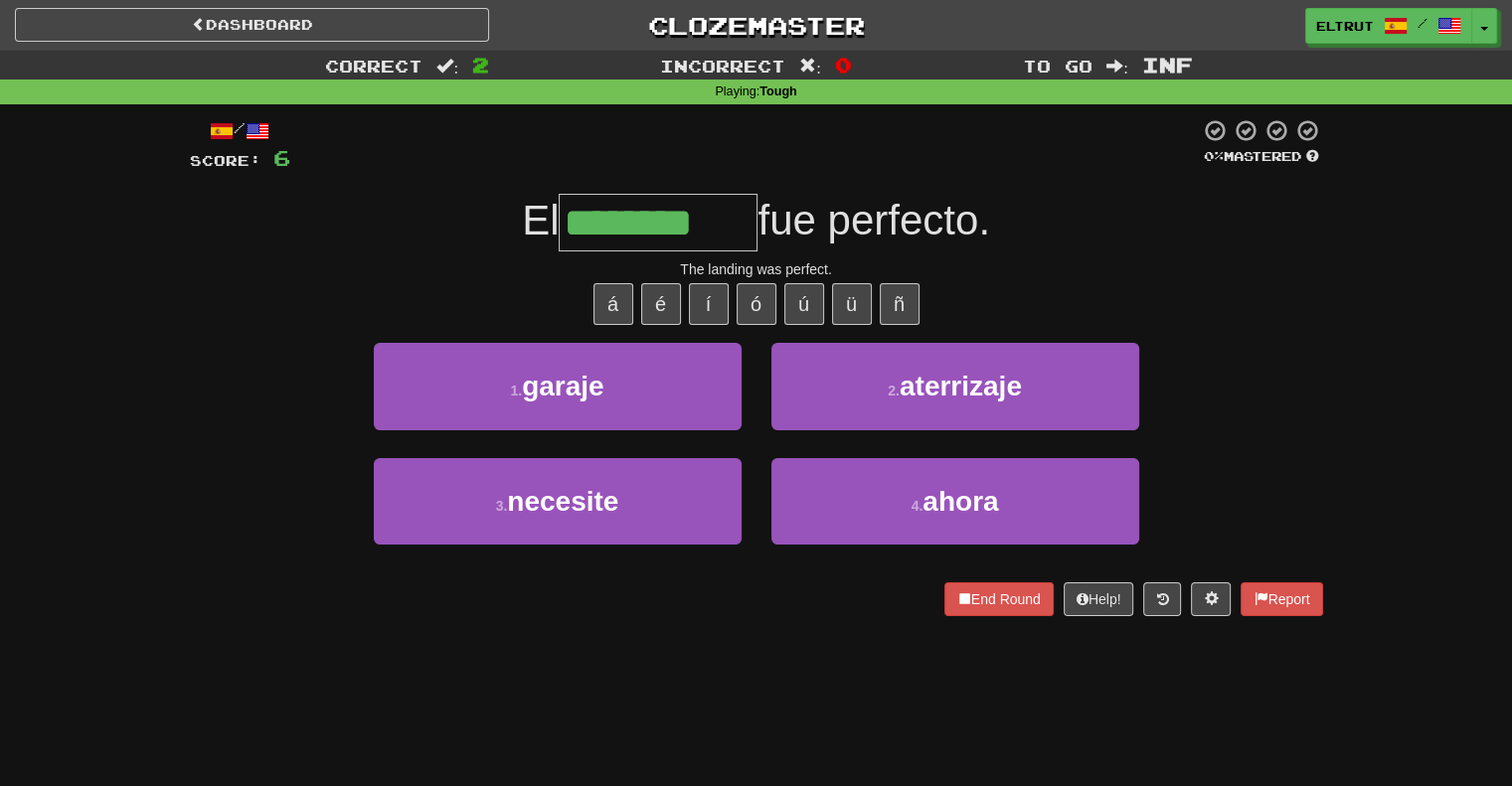type on "**********" 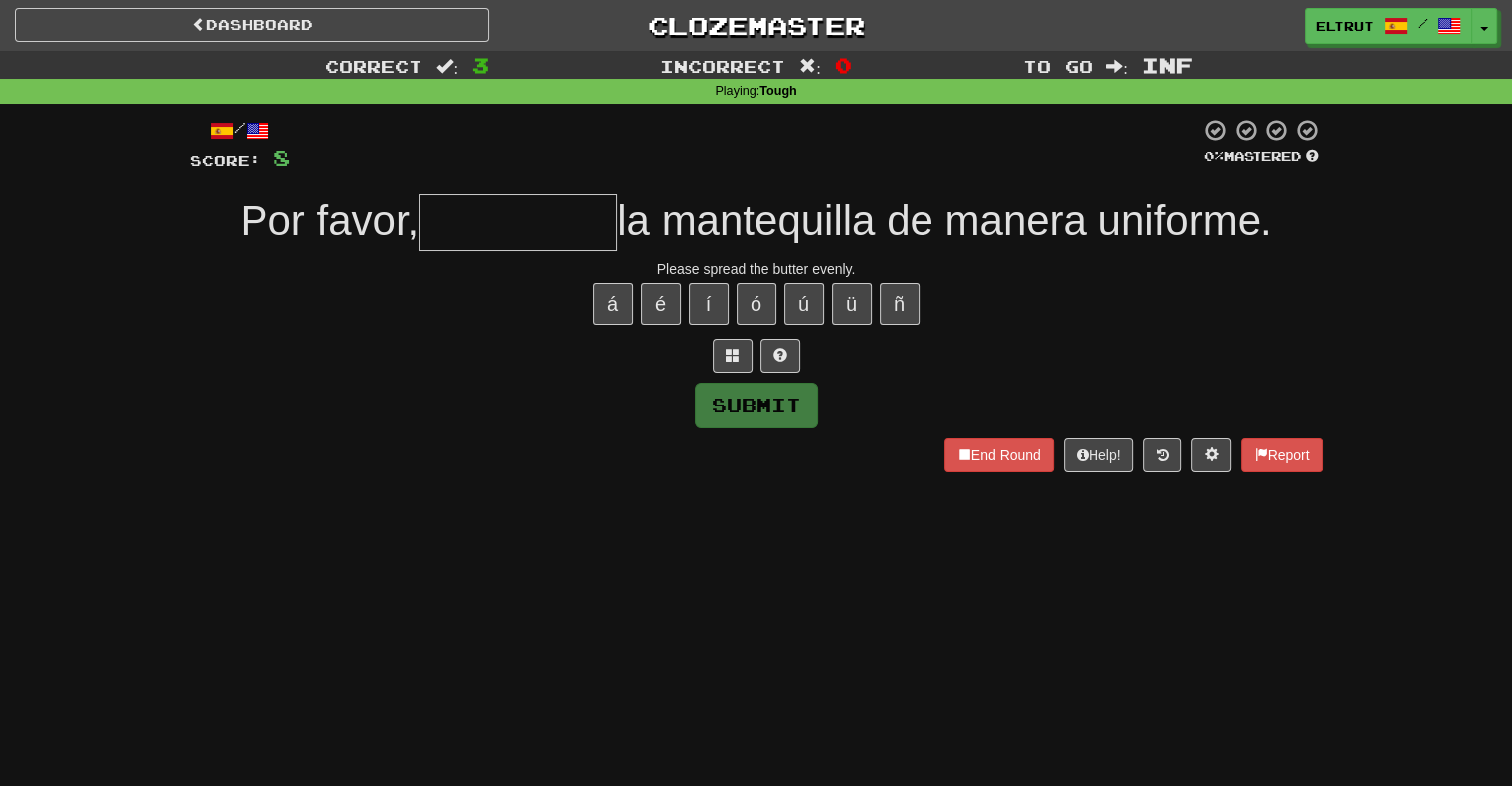type on "*" 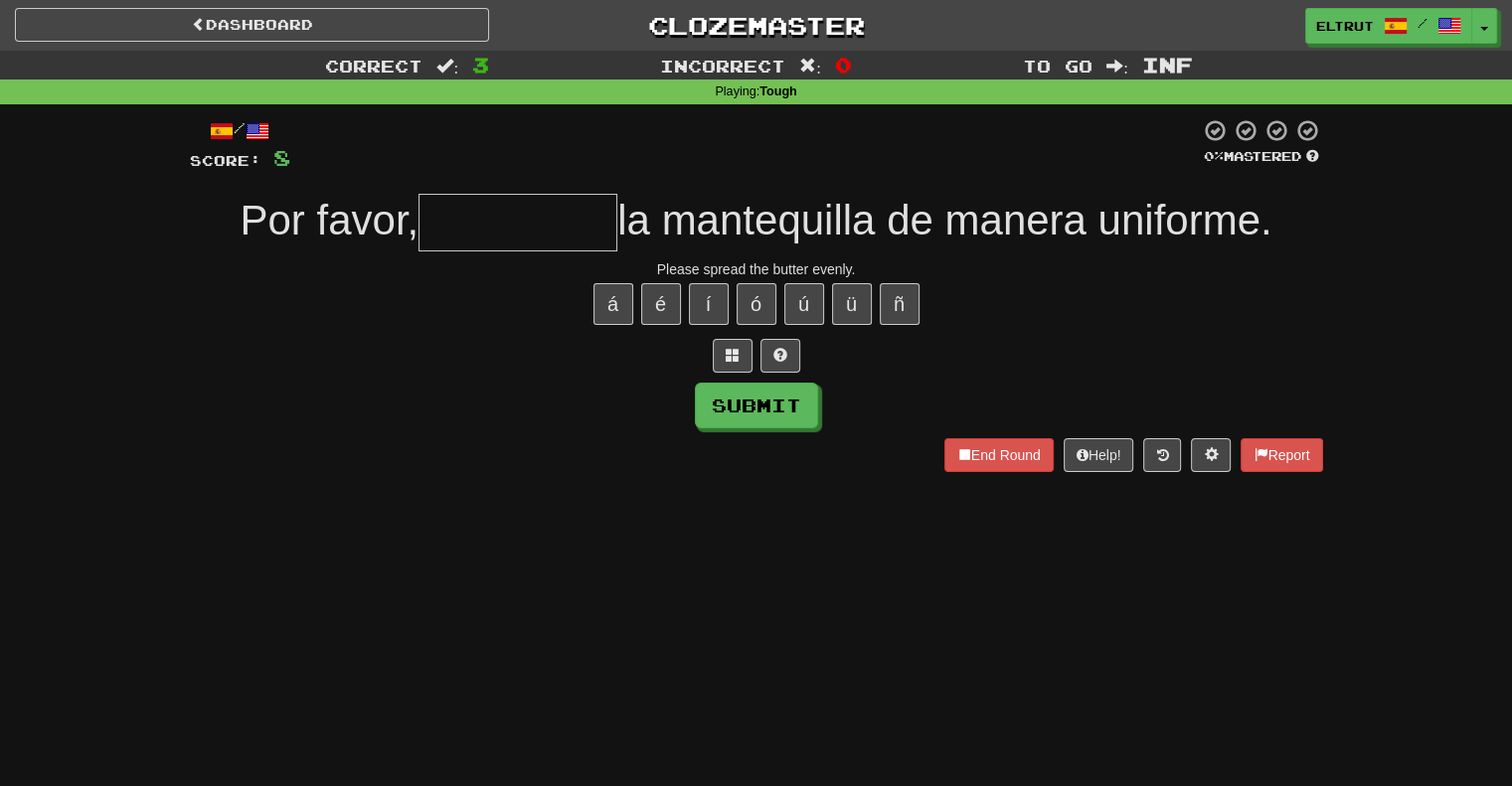type on "*" 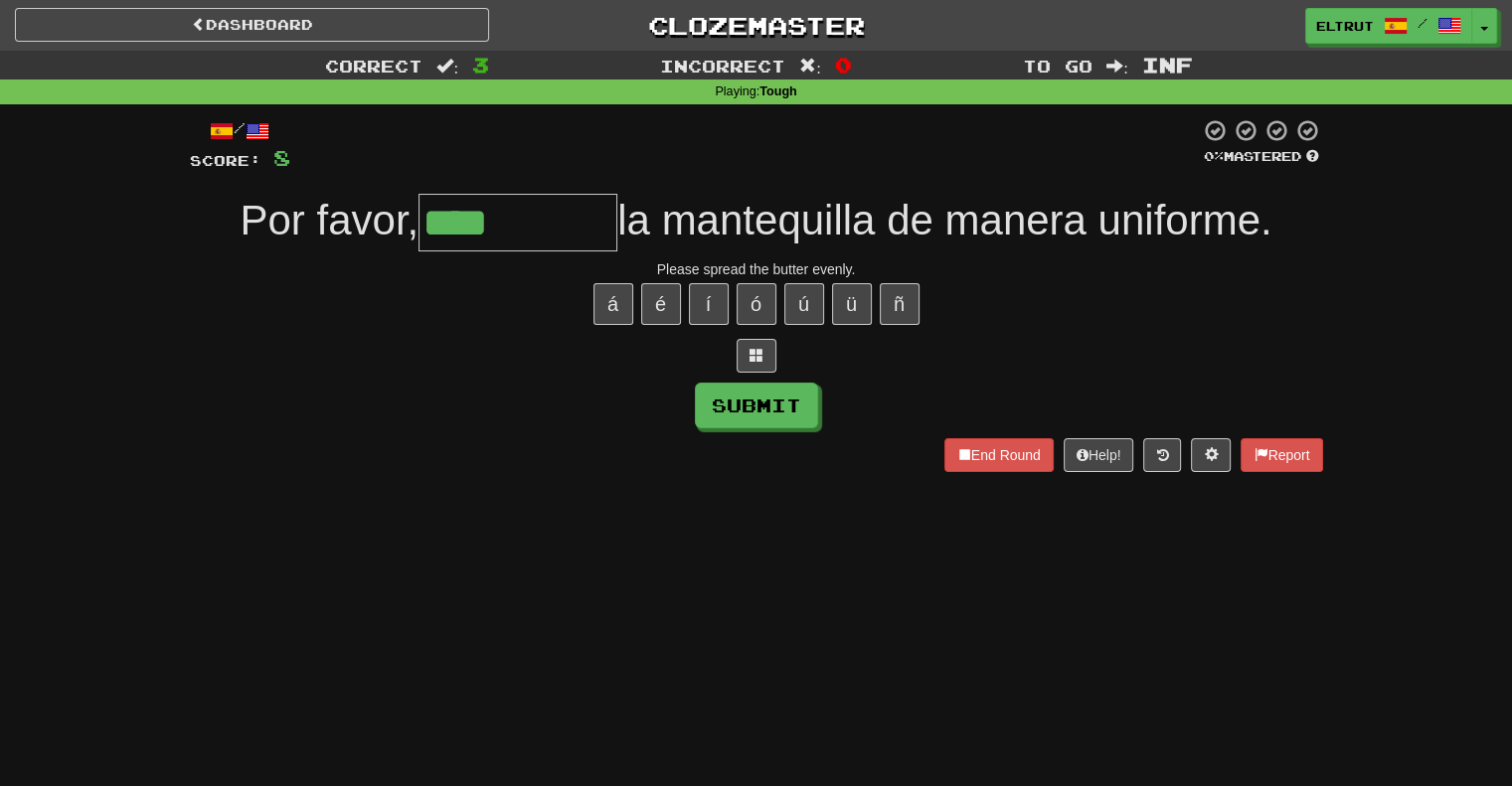 type on "****" 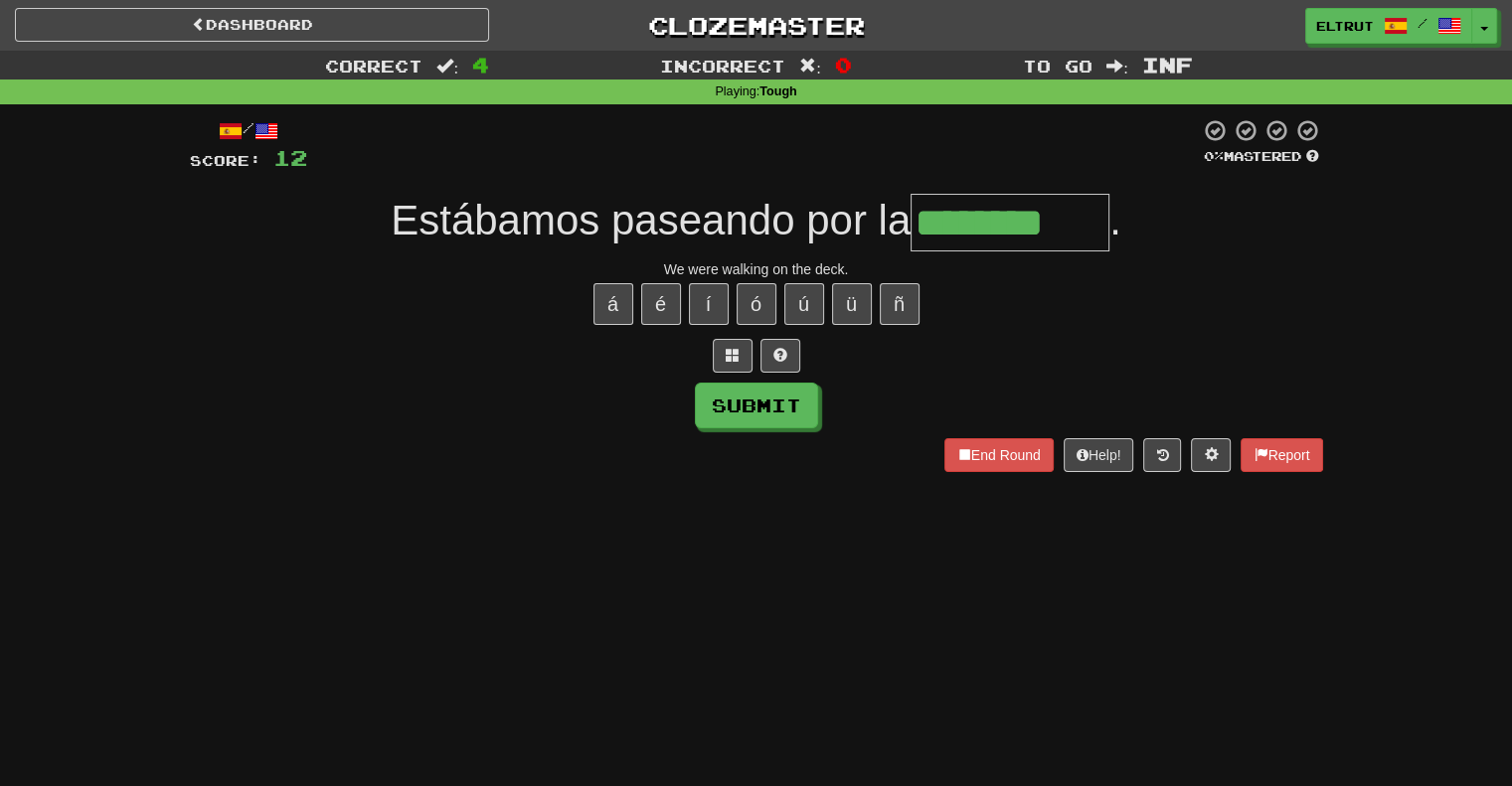 type on "********" 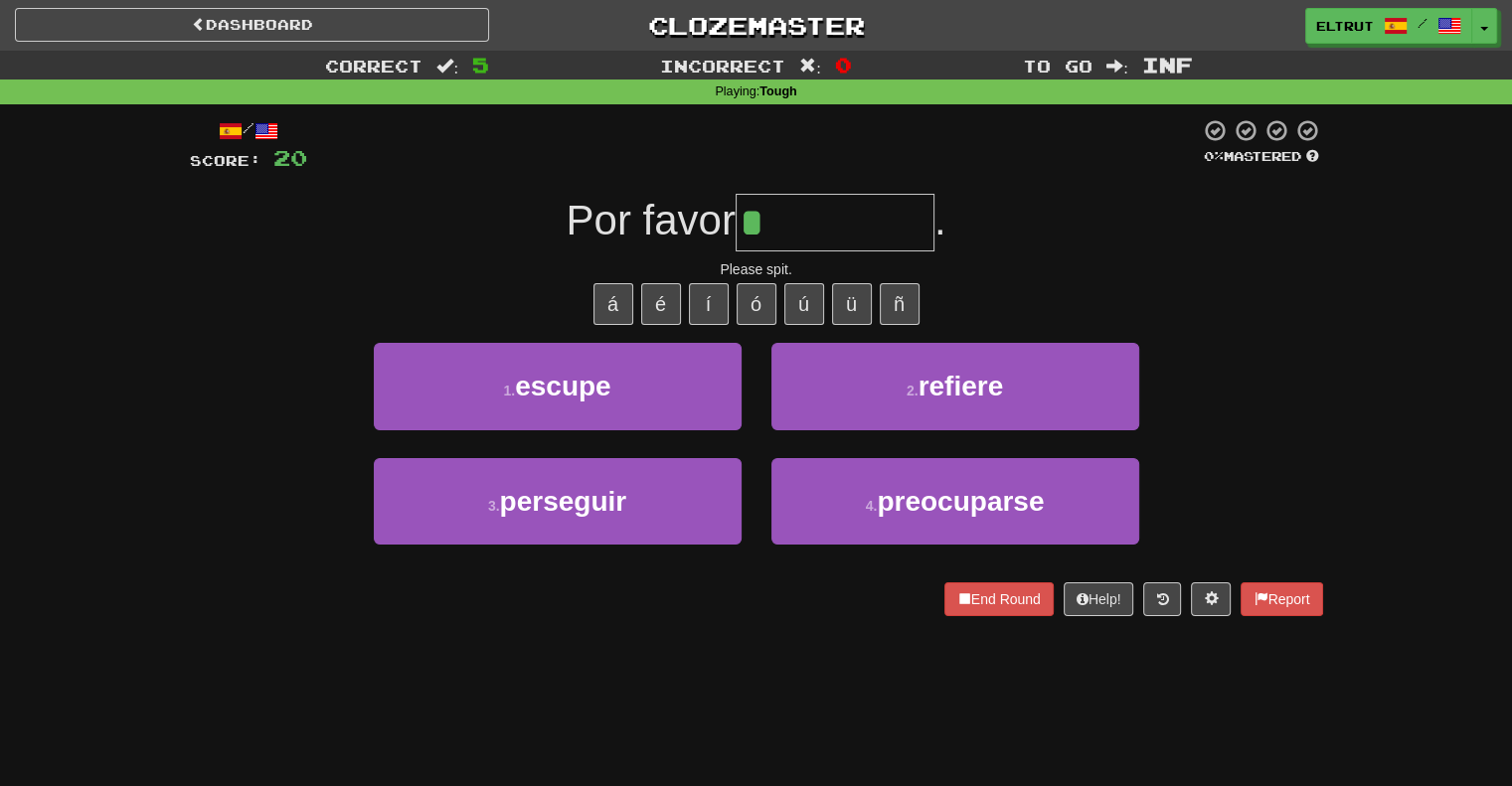 type on "******" 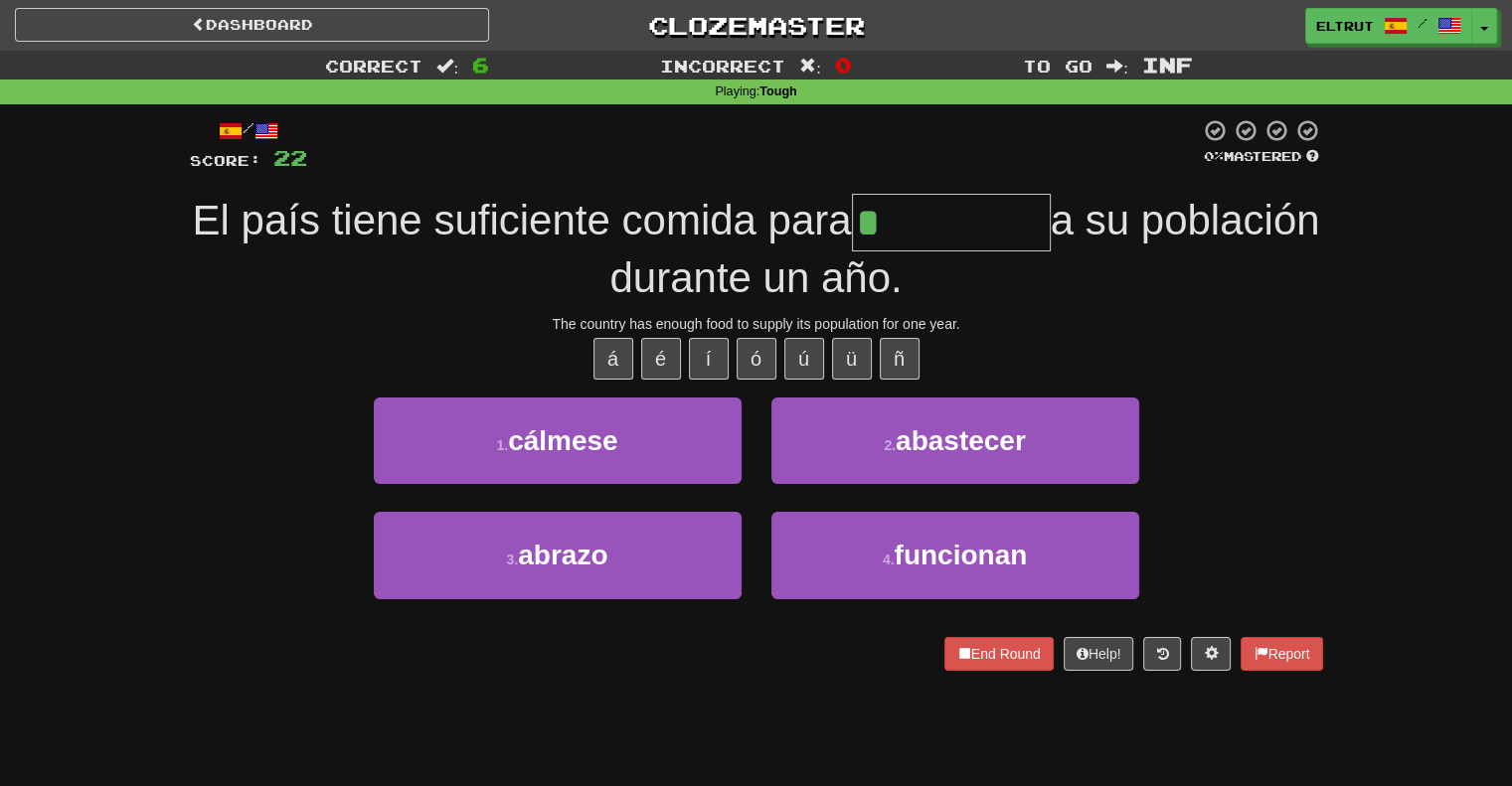 type on "*********" 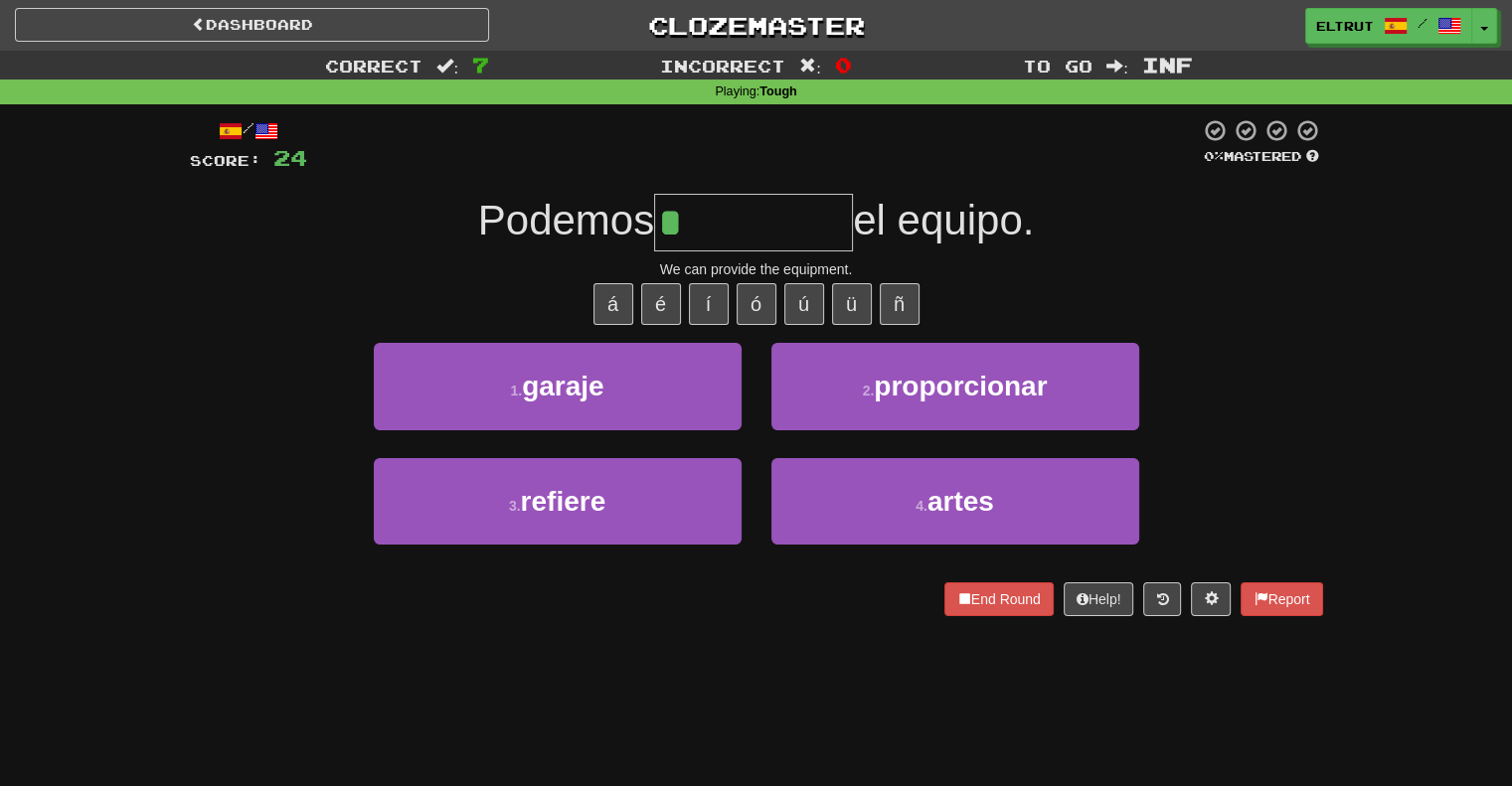 type on "**********" 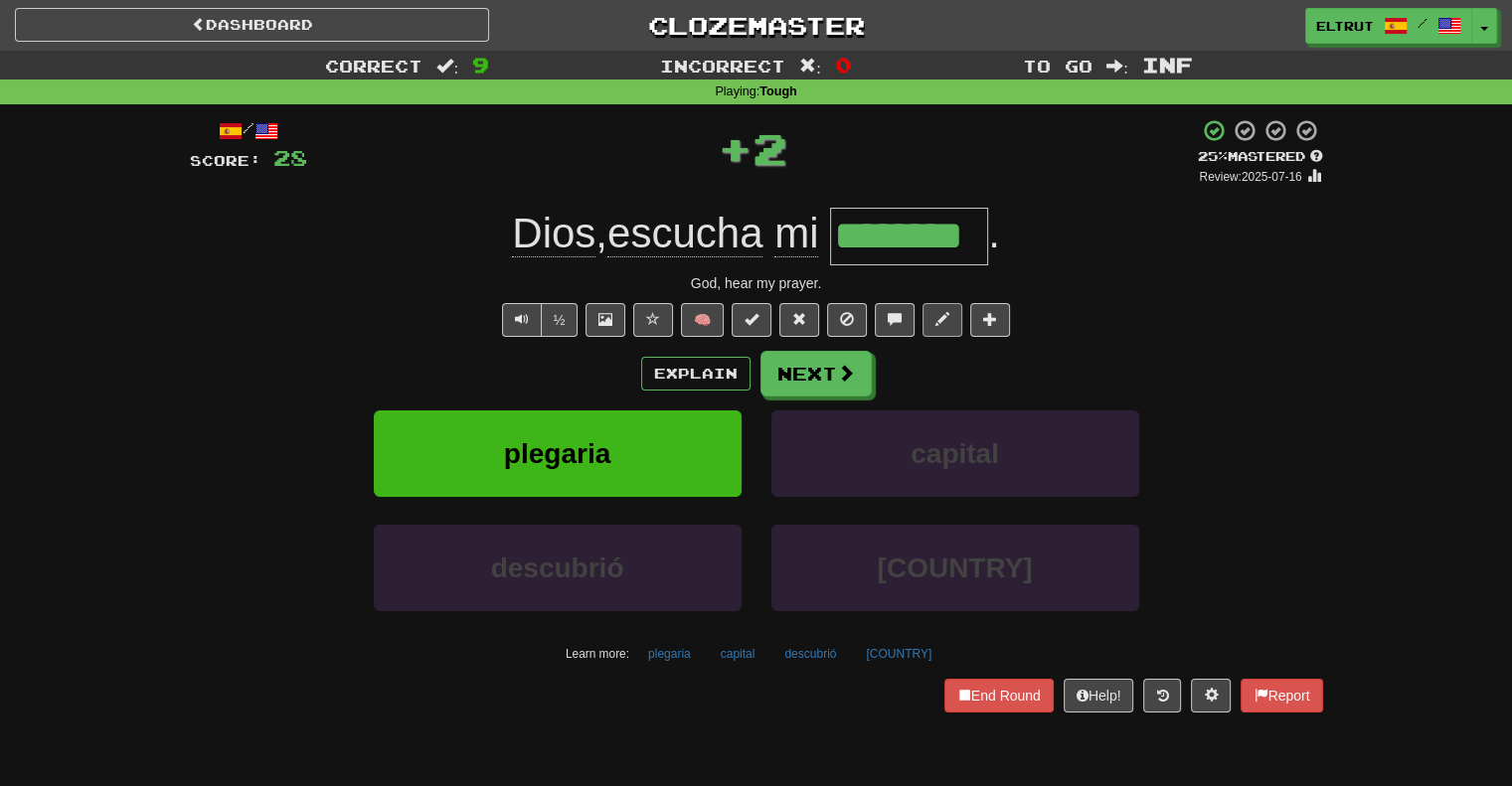 type on "********" 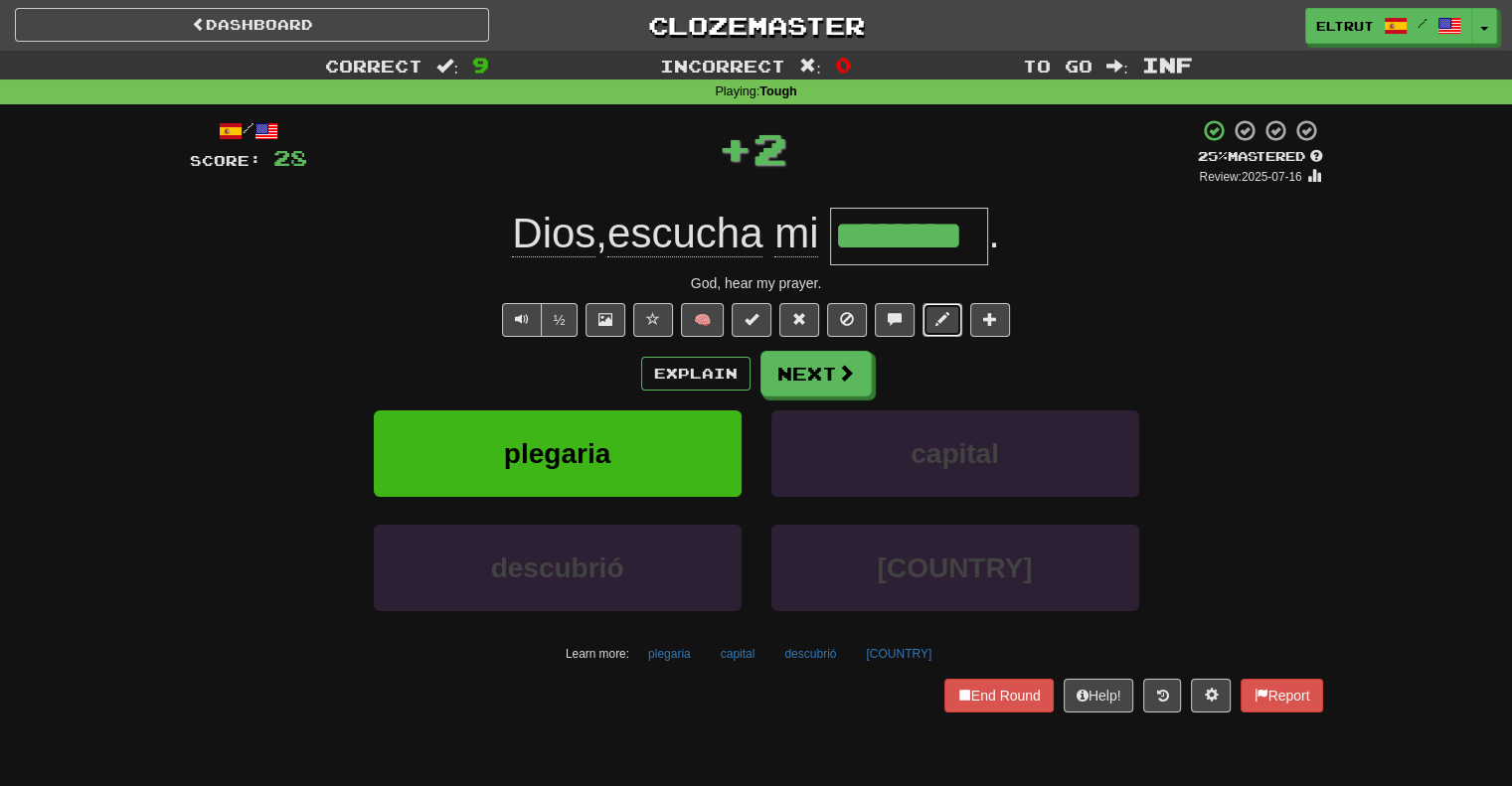 click at bounding box center [942, 319] 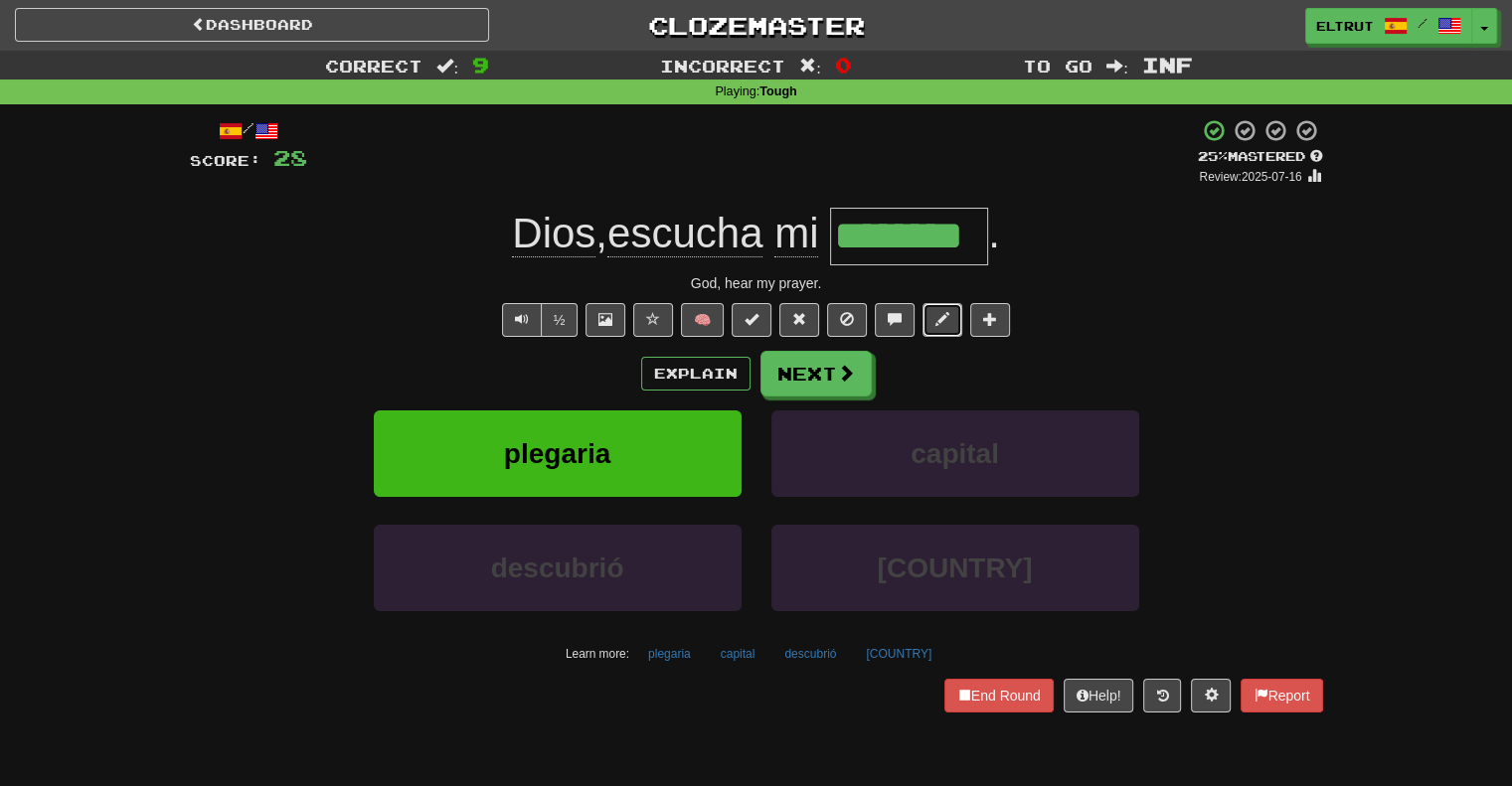 click at bounding box center (942, 319) 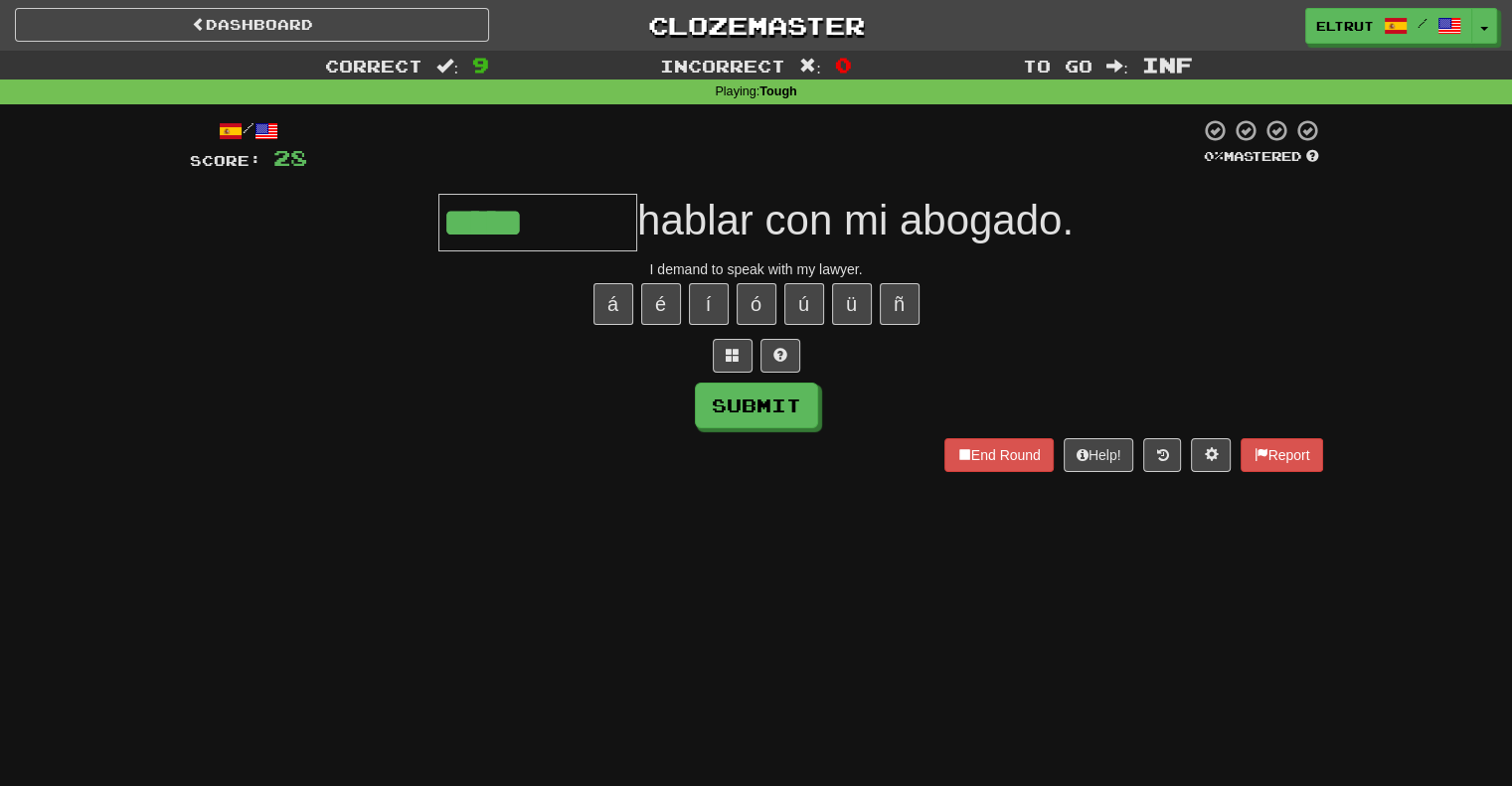 type on "*****" 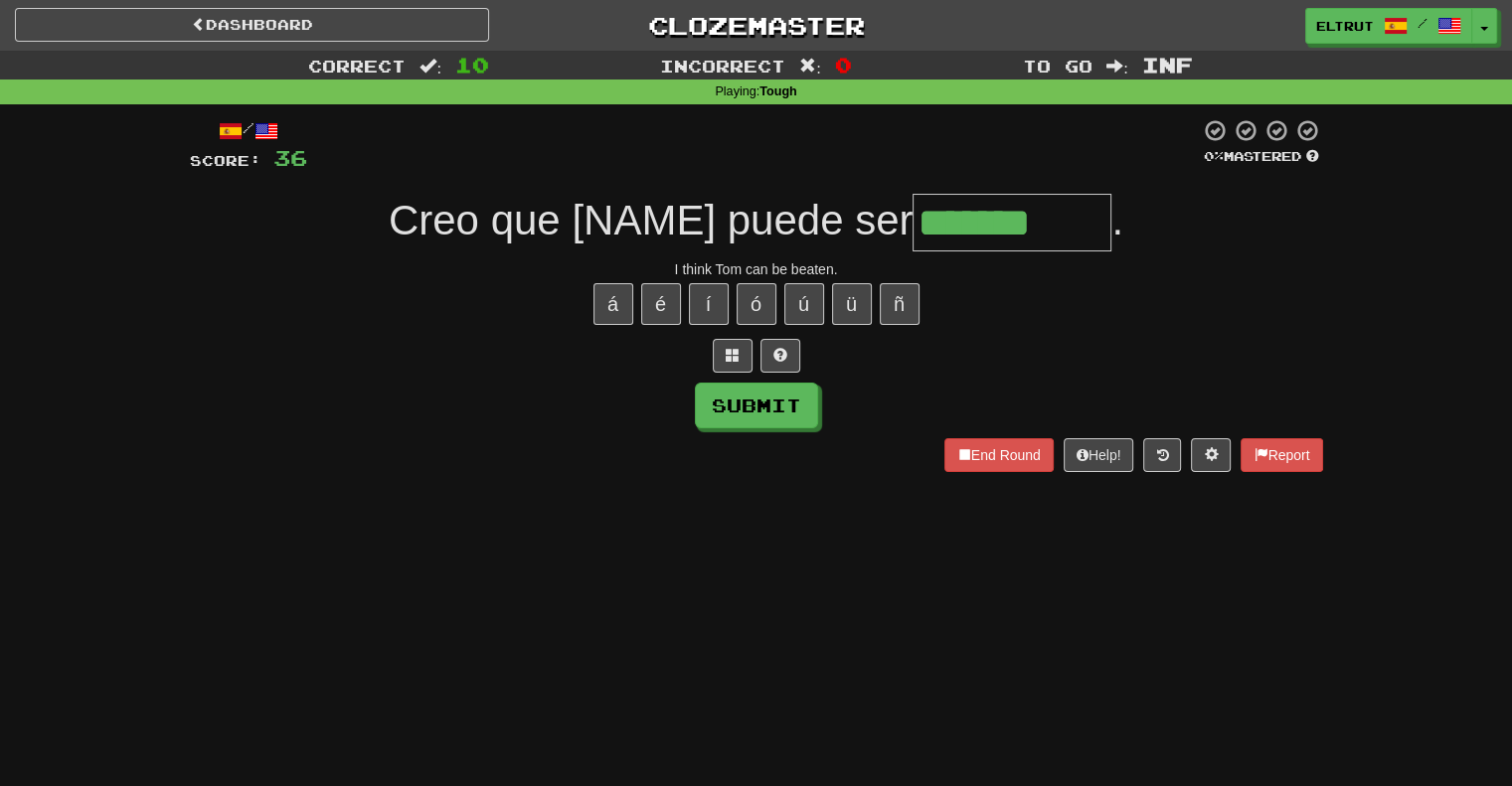 type on "*******" 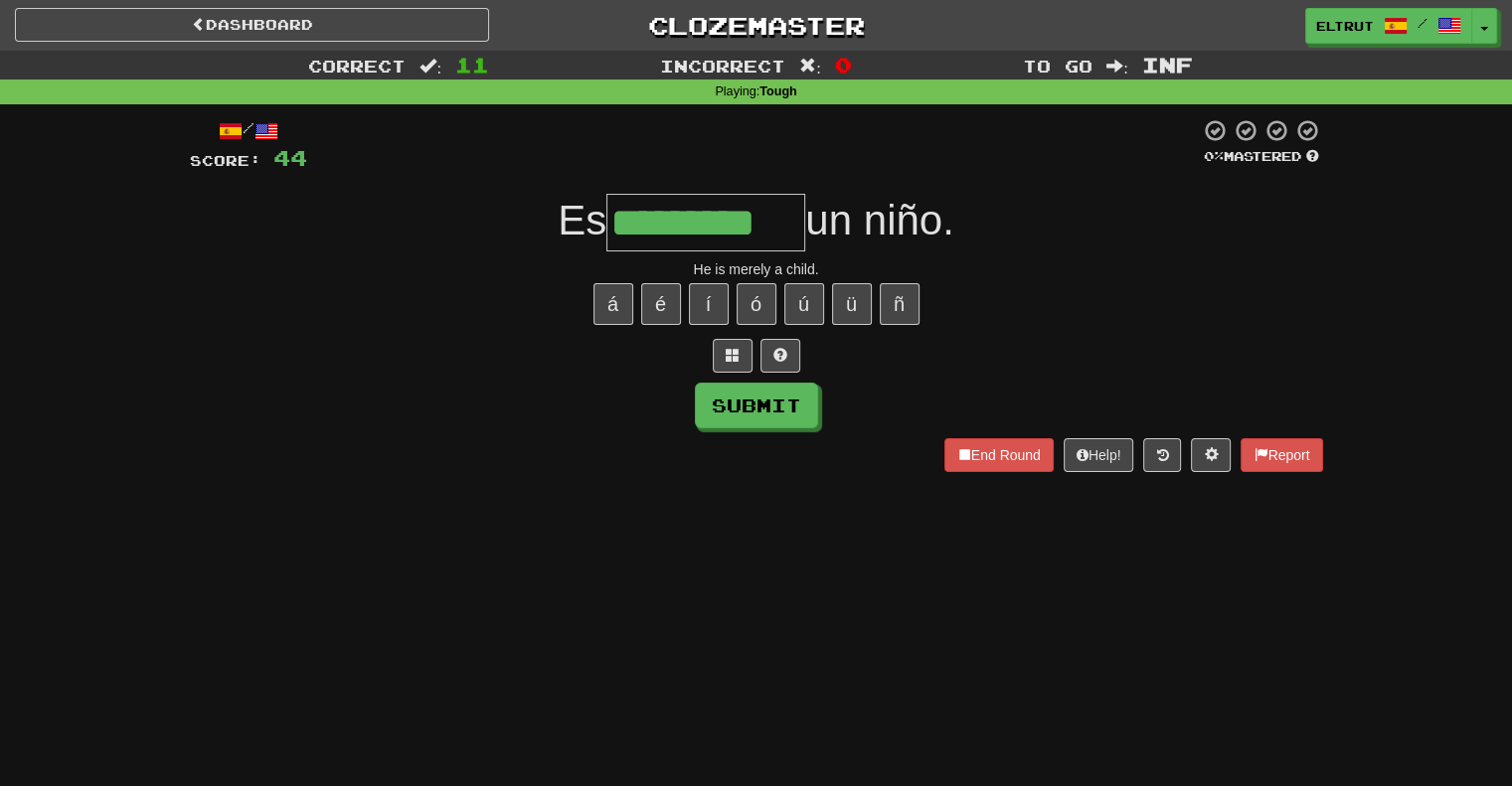 scroll, scrollTop: 0, scrollLeft: 20, axis: horizontal 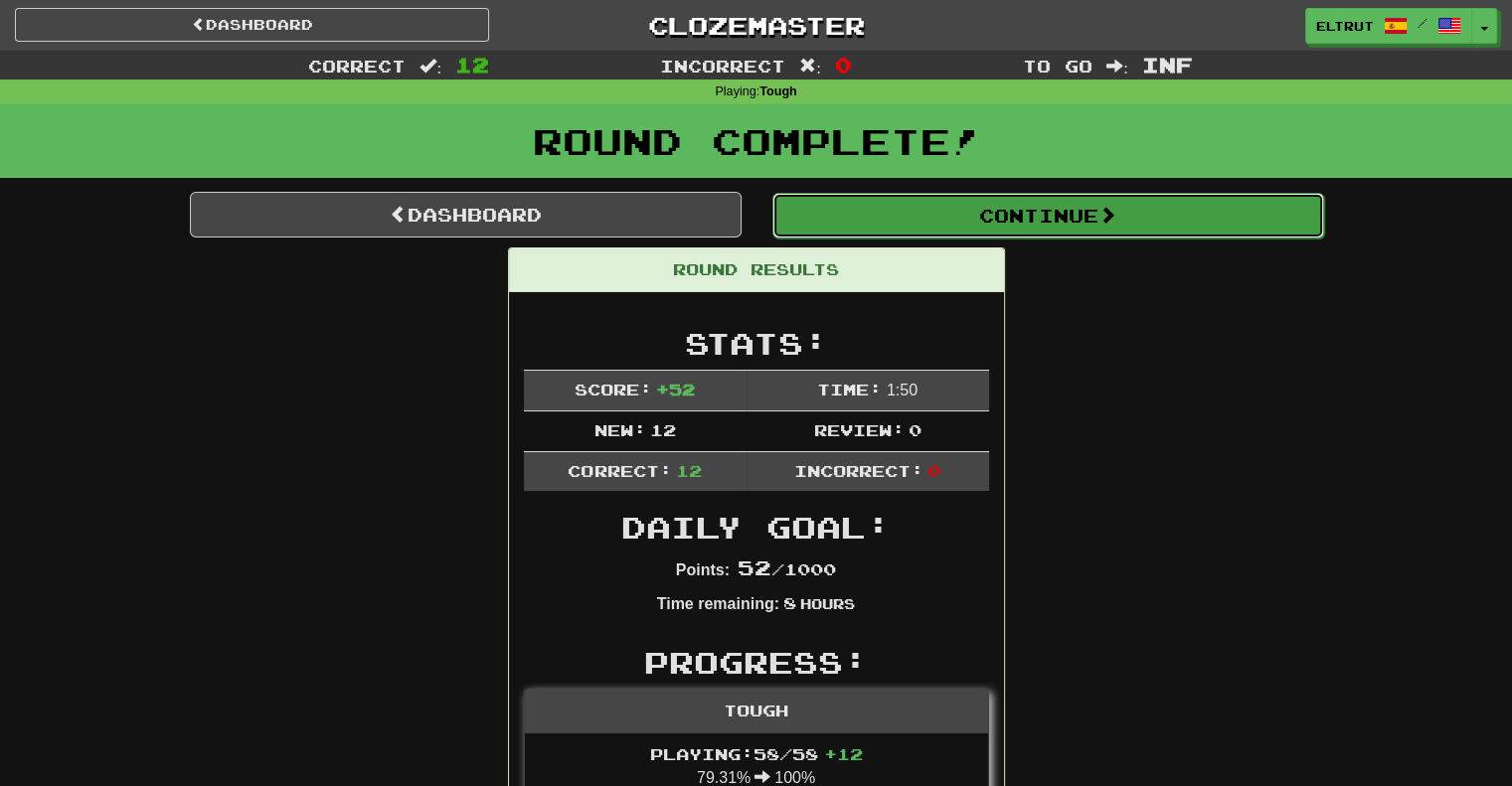 click on "Continue" at bounding box center [1048, 216] 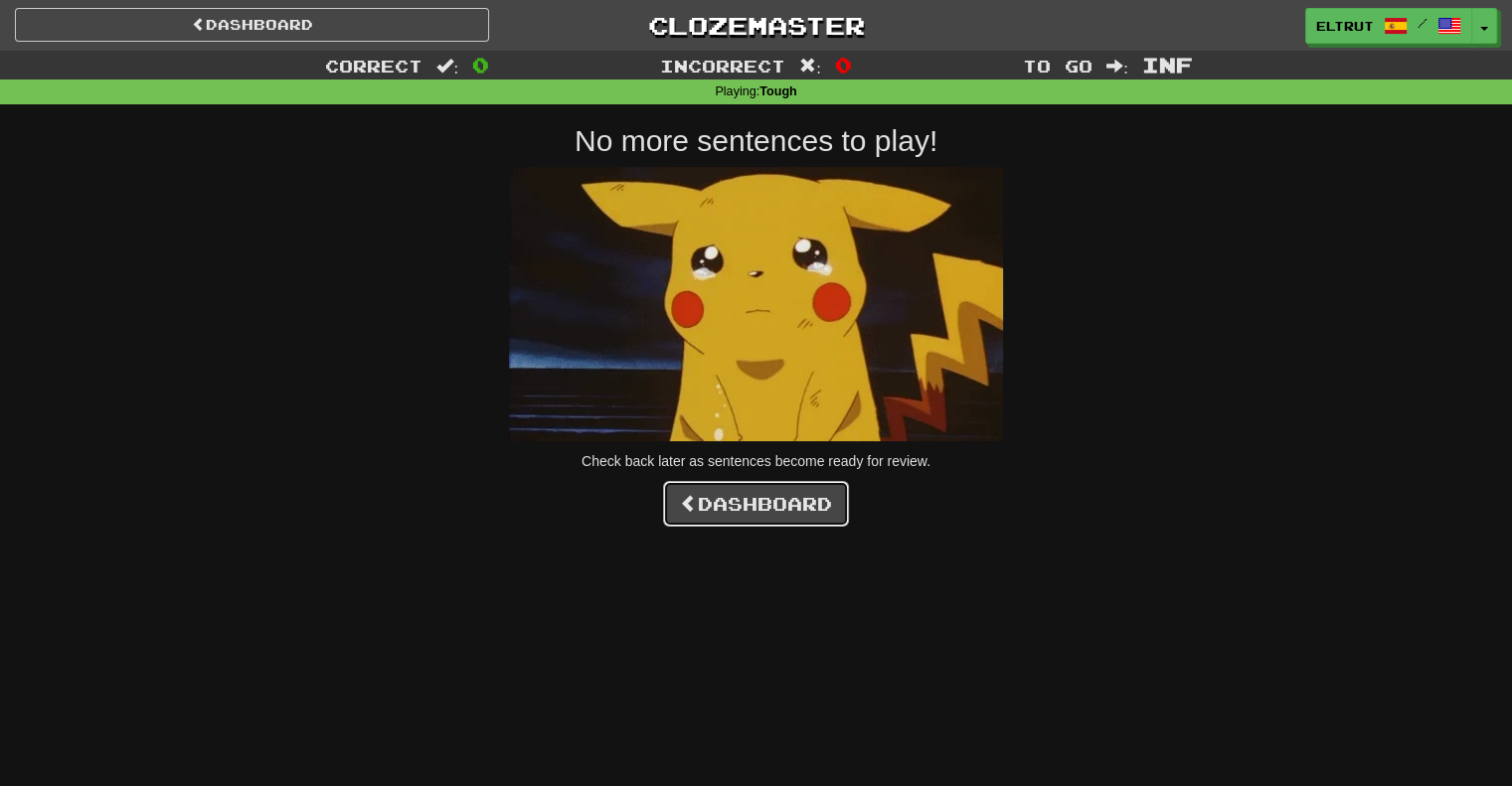 click on "Dashboard" at bounding box center [756, 504] 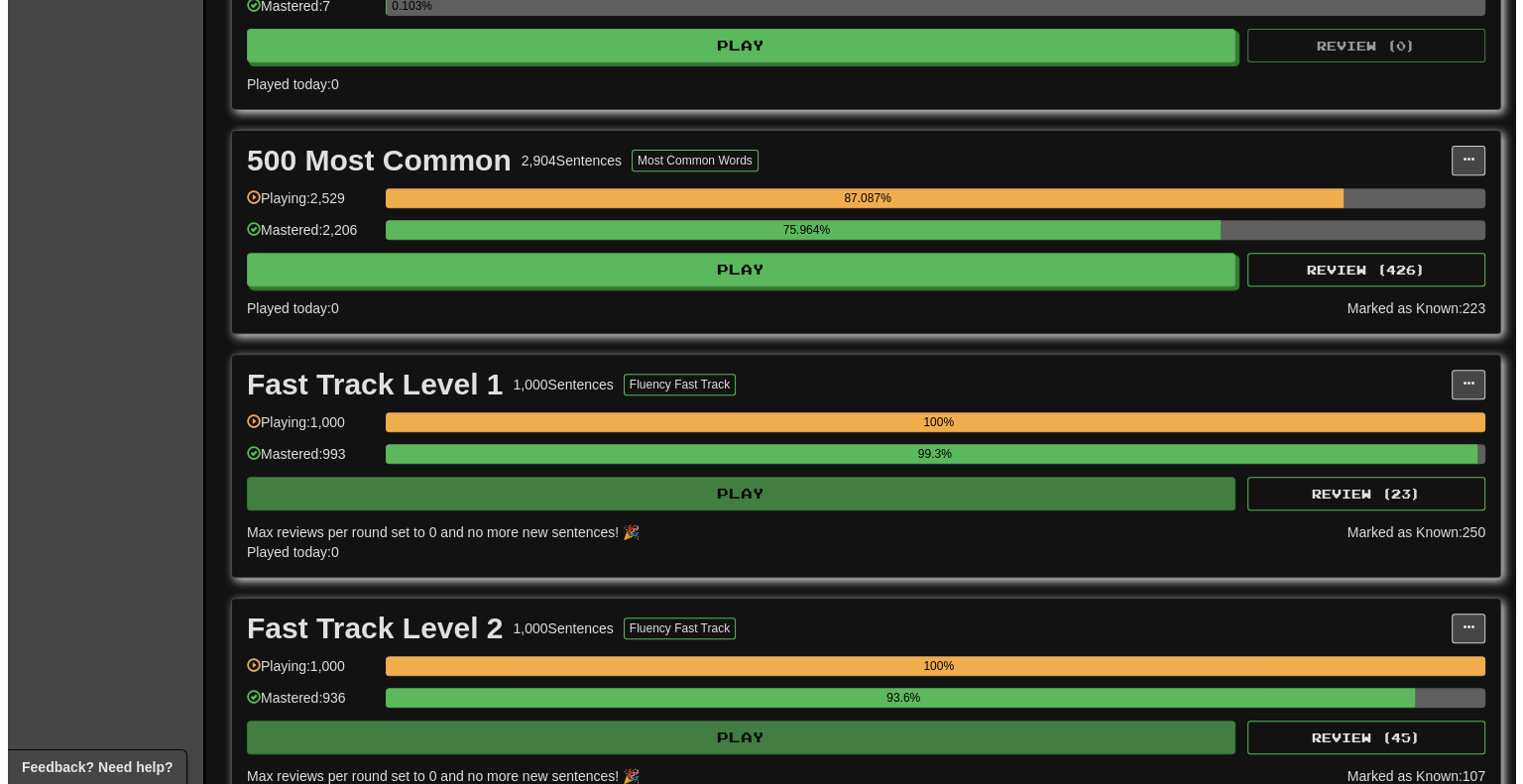 scroll, scrollTop: 991, scrollLeft: 0, axis: vertical 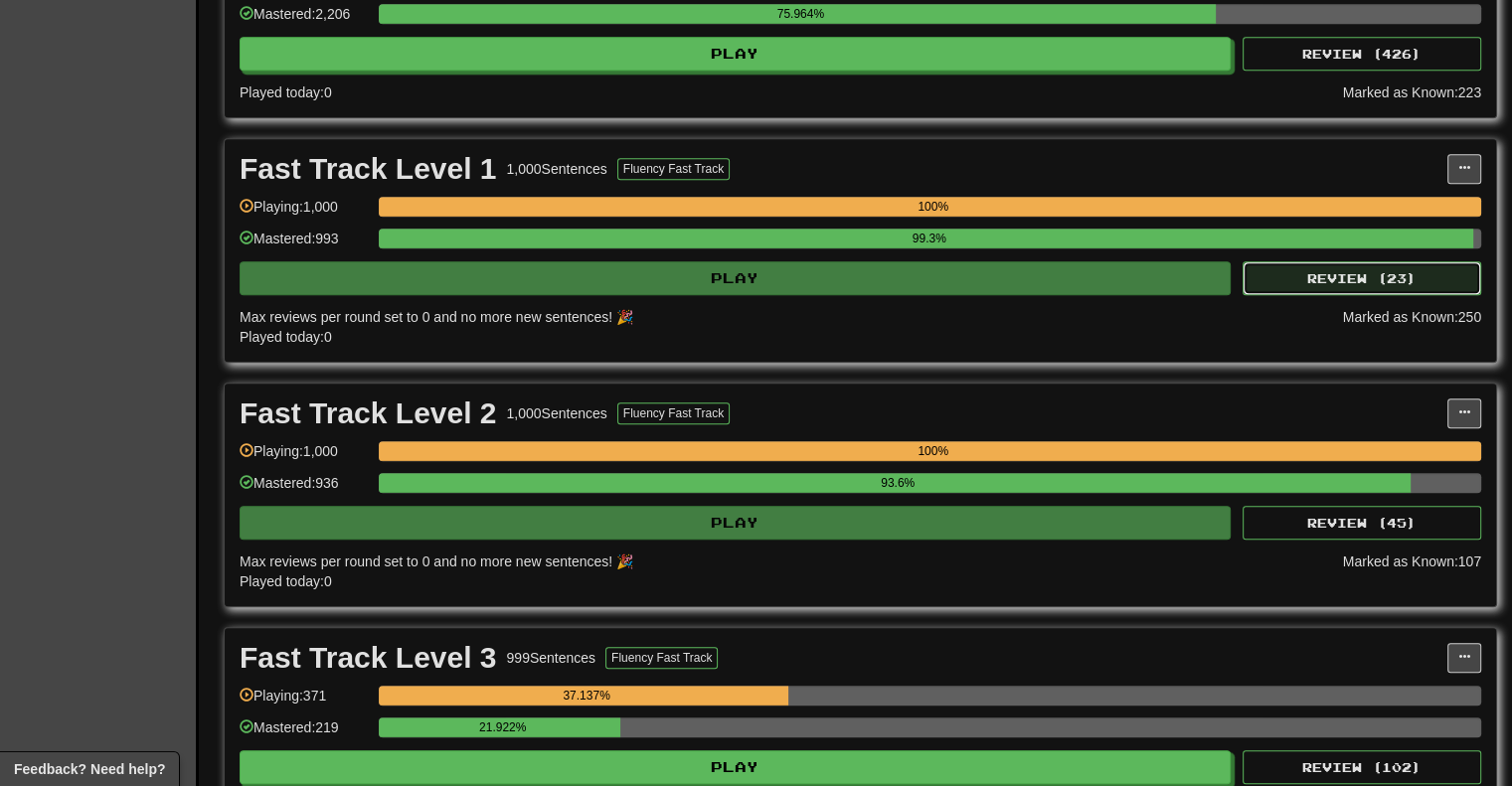 click on "Review ( 23 )" at bounding box center [1362, 278] 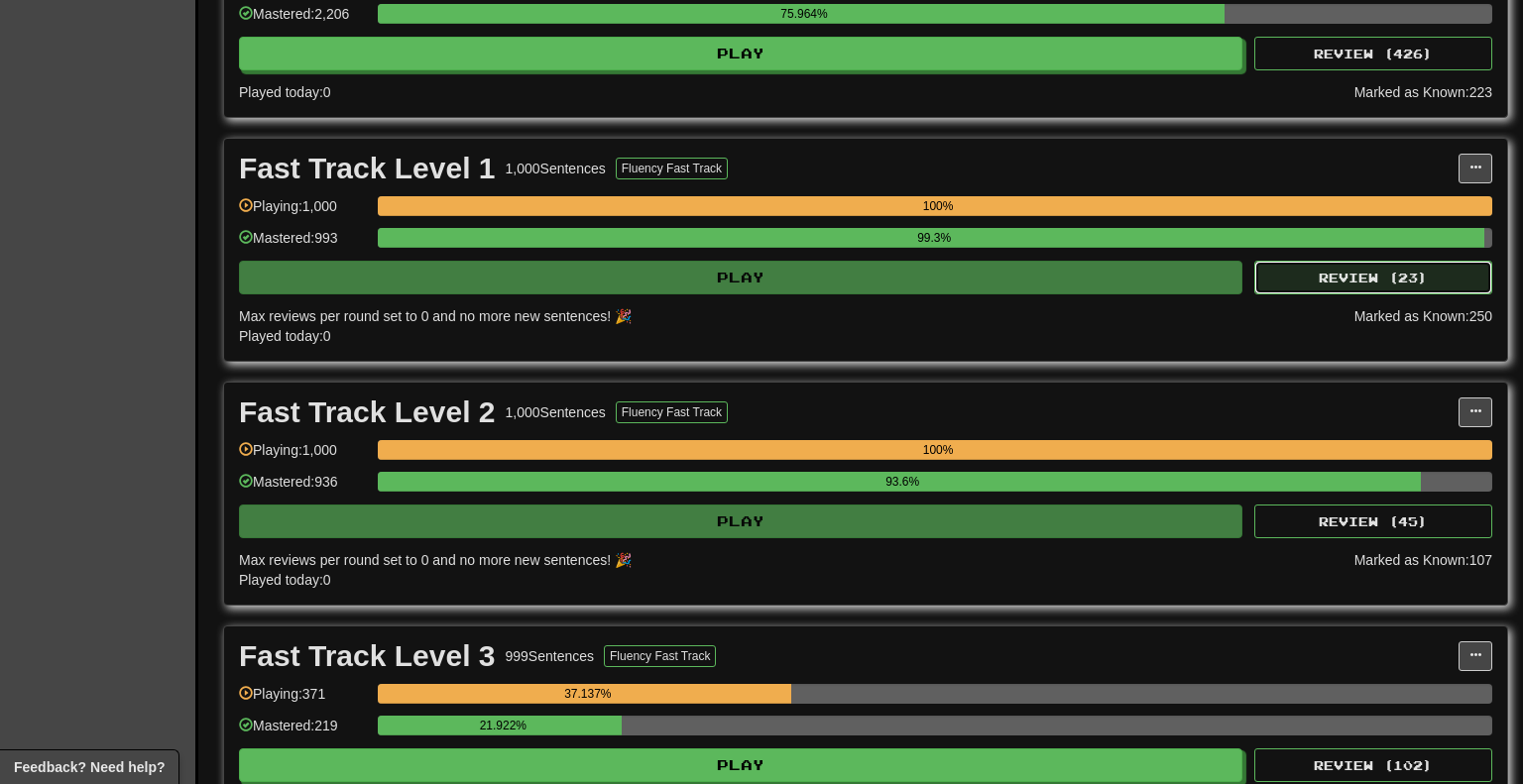 select on "********" 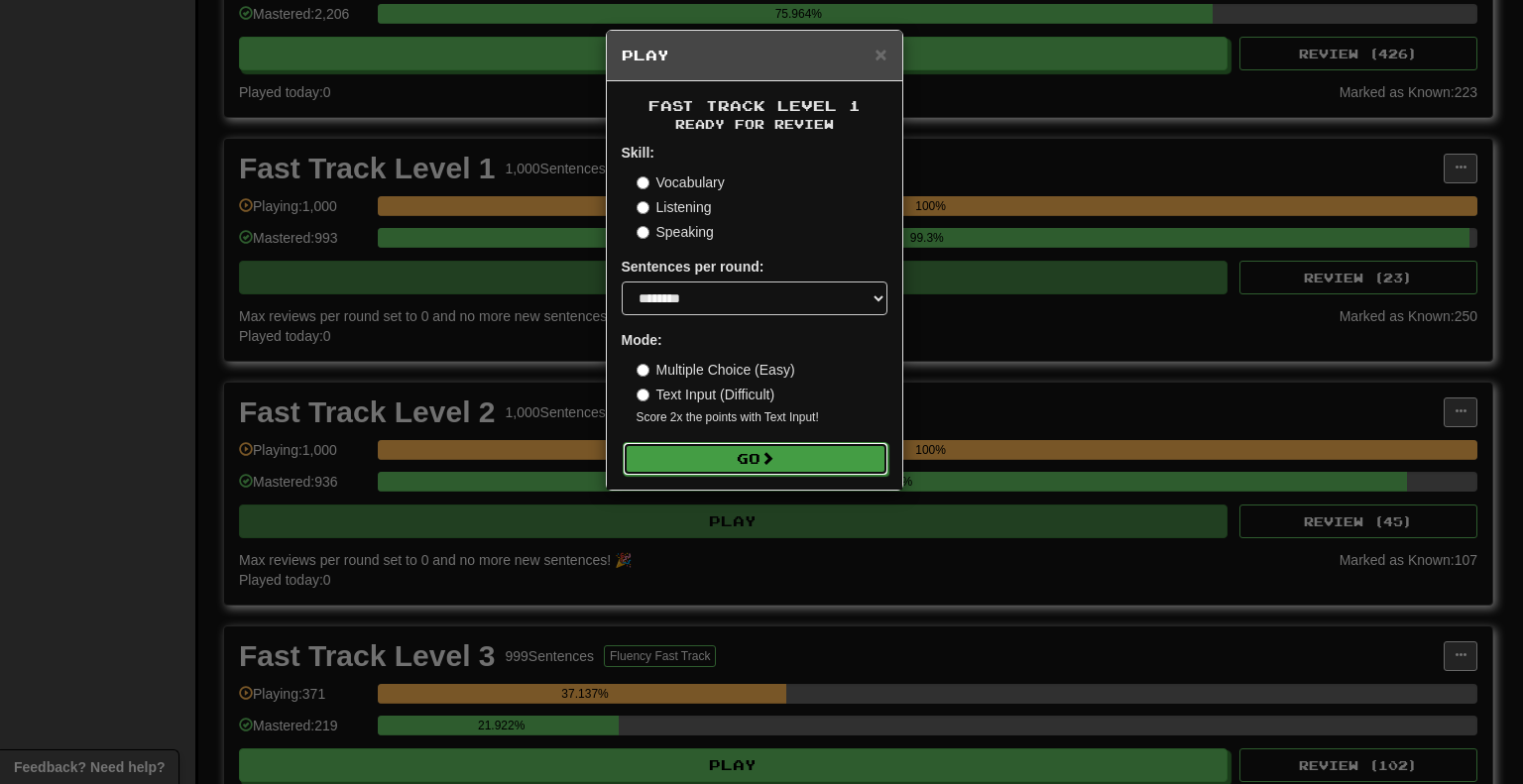 click on "Go" at bounding box center (756, 459) 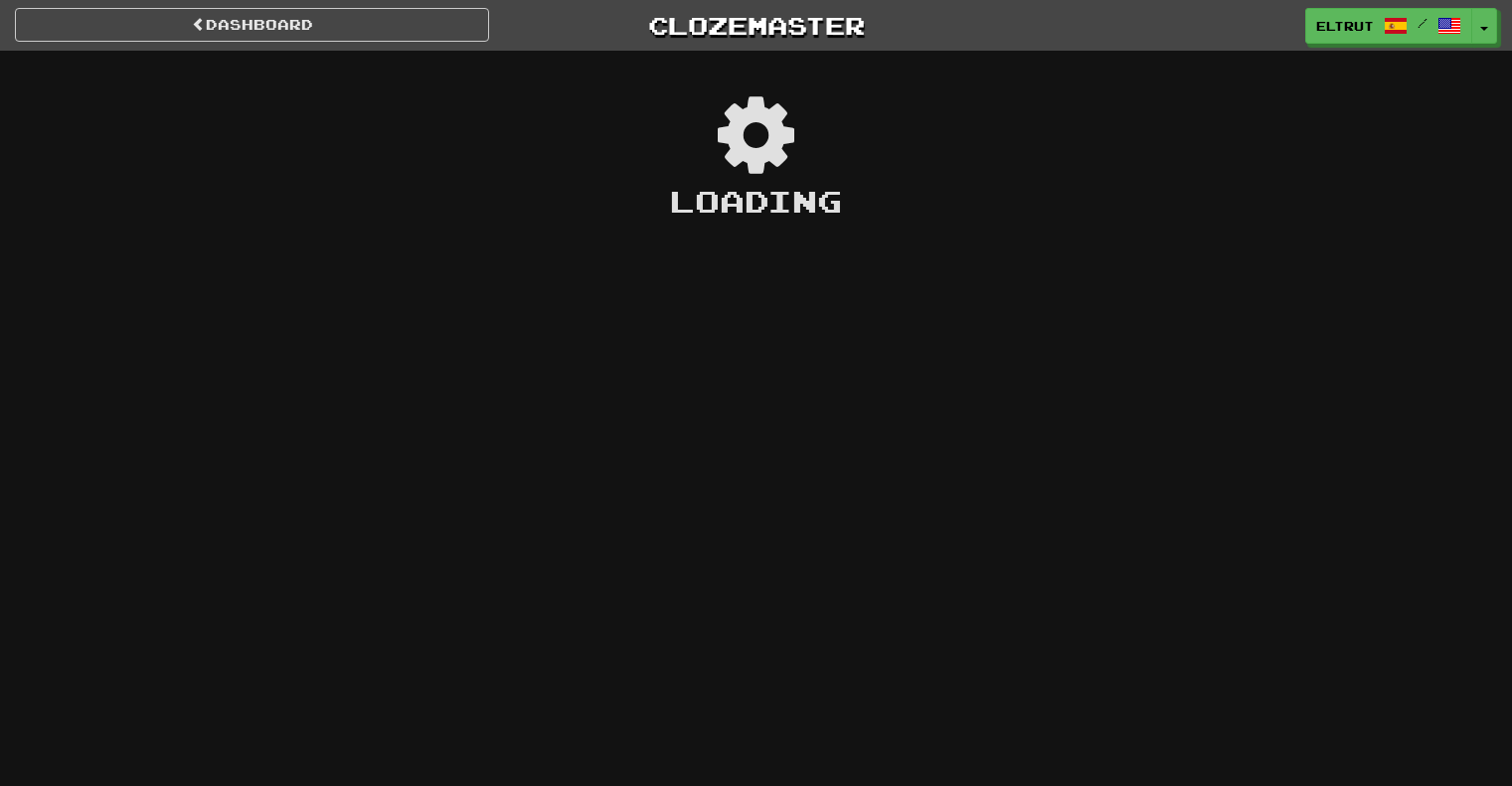 scroll, scrollTop: 0, scrollLeft: 0, axis: both 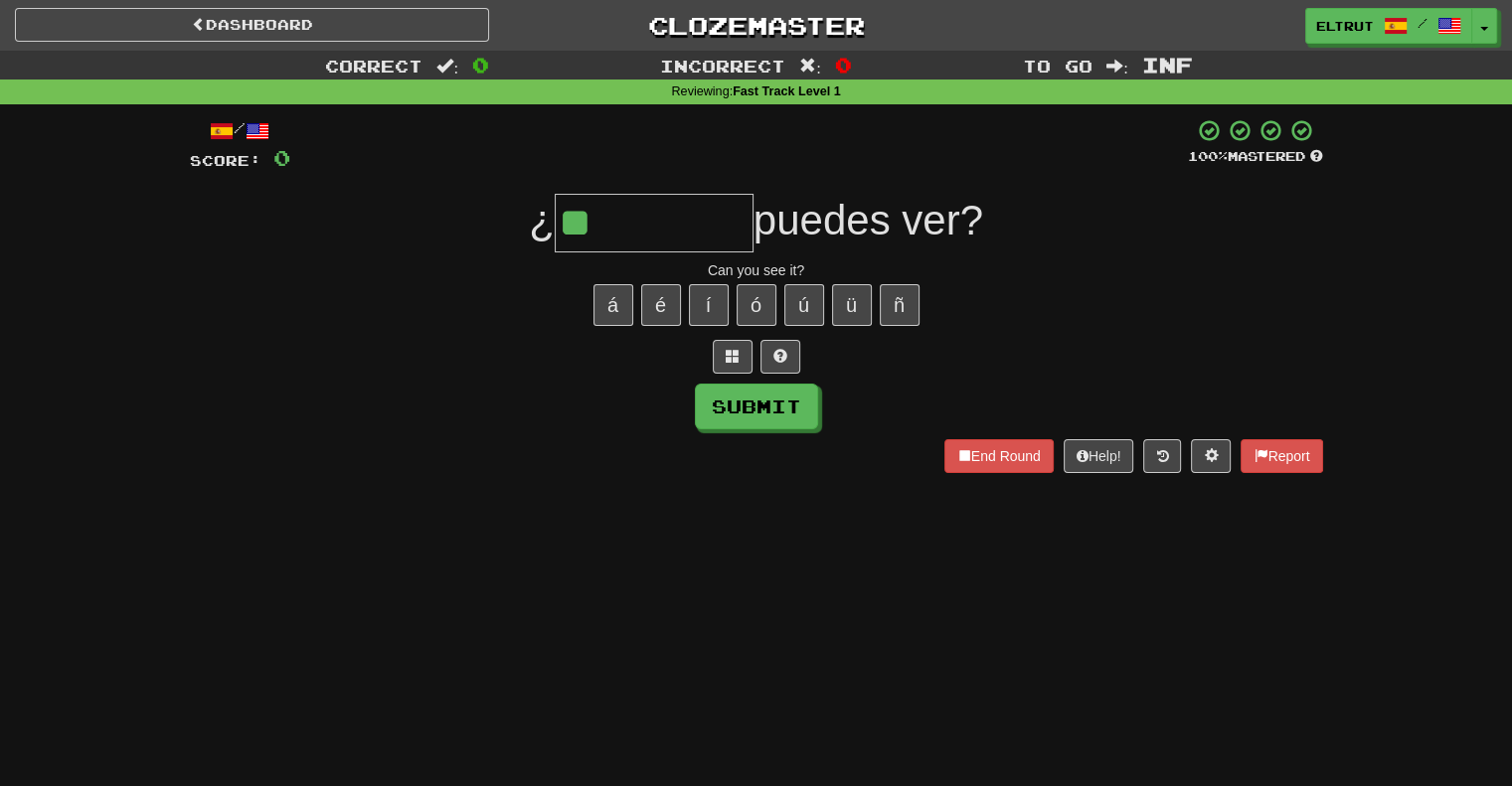 type on "**" 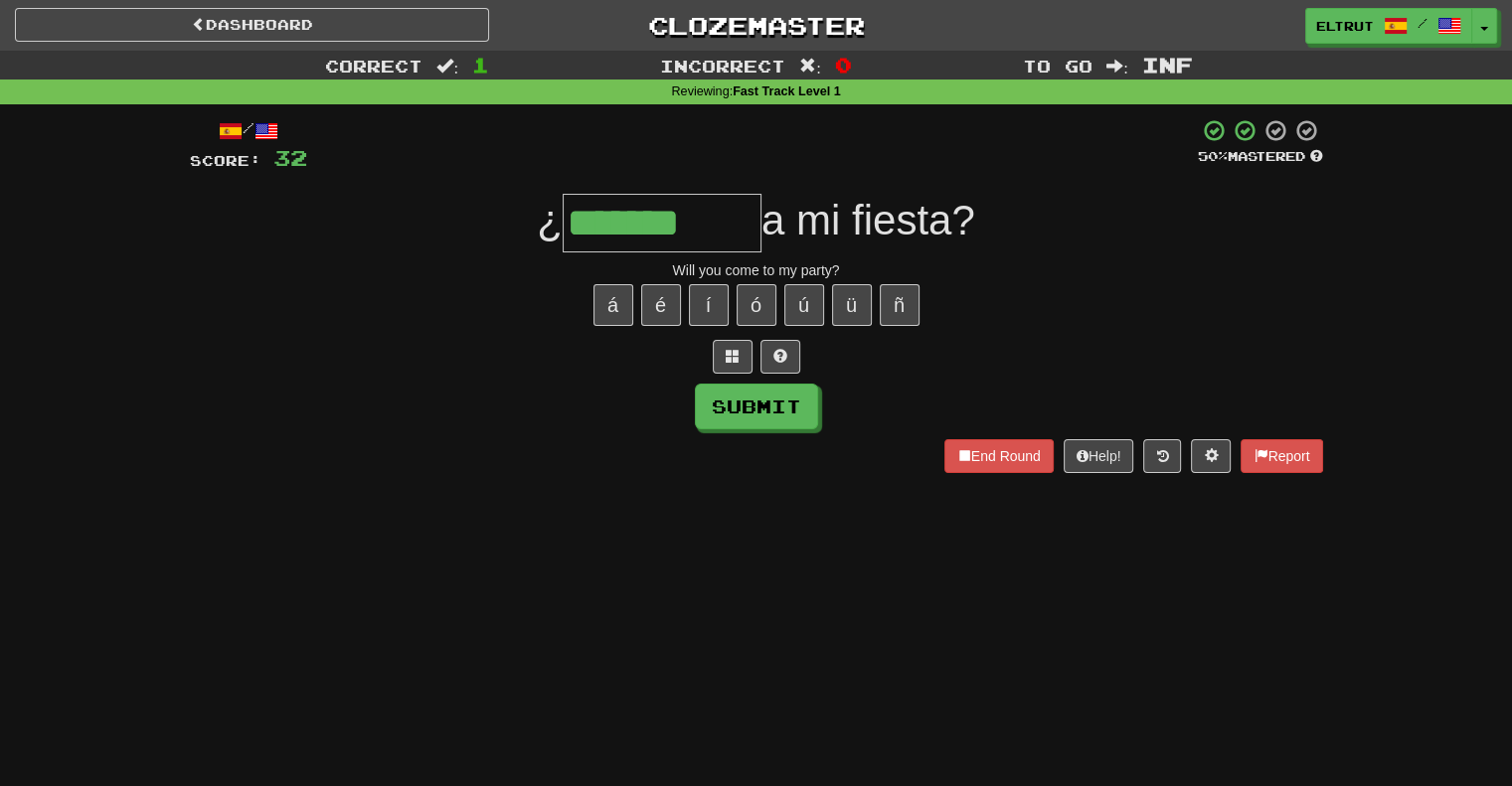 type on "*******" 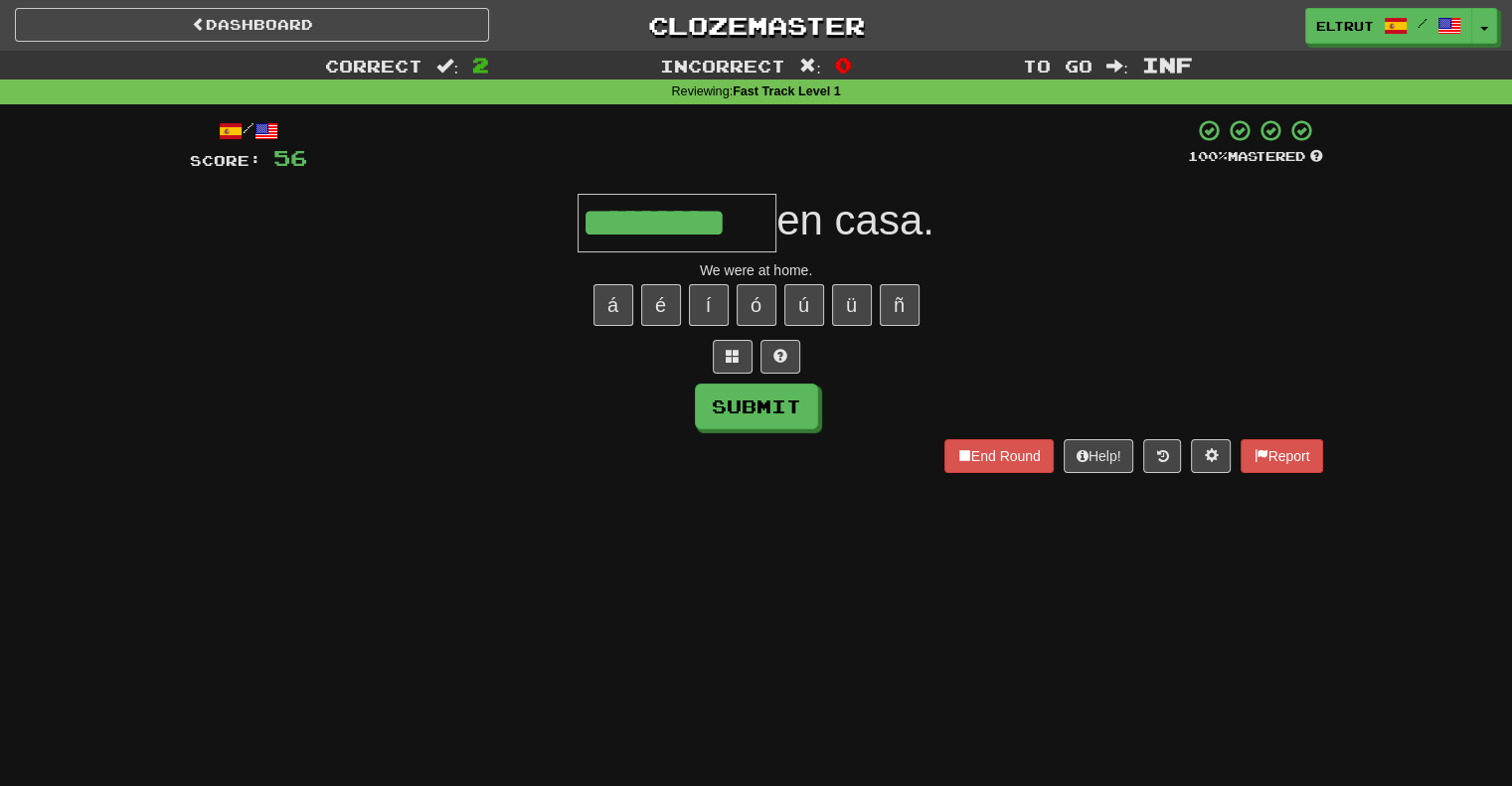 scroll, scrollTop: 0, scrollLeft: 12, axis: horizontal 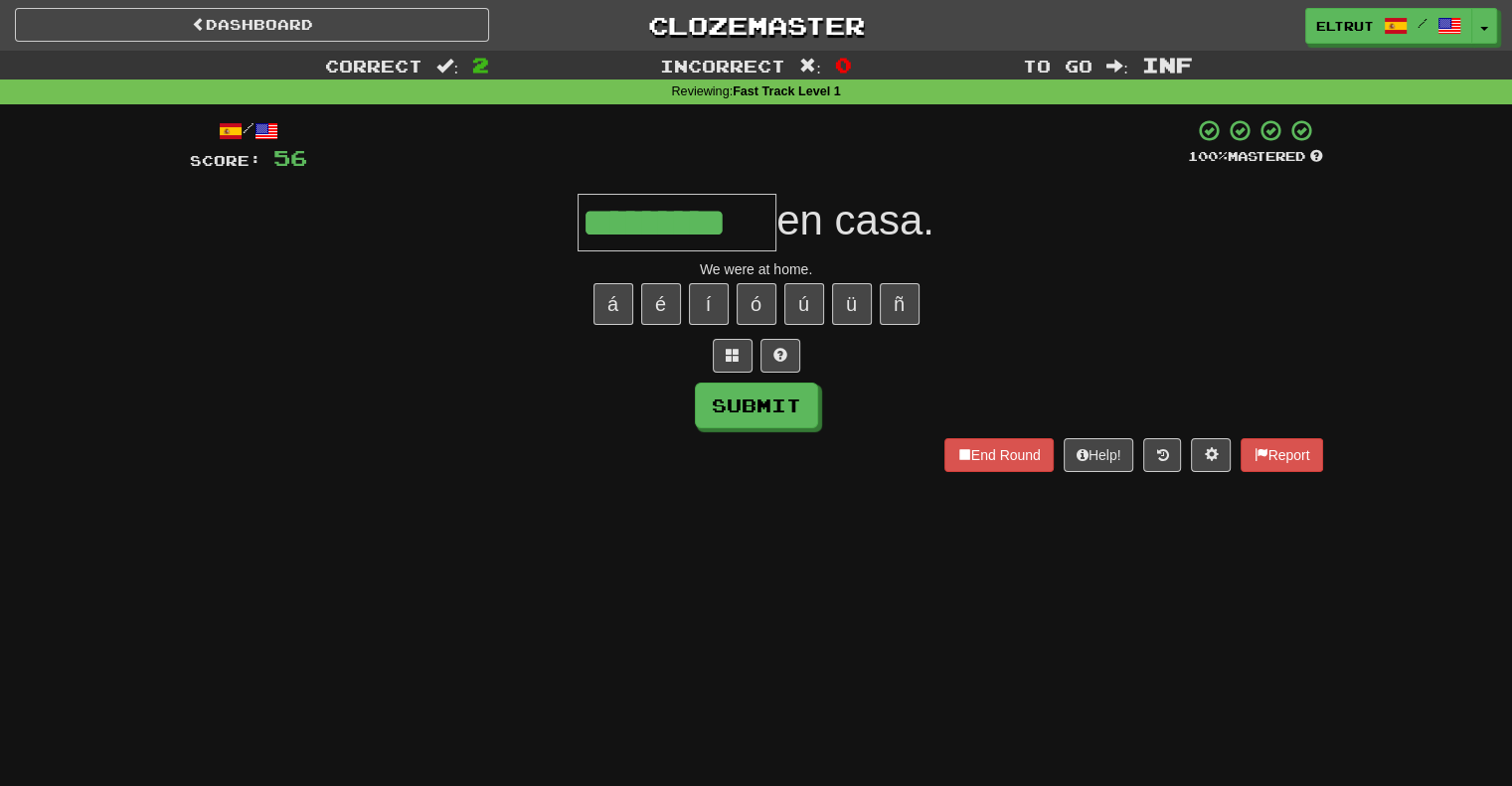 type on "*********" 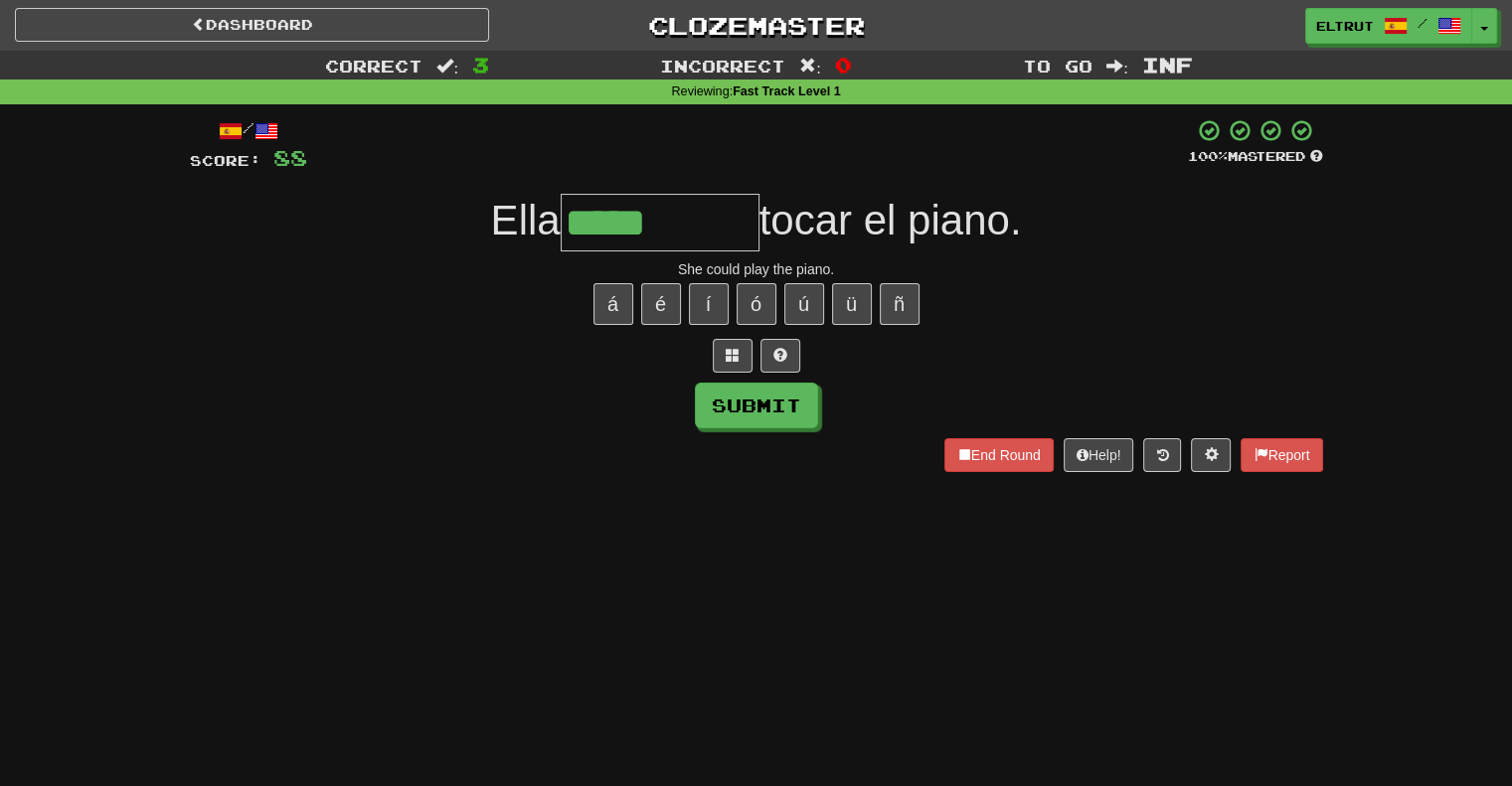 type on "*****" 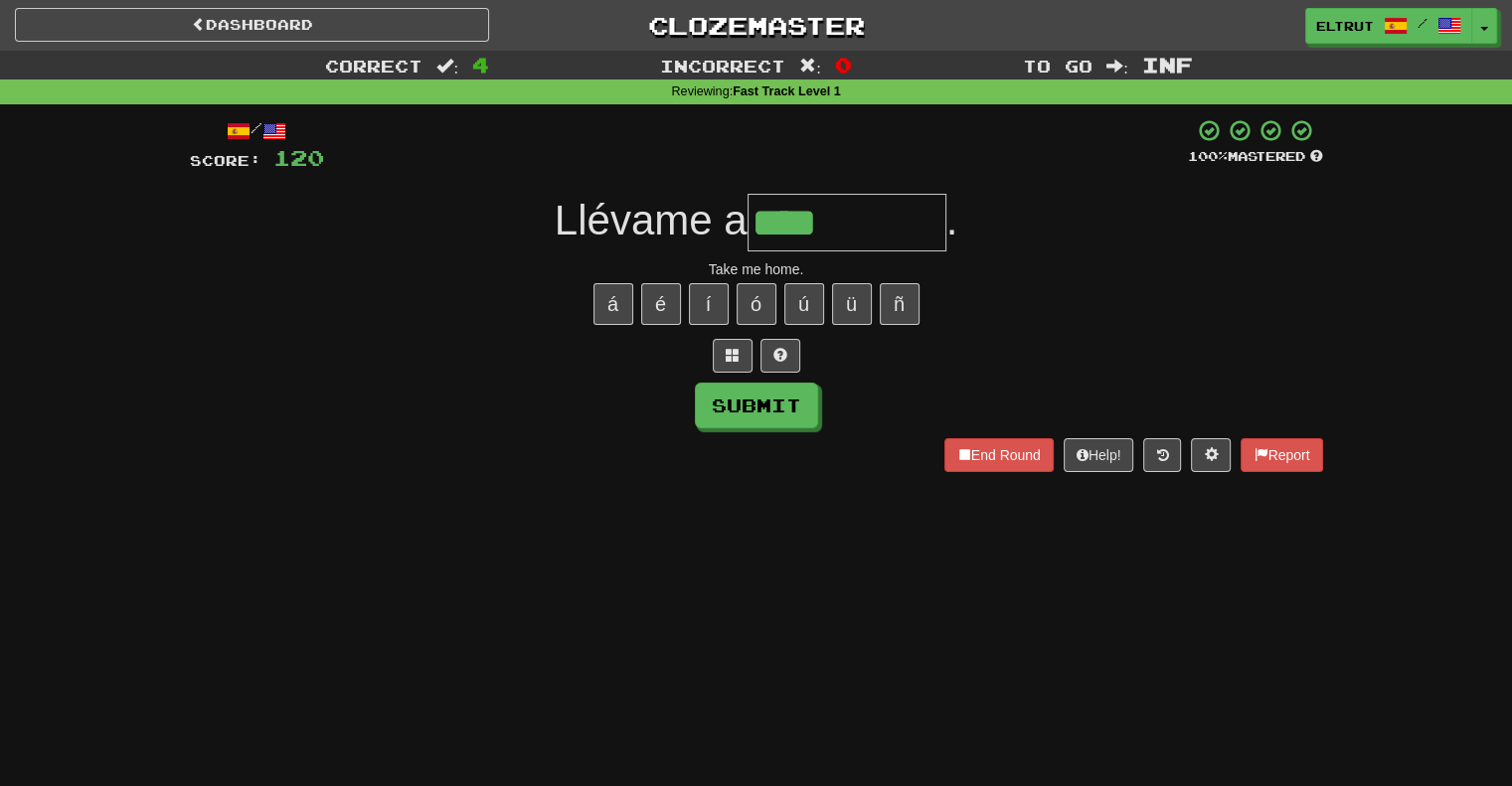 type on "****" 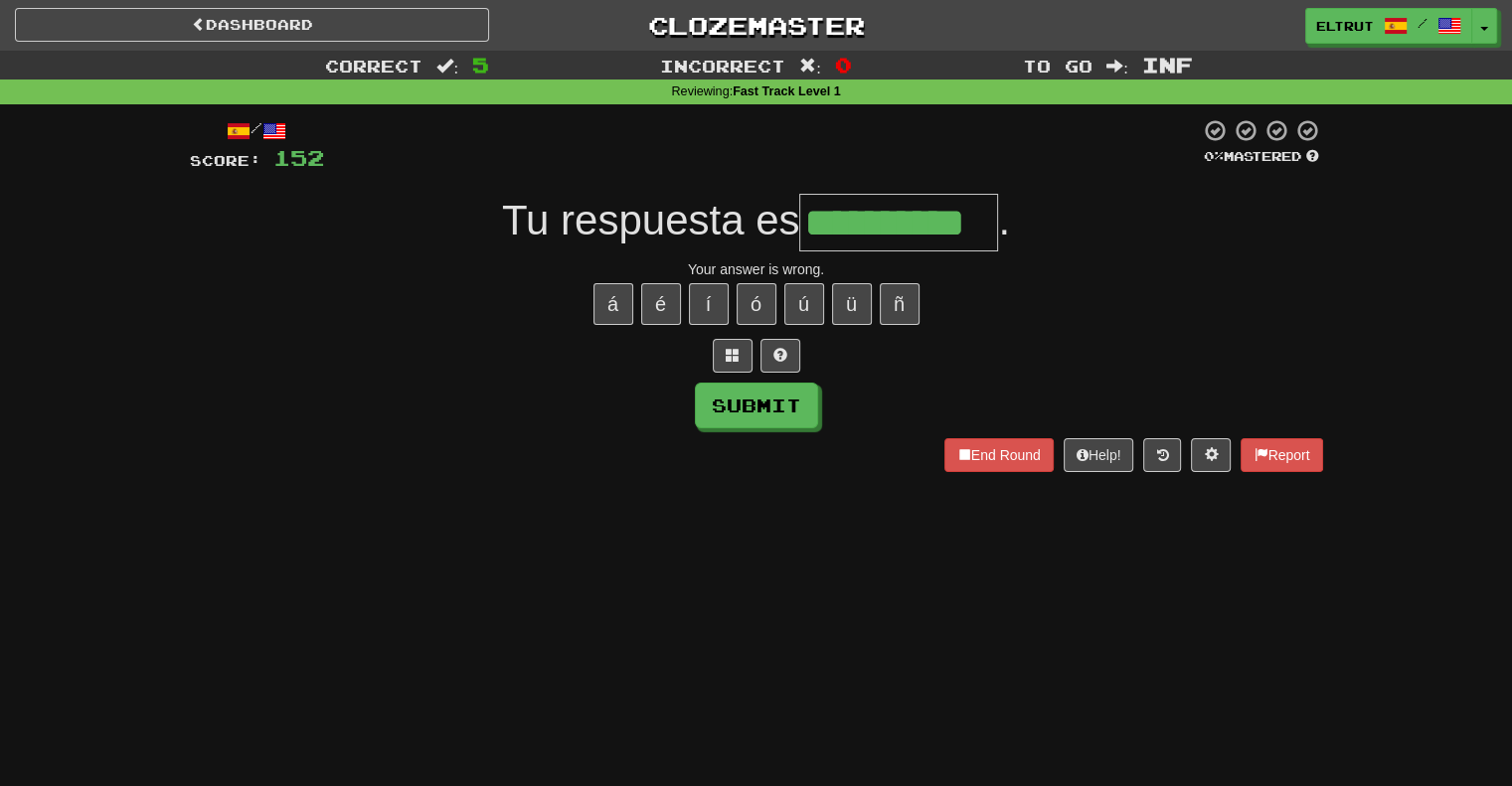 type on "**********" 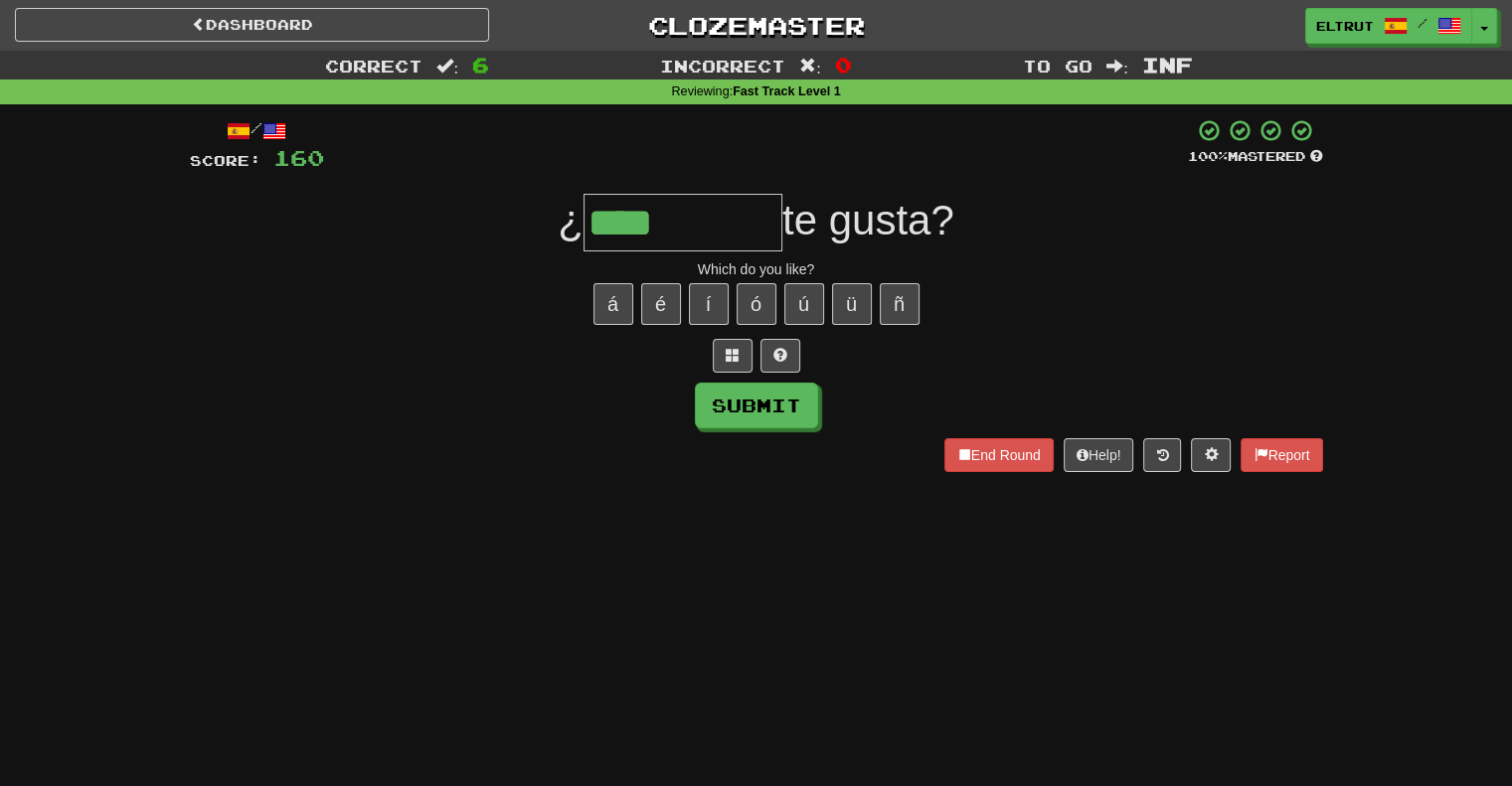 type on "****" 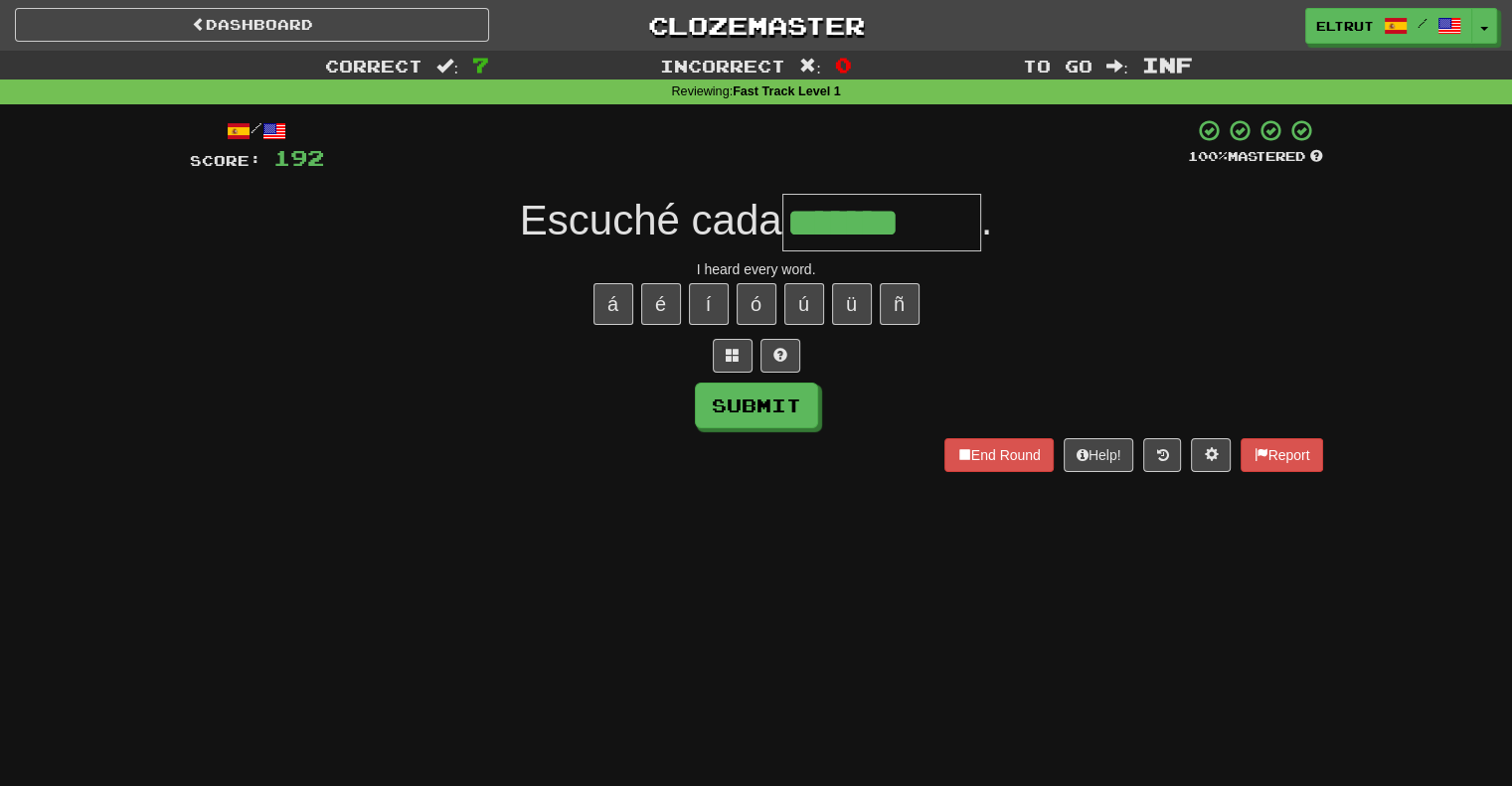 type on "*******" 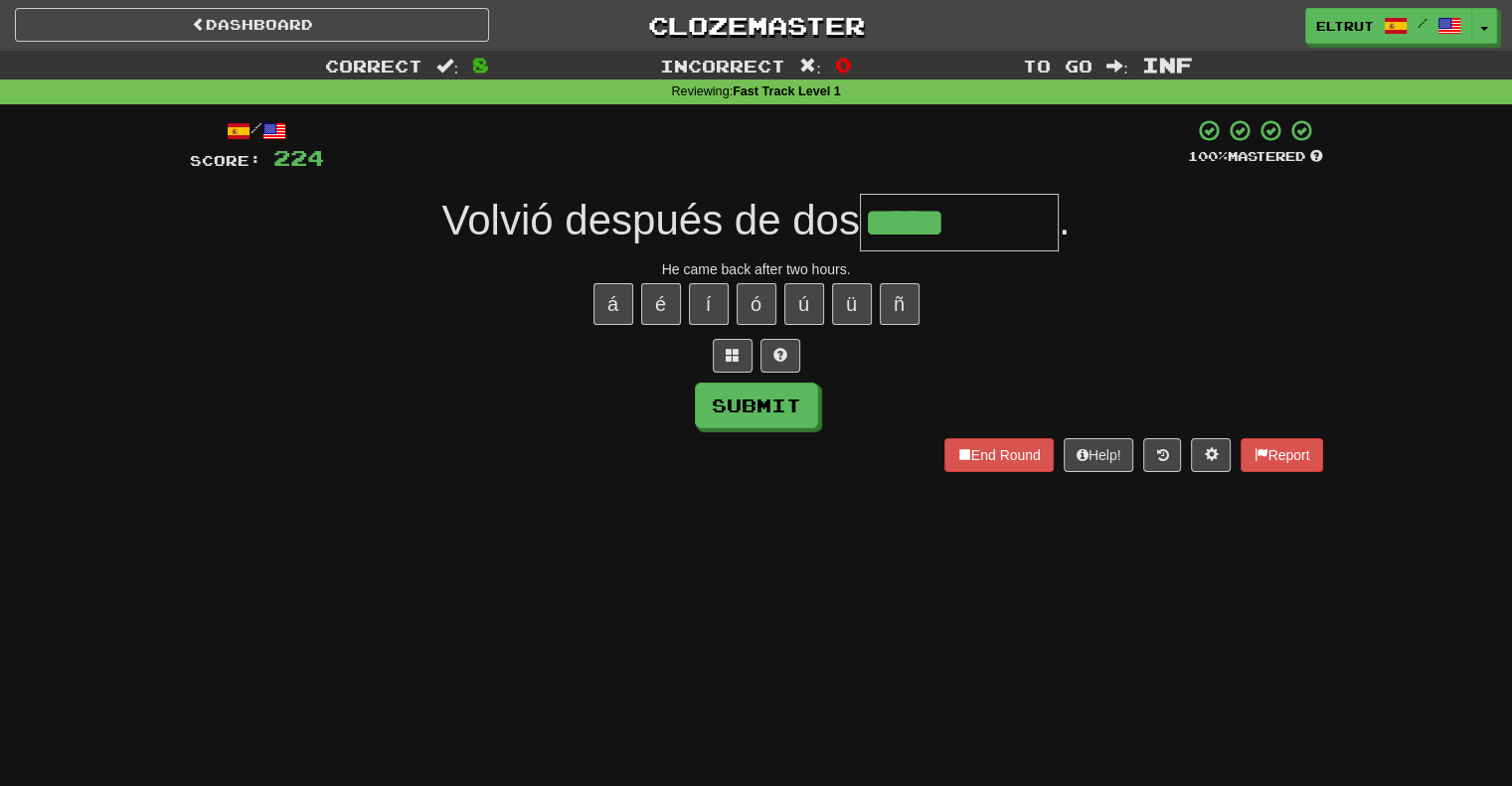 type on "*****" 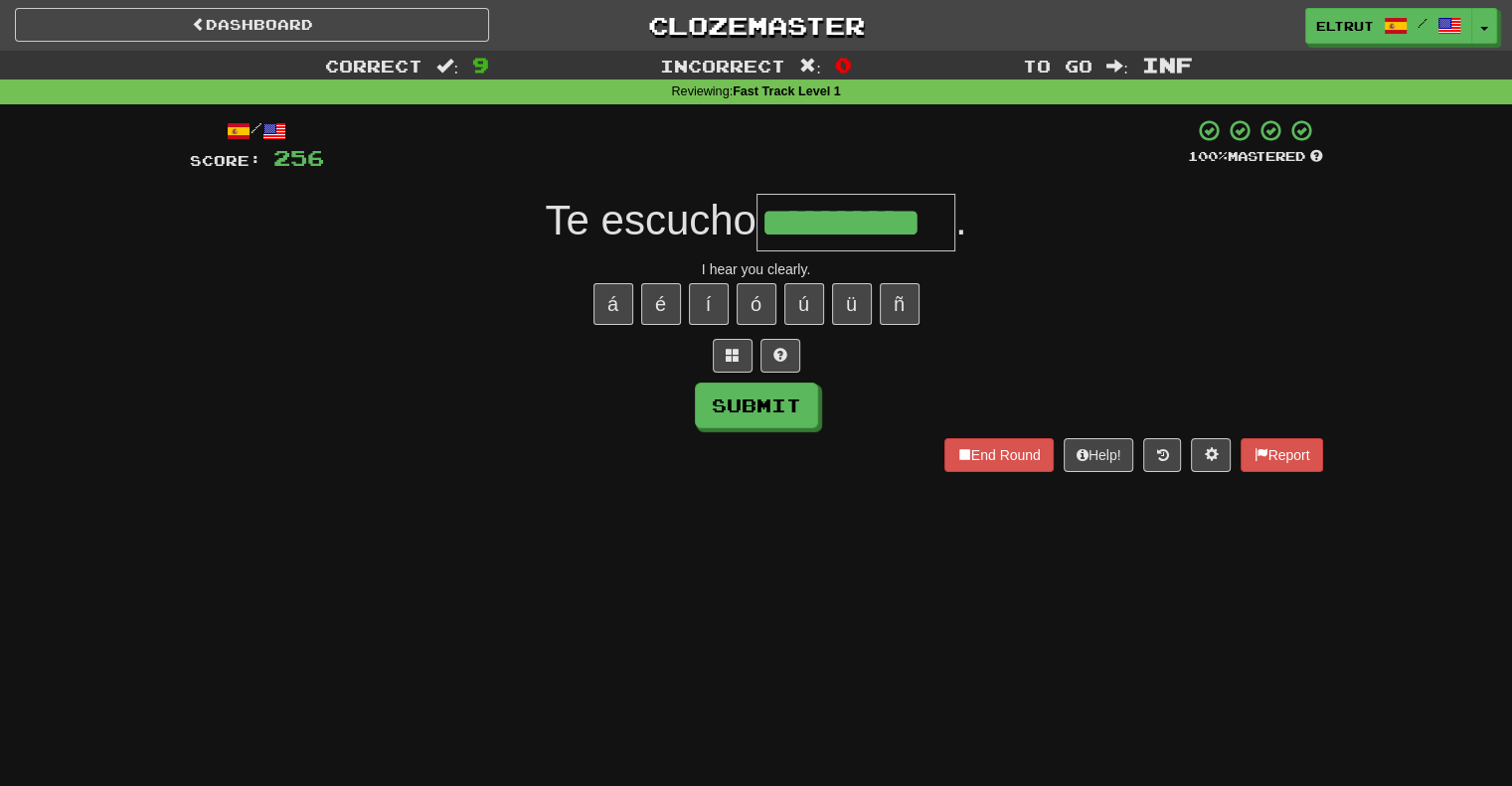 scroll, scrollTop: 0, scrollLeft: 15, axis: horizontal 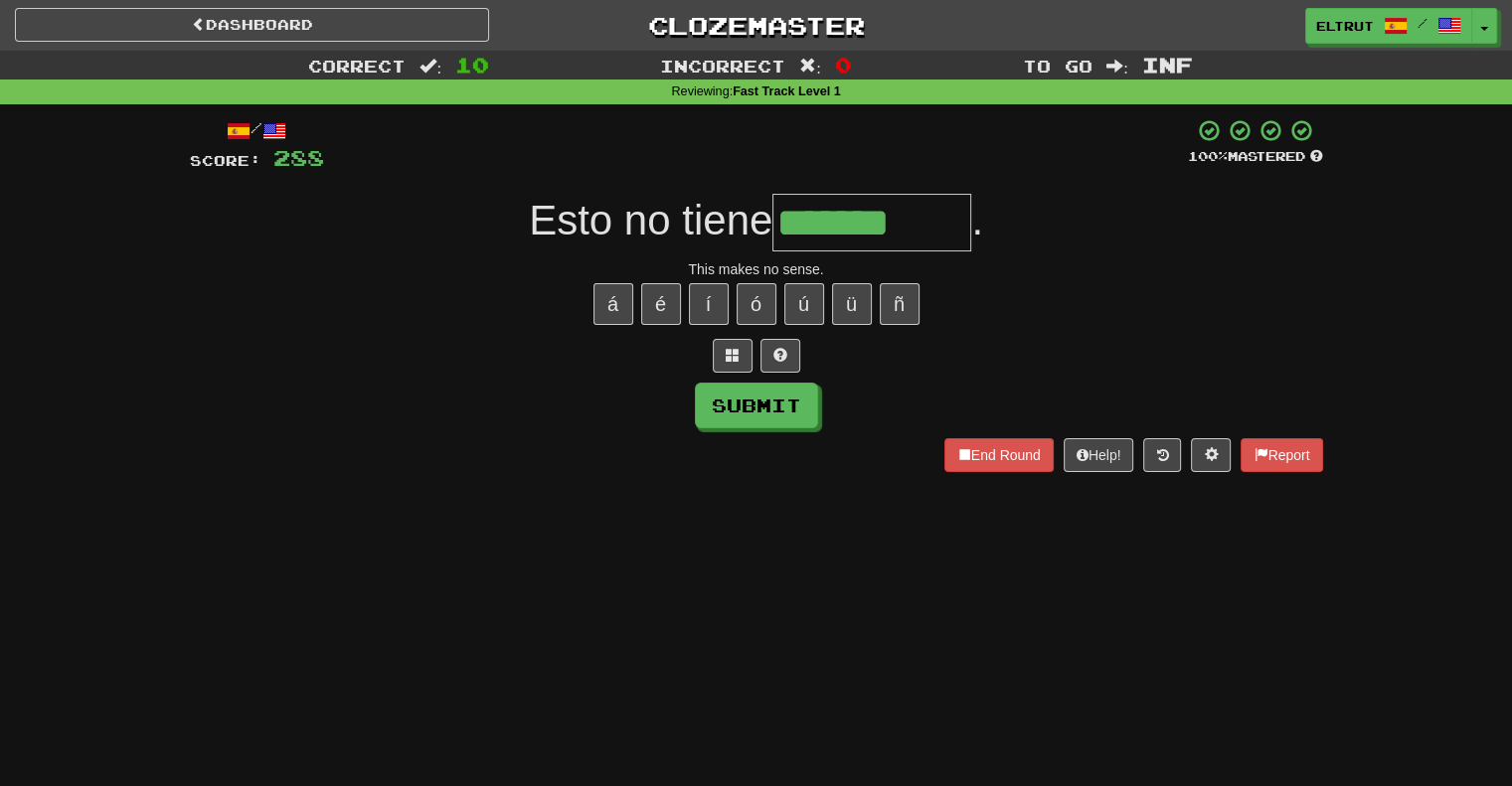type on "*******" 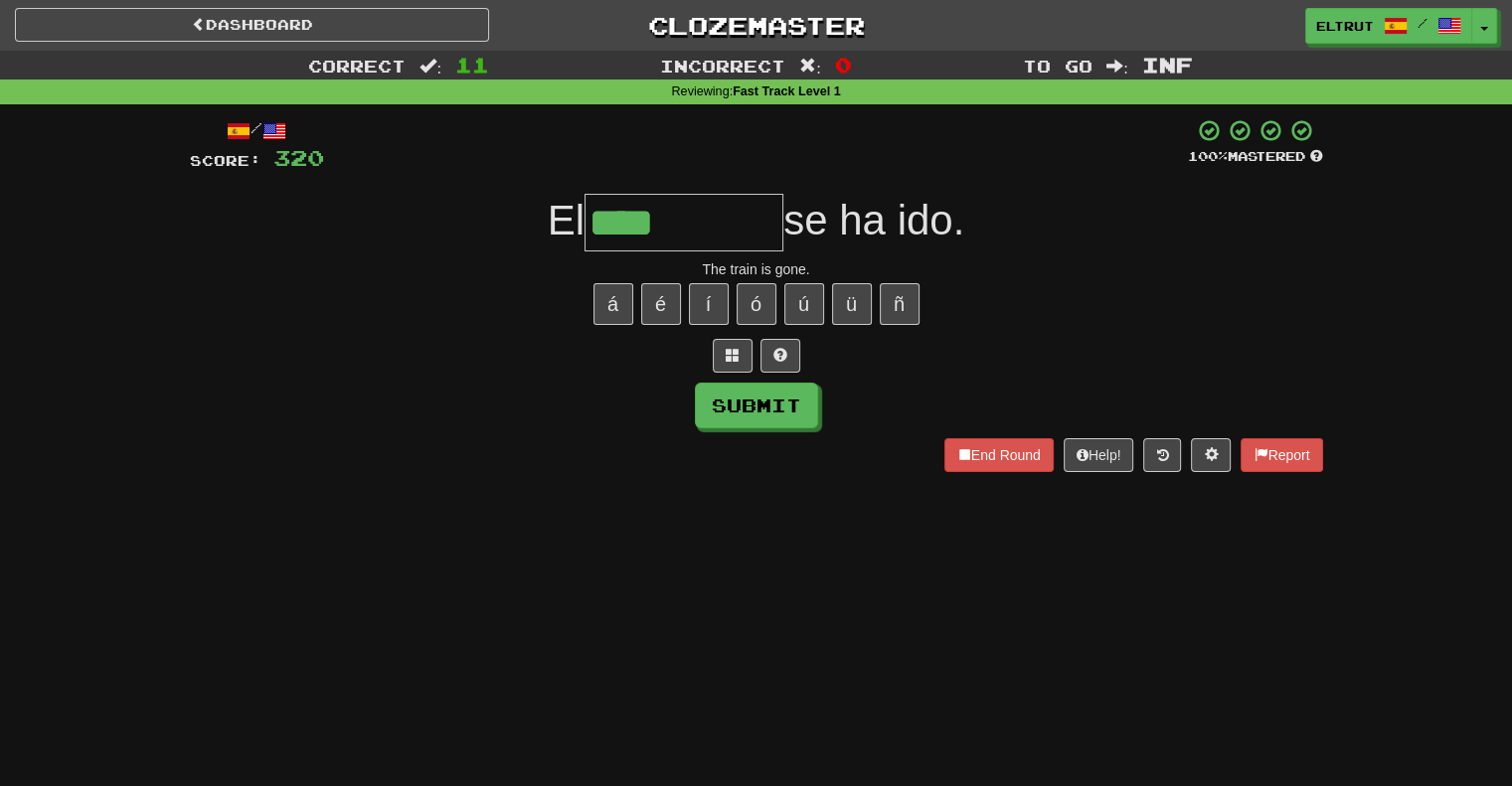 type on "****" 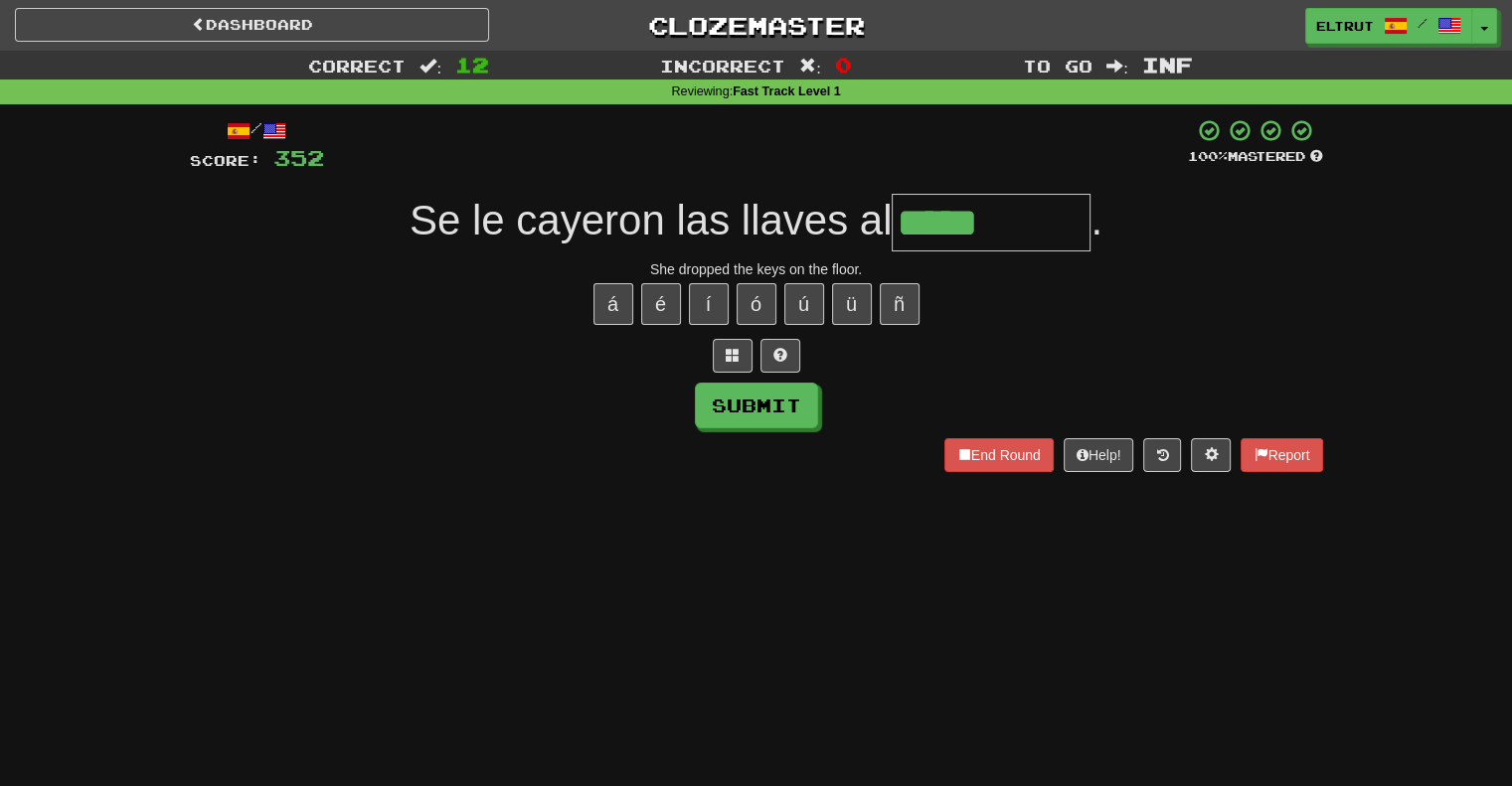 type on "*****" 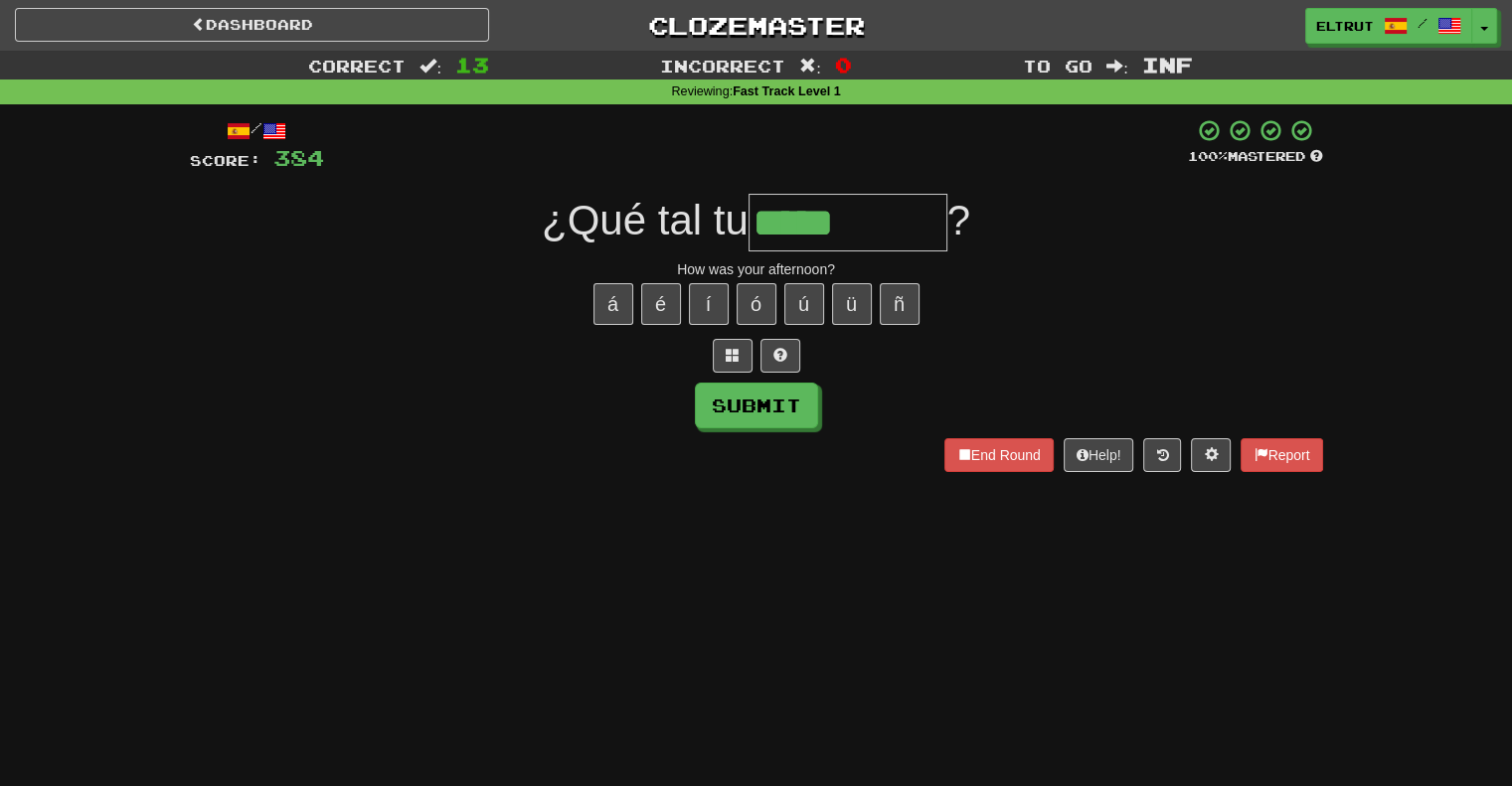 type on "*****" 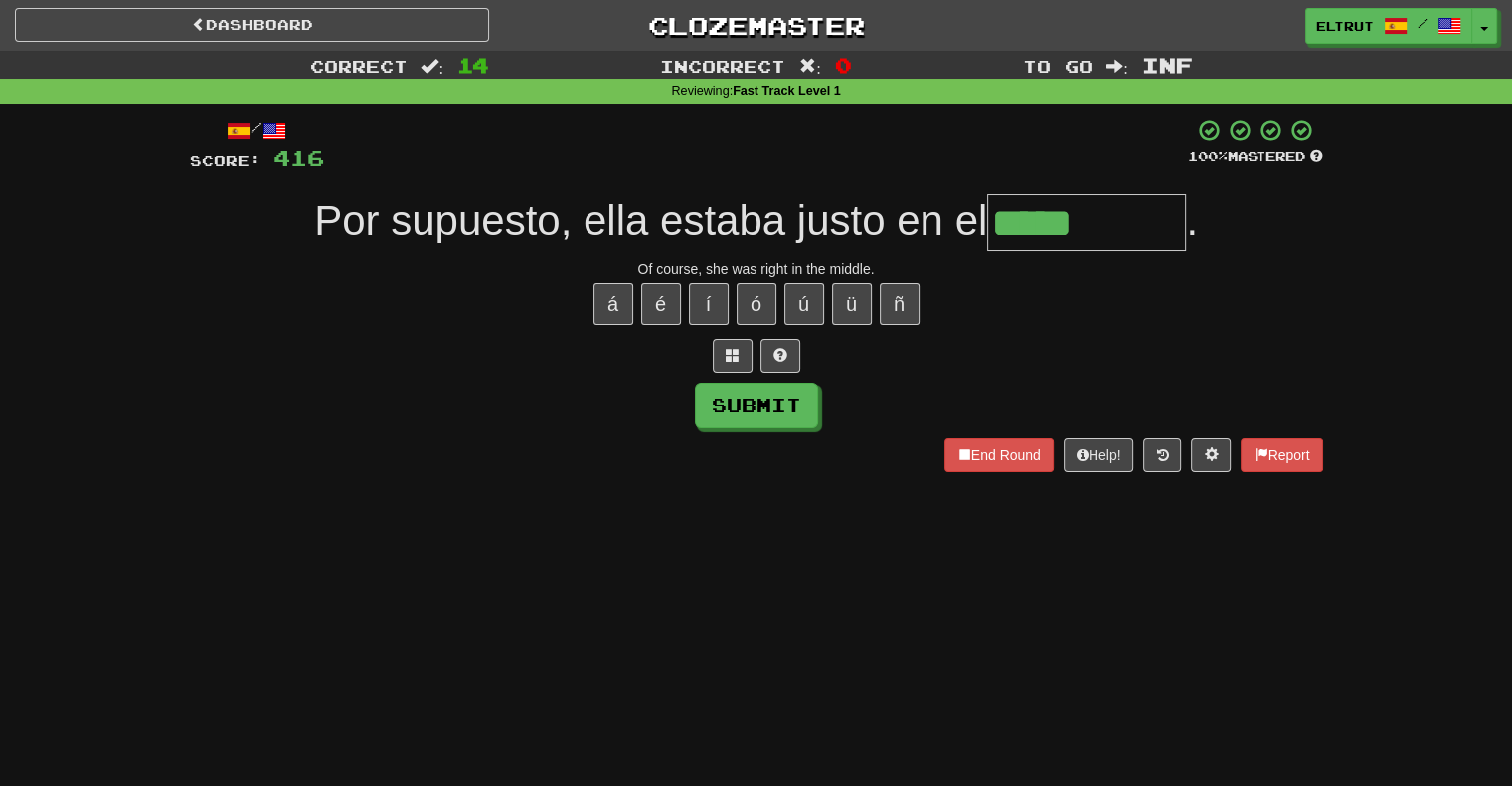 type on "*****" 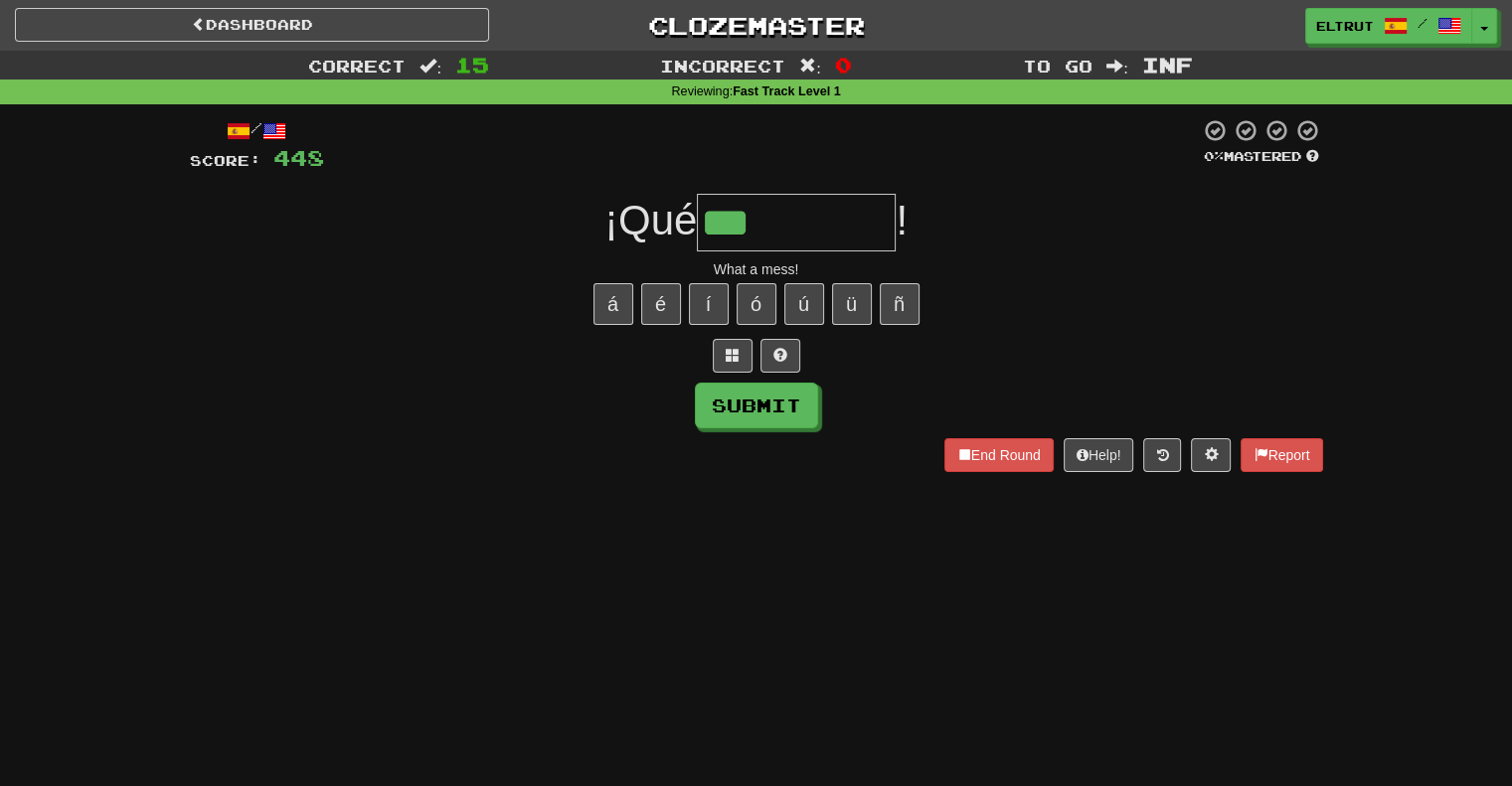 type on "***" 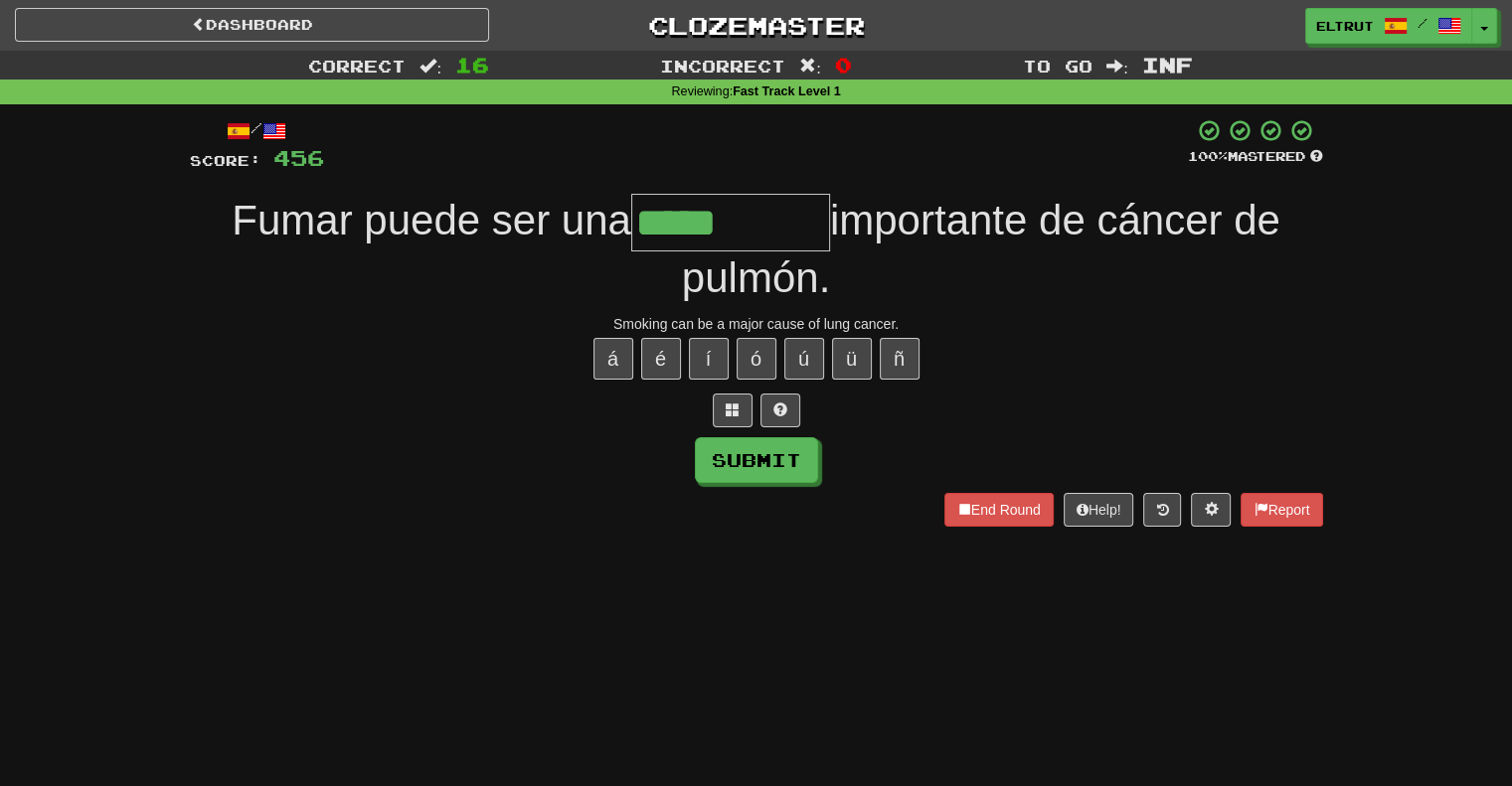 type on "*****" 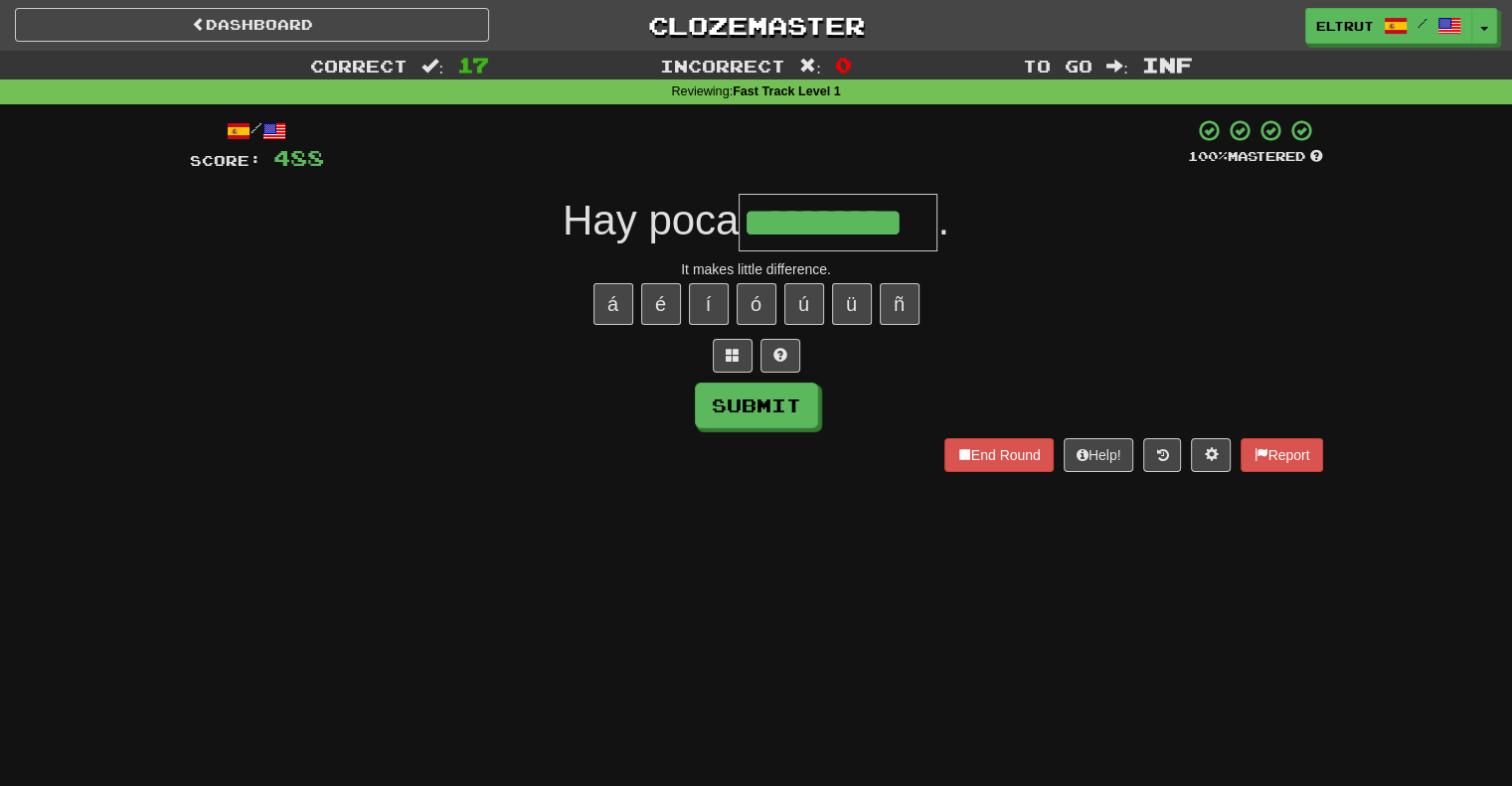 type on "**********" 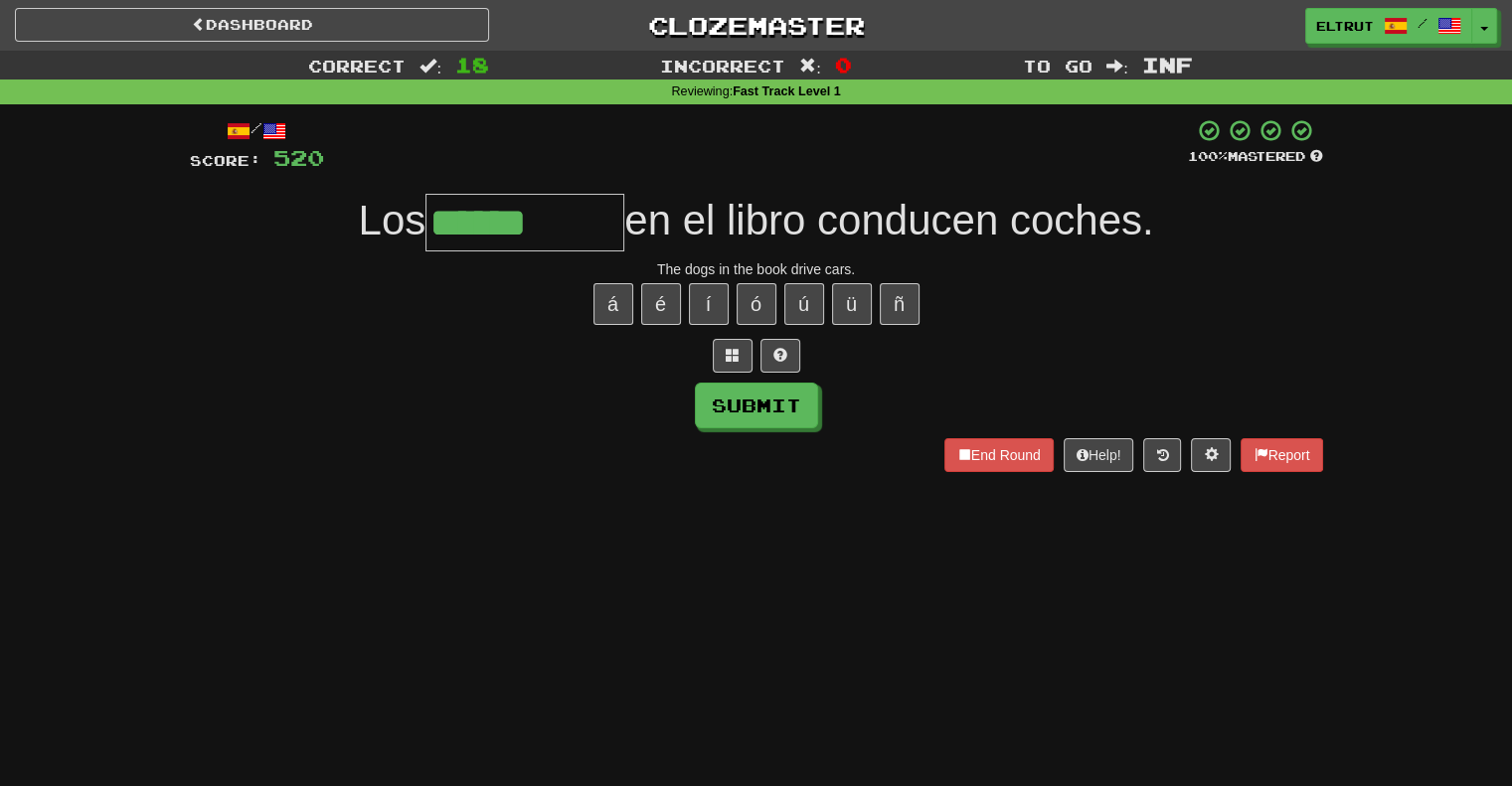 type on "******" 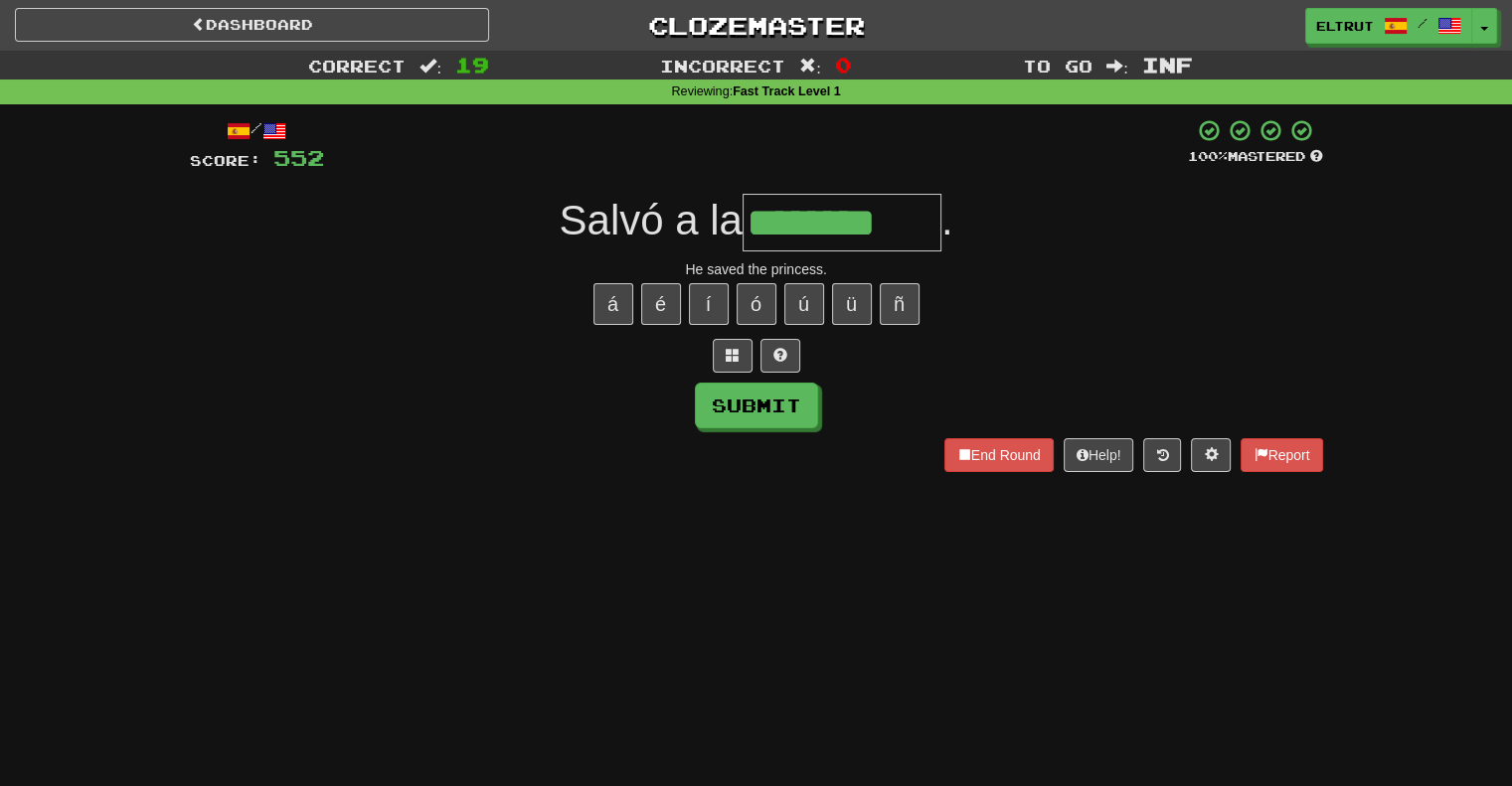 type on "********" 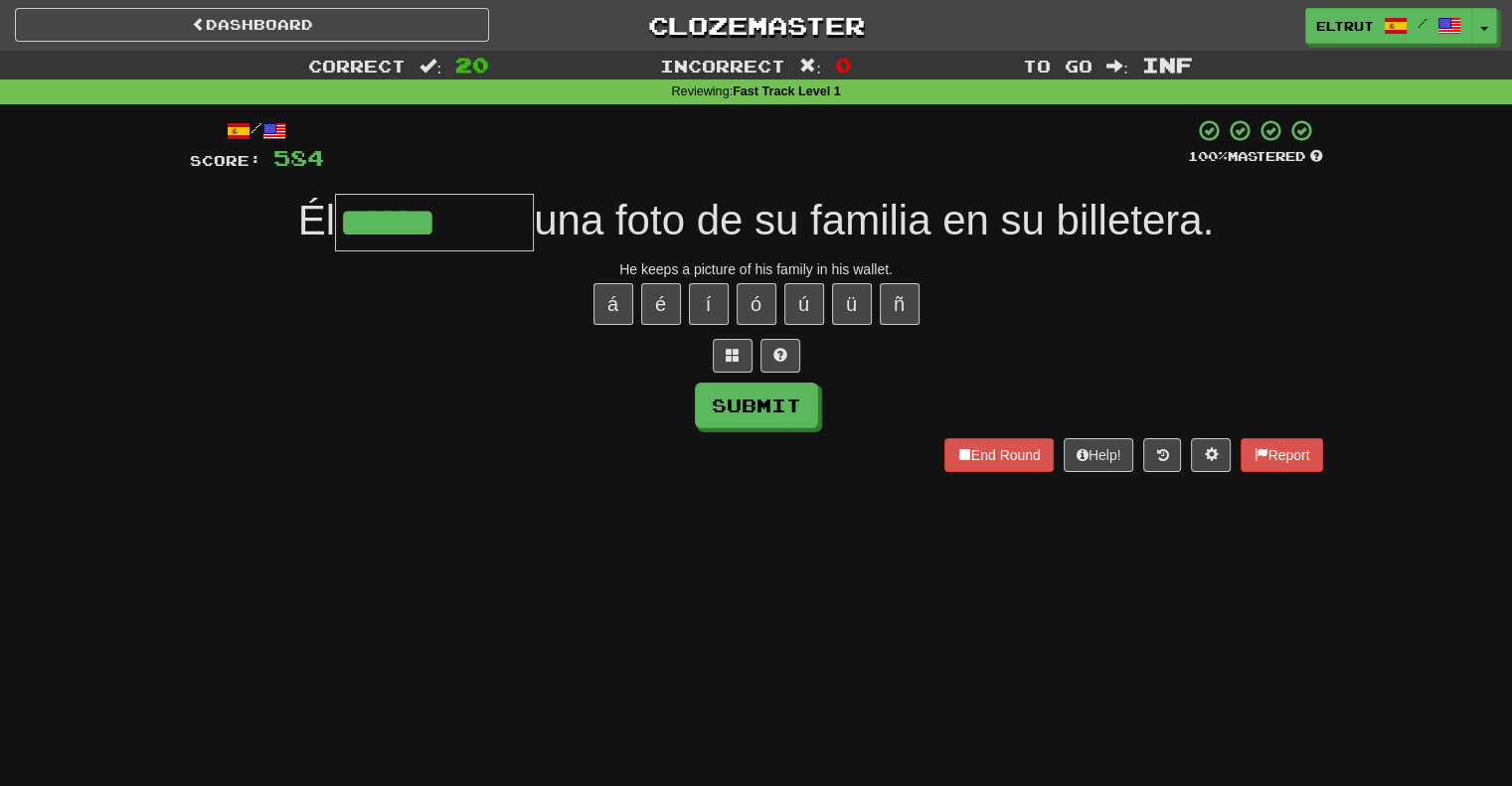 type on "******" 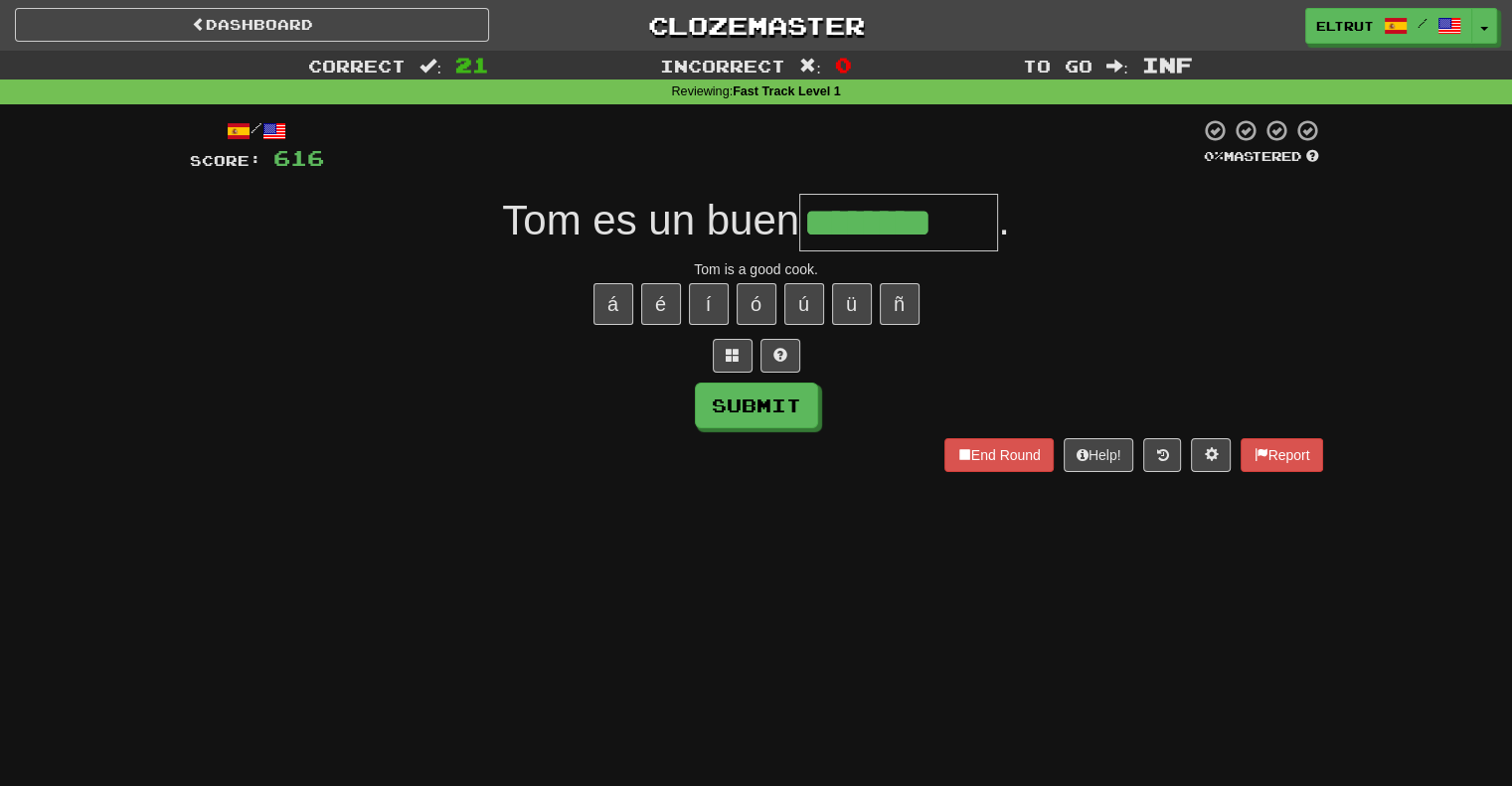 type on "********" 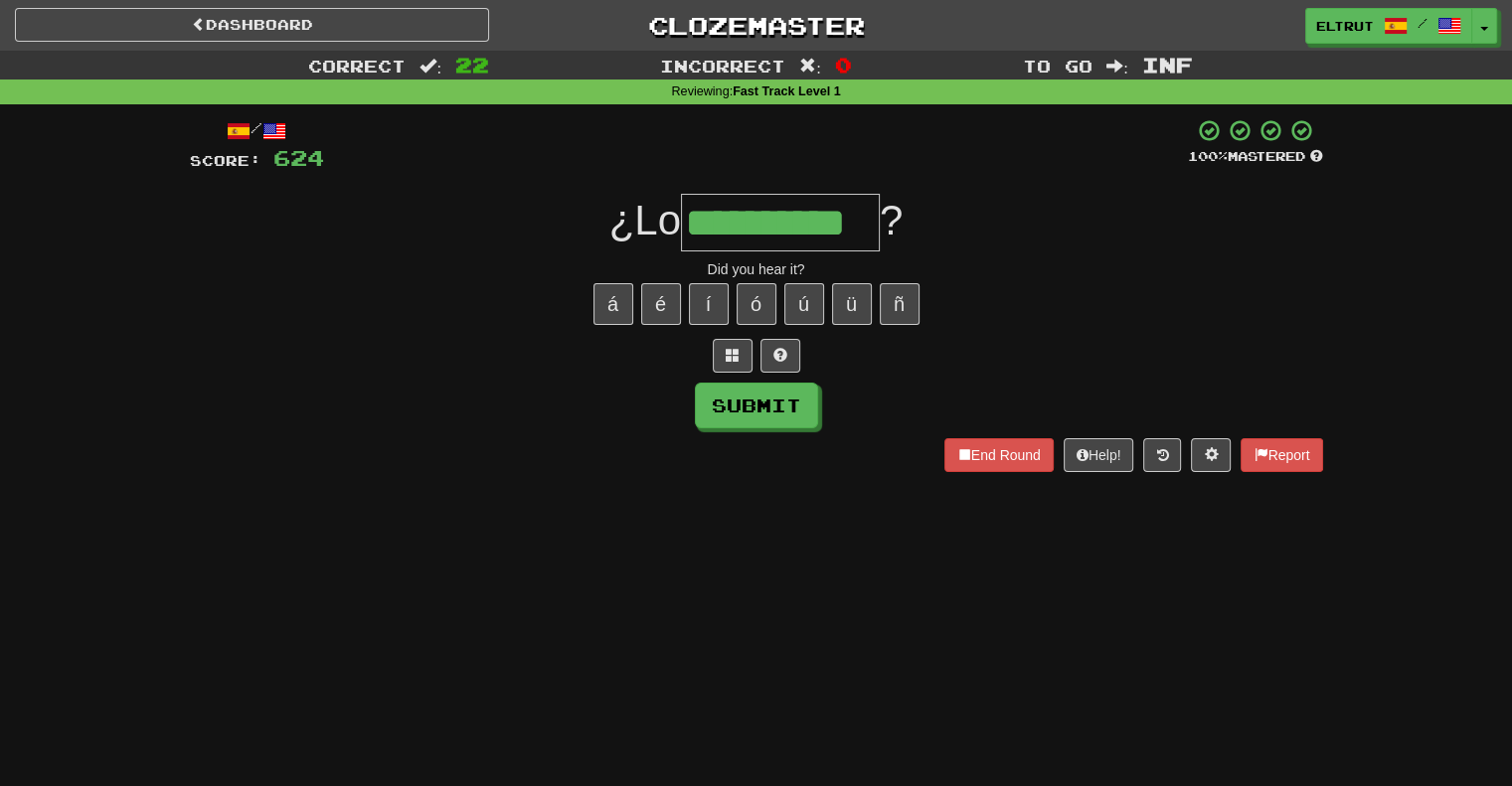 scroll, scrollTop: 0, scrollLeft: 20, axis: horizontal 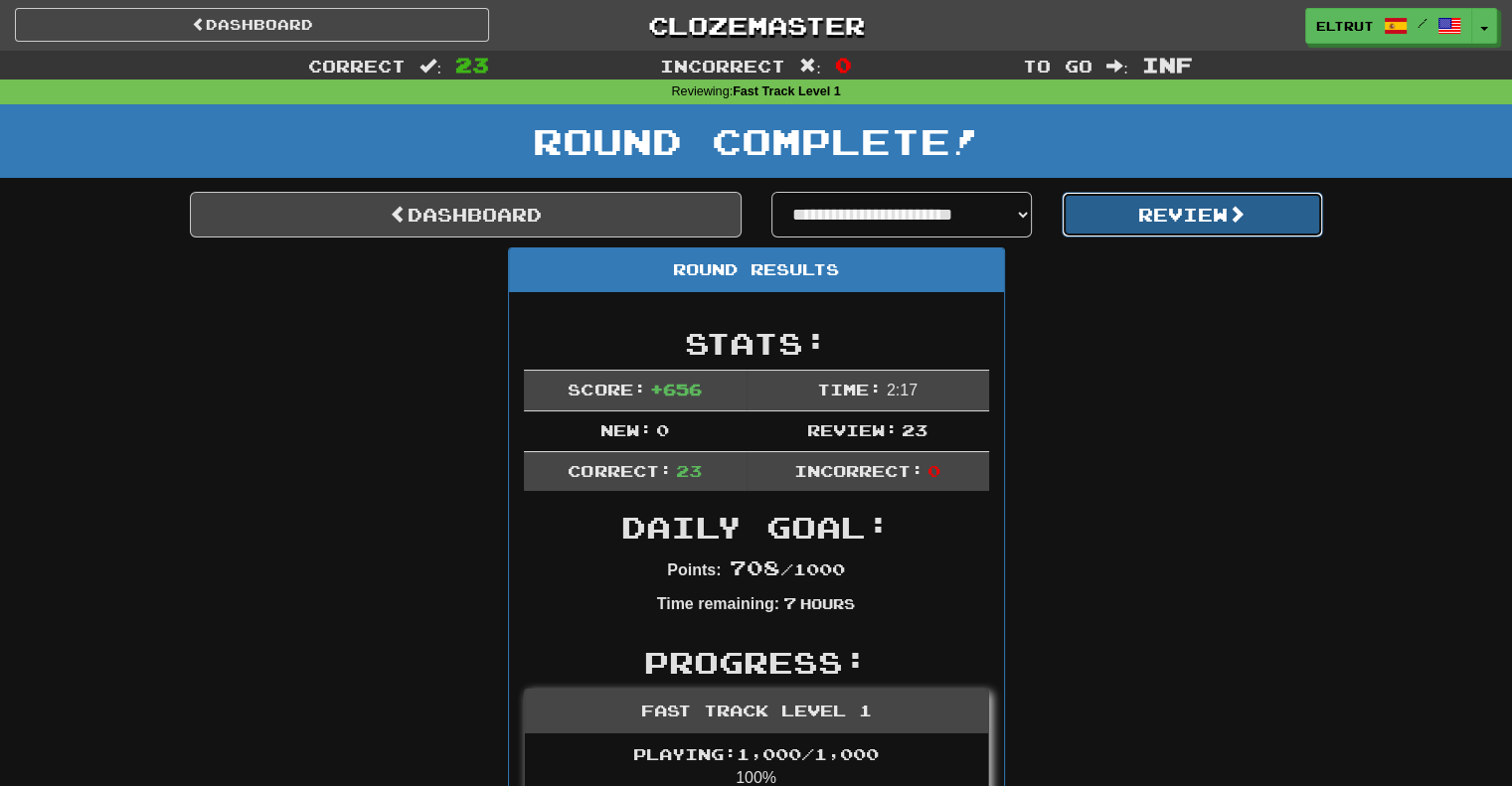 click on "Review" at bounding box center (1192, 215) 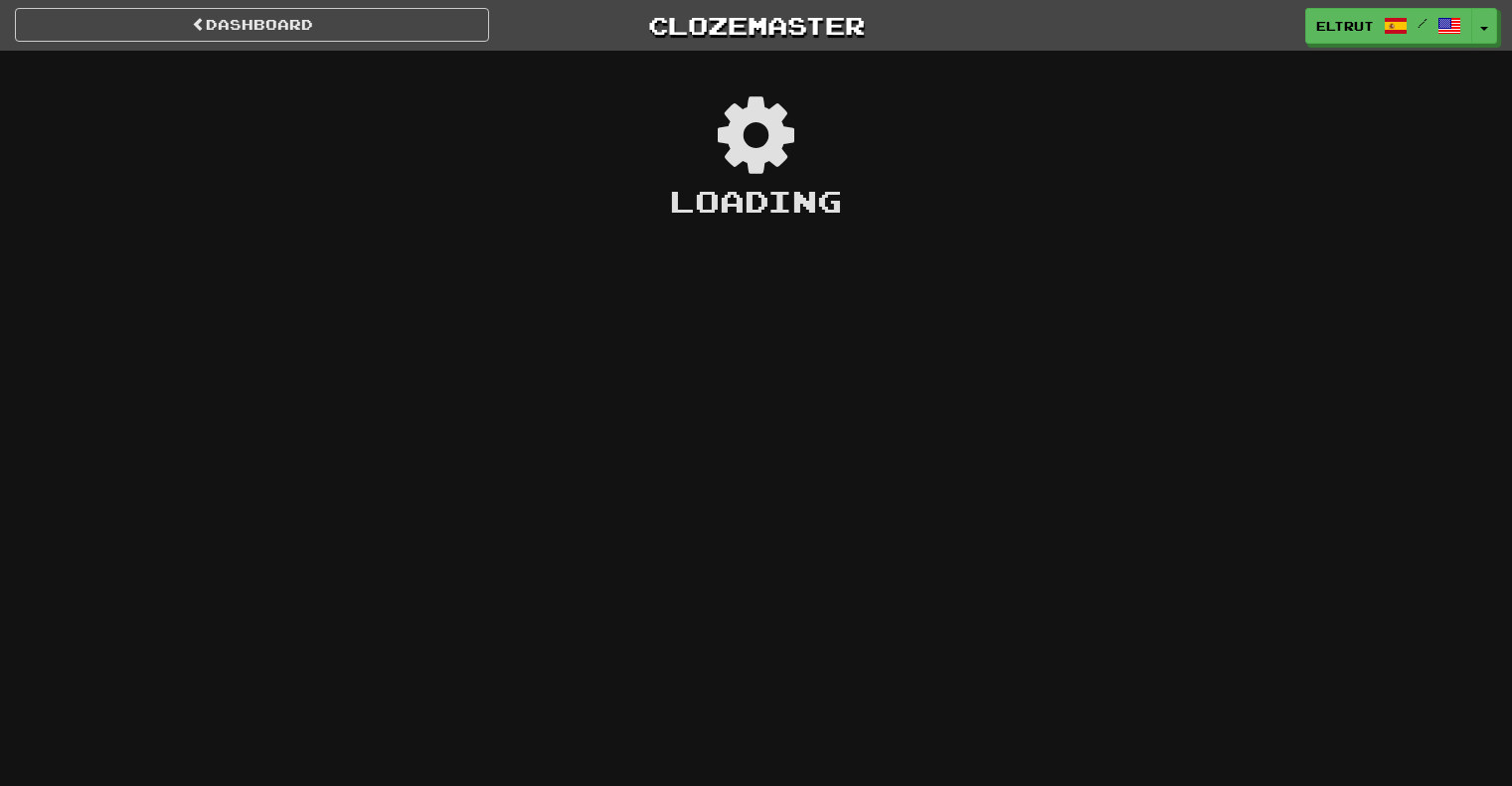scroll, scrollTop: 0, scrollLeft: 0, axis: both 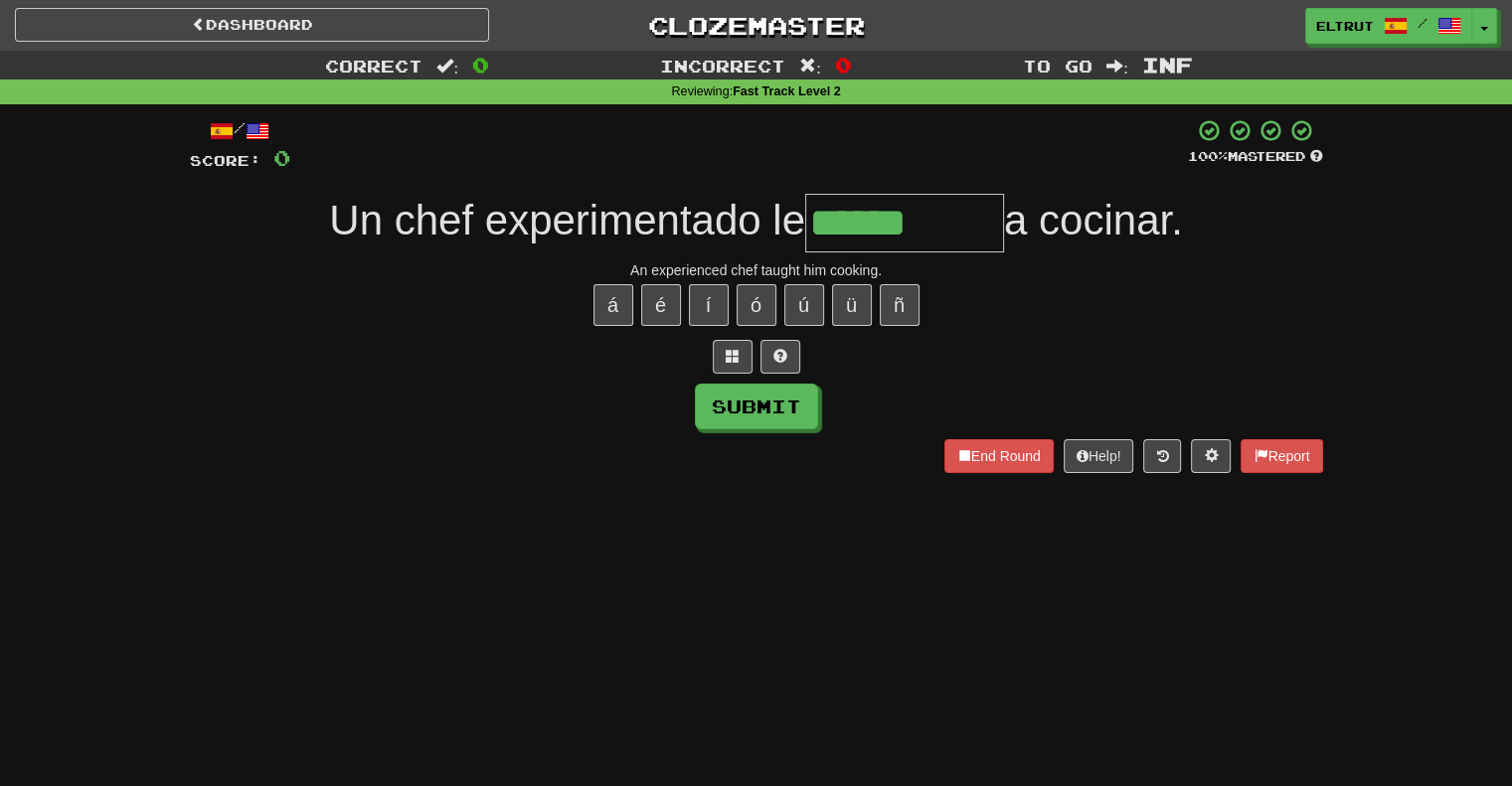type on "******" 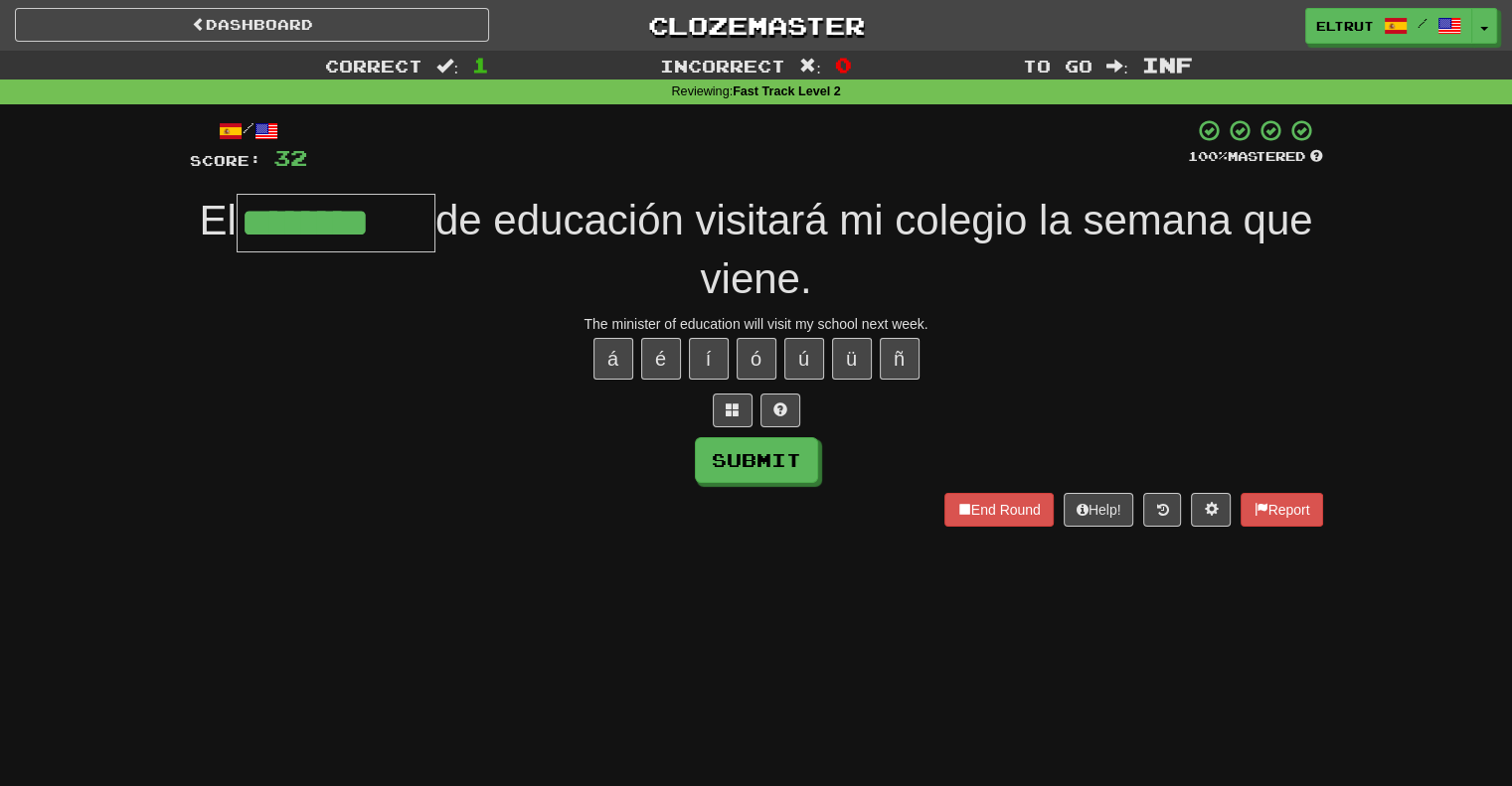 type on "********" 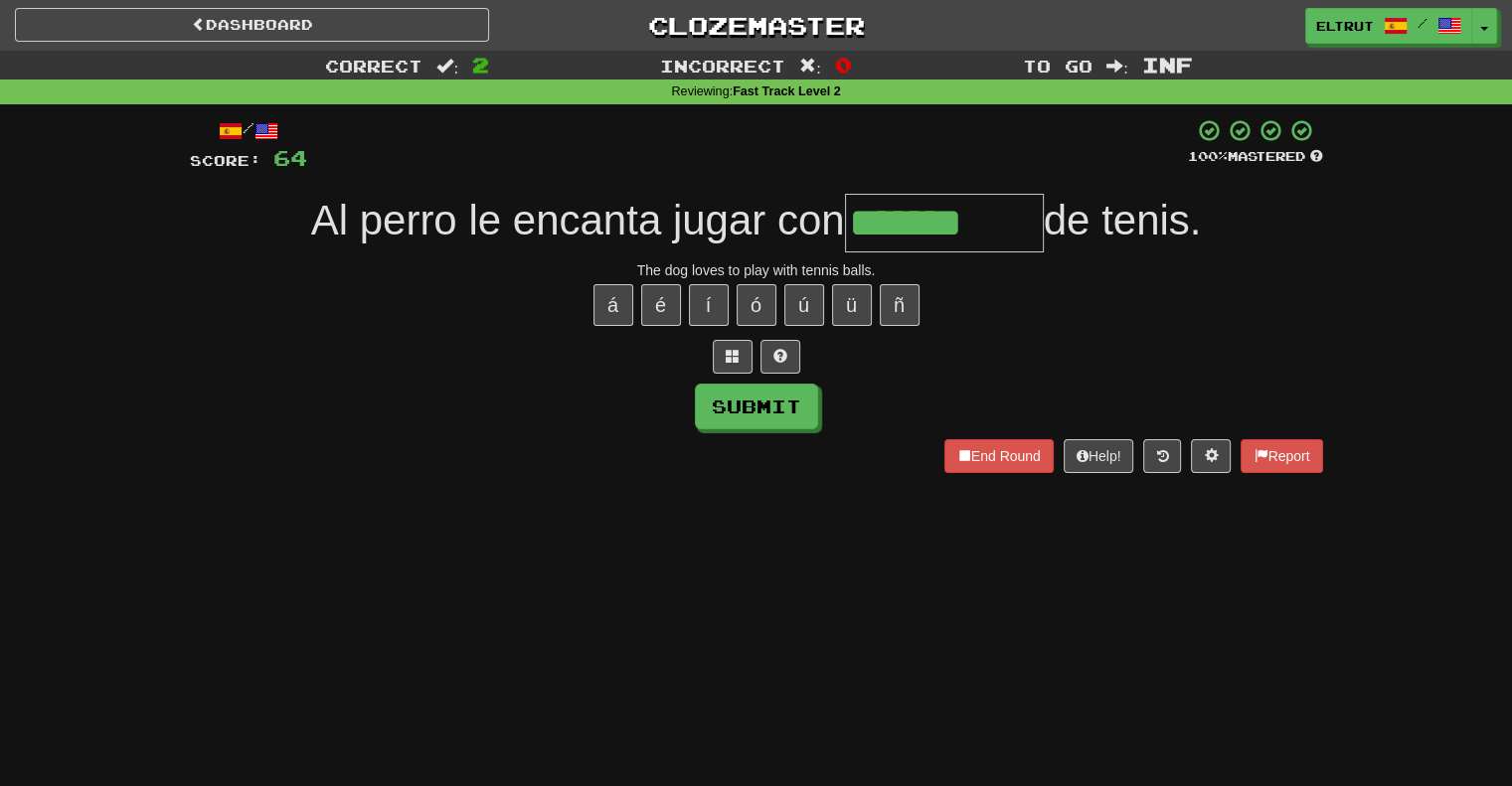 type on "*******" 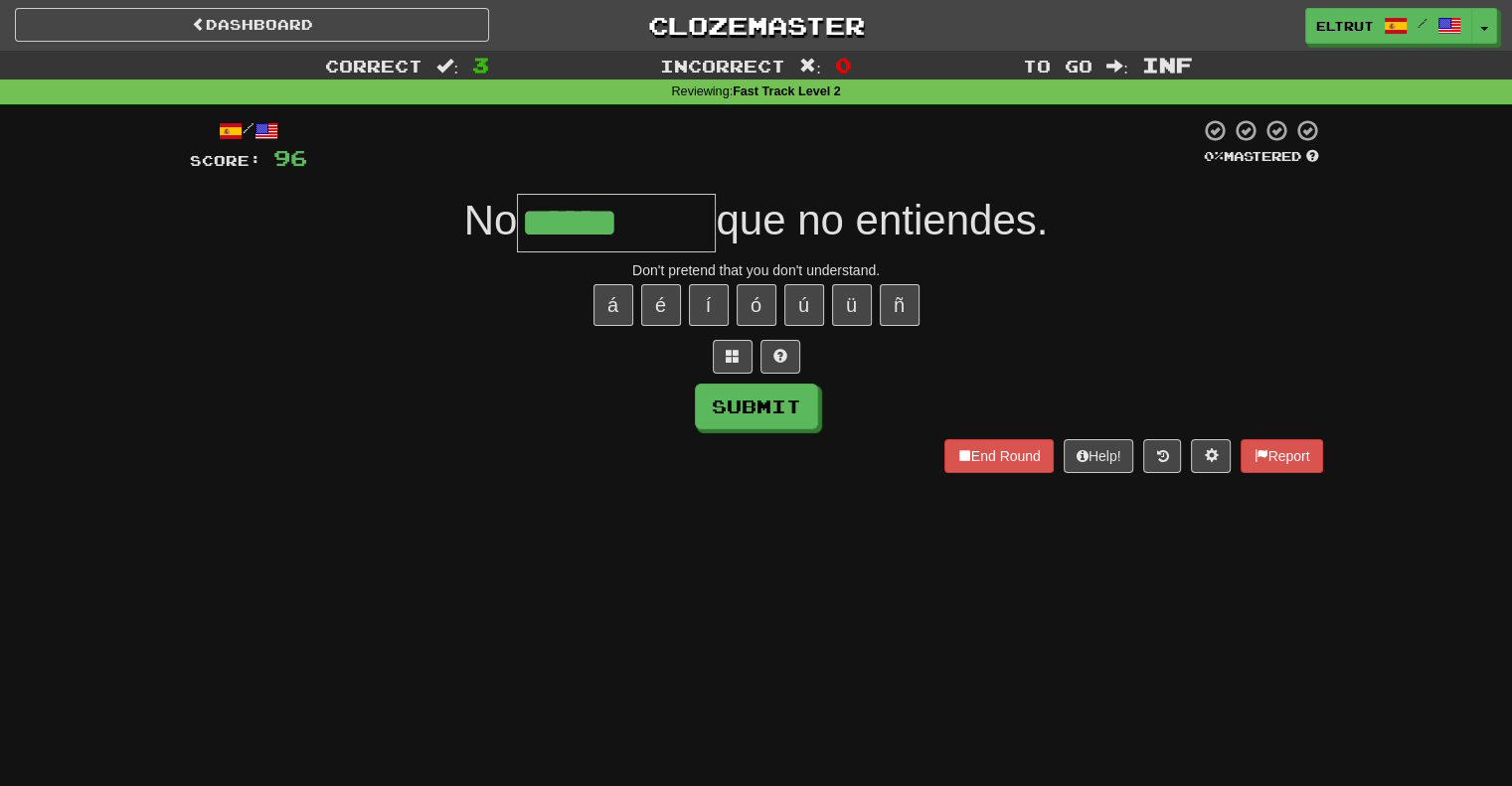 type on "******" 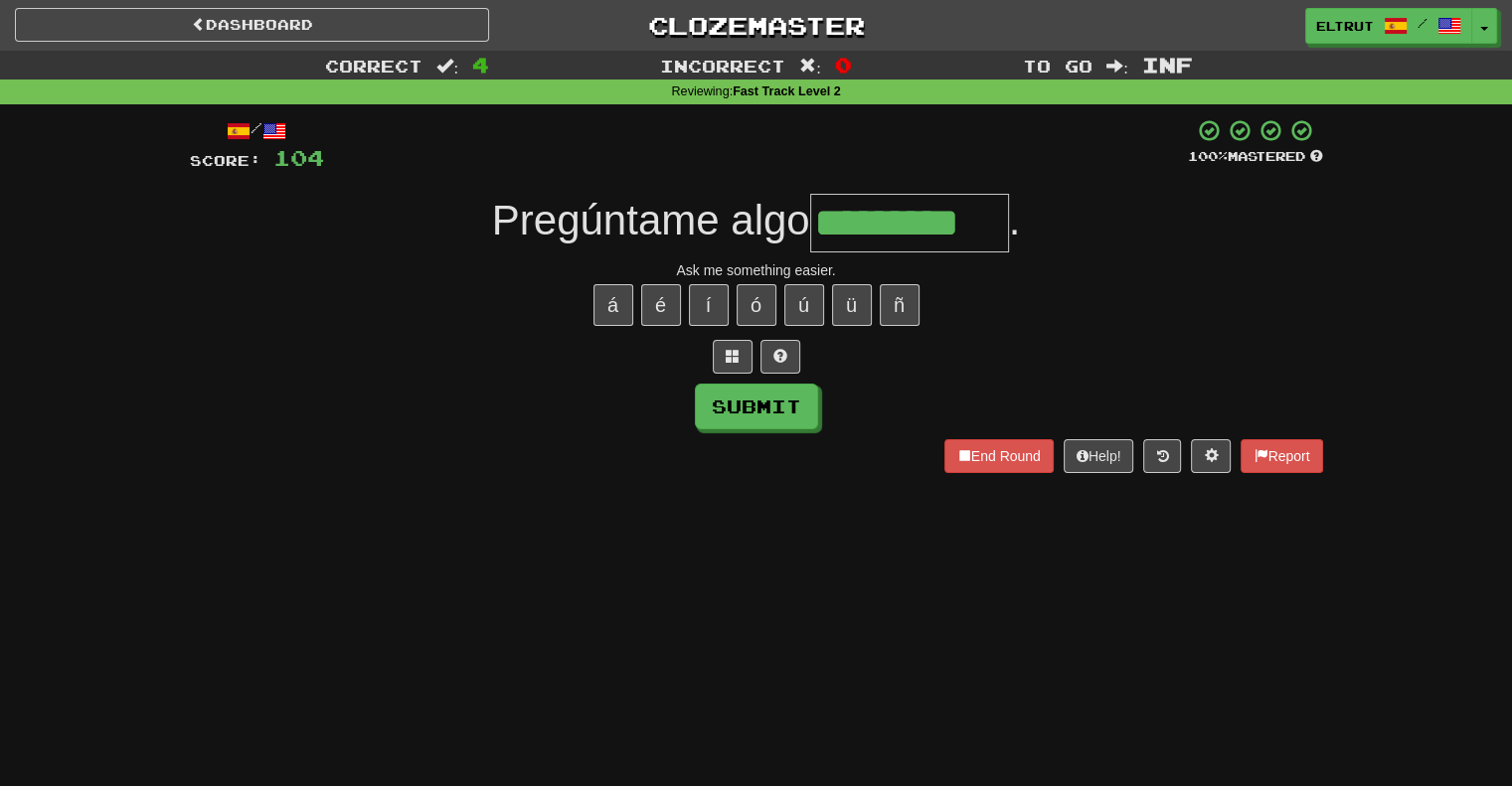 type on "*********" 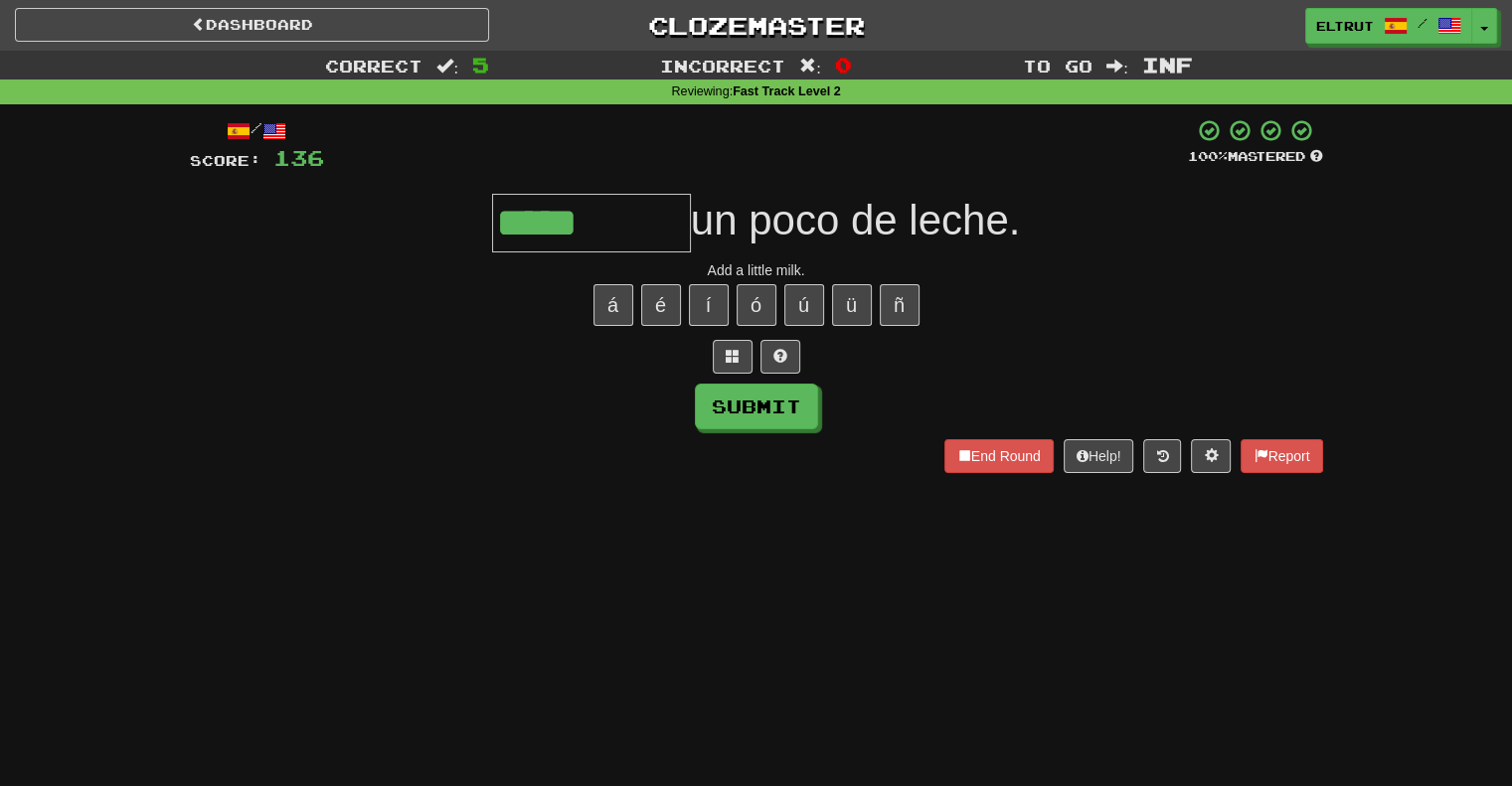 type on "*****" 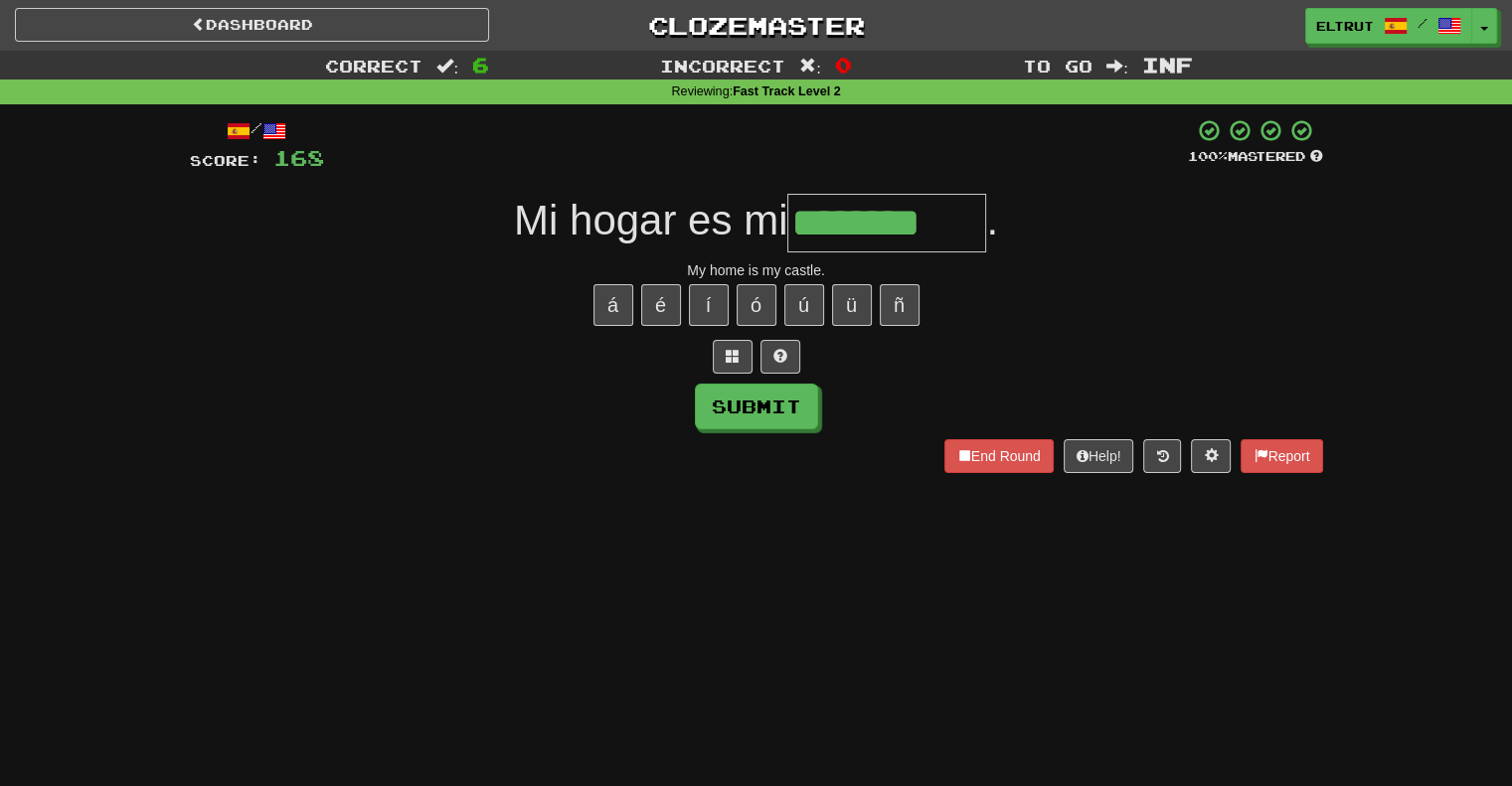 type on "********" 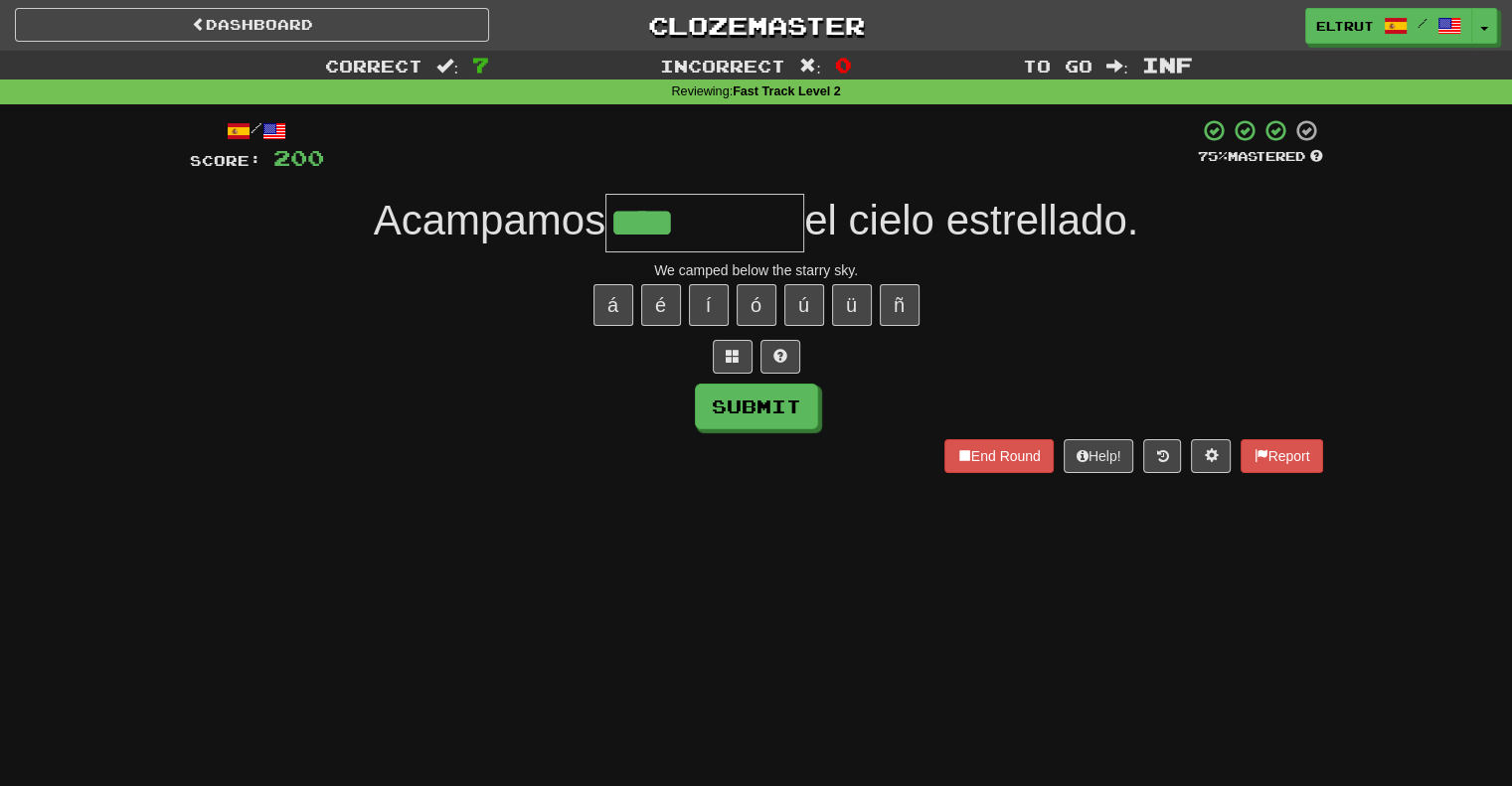 type on "****" 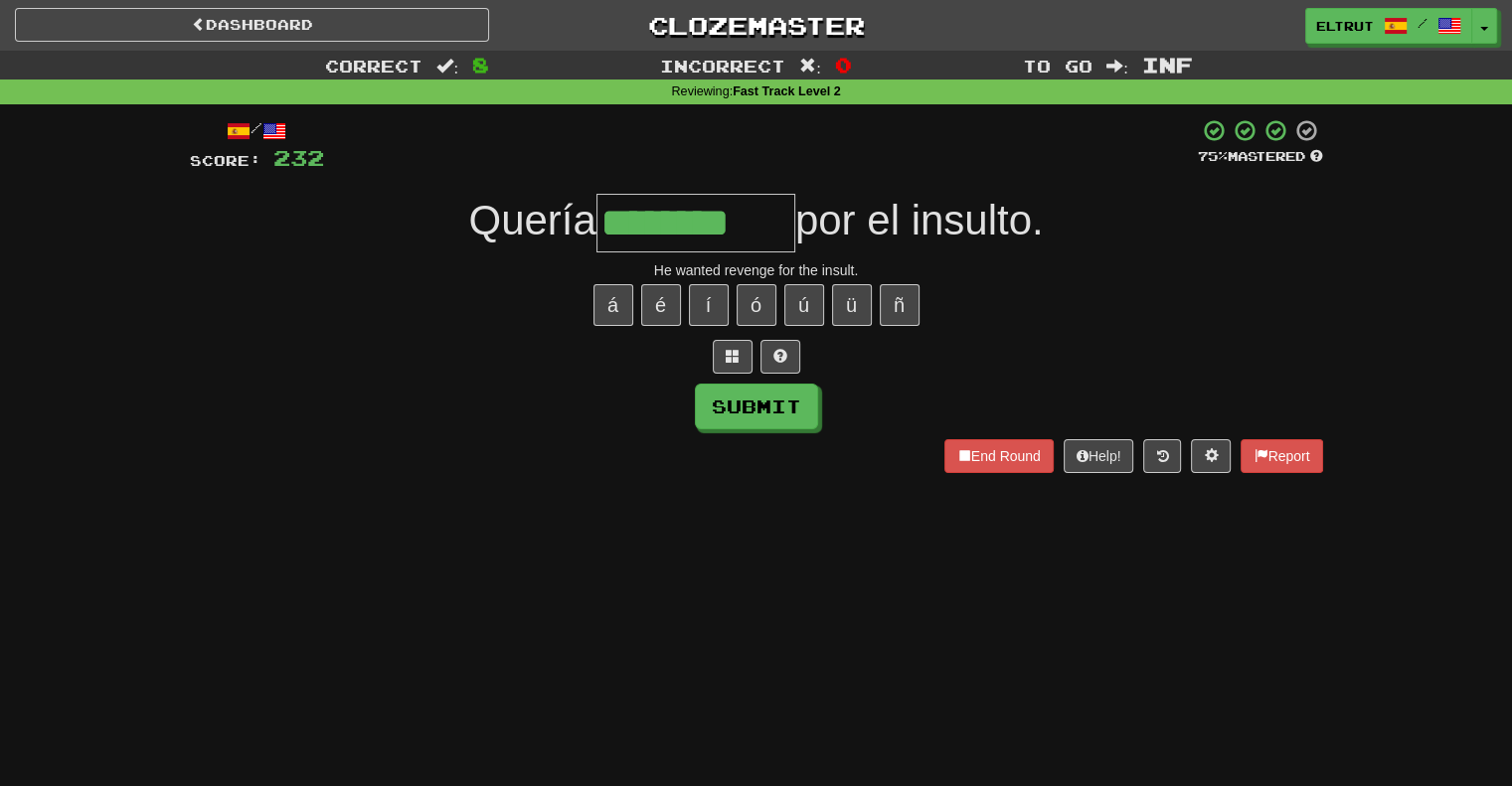 type on "********" 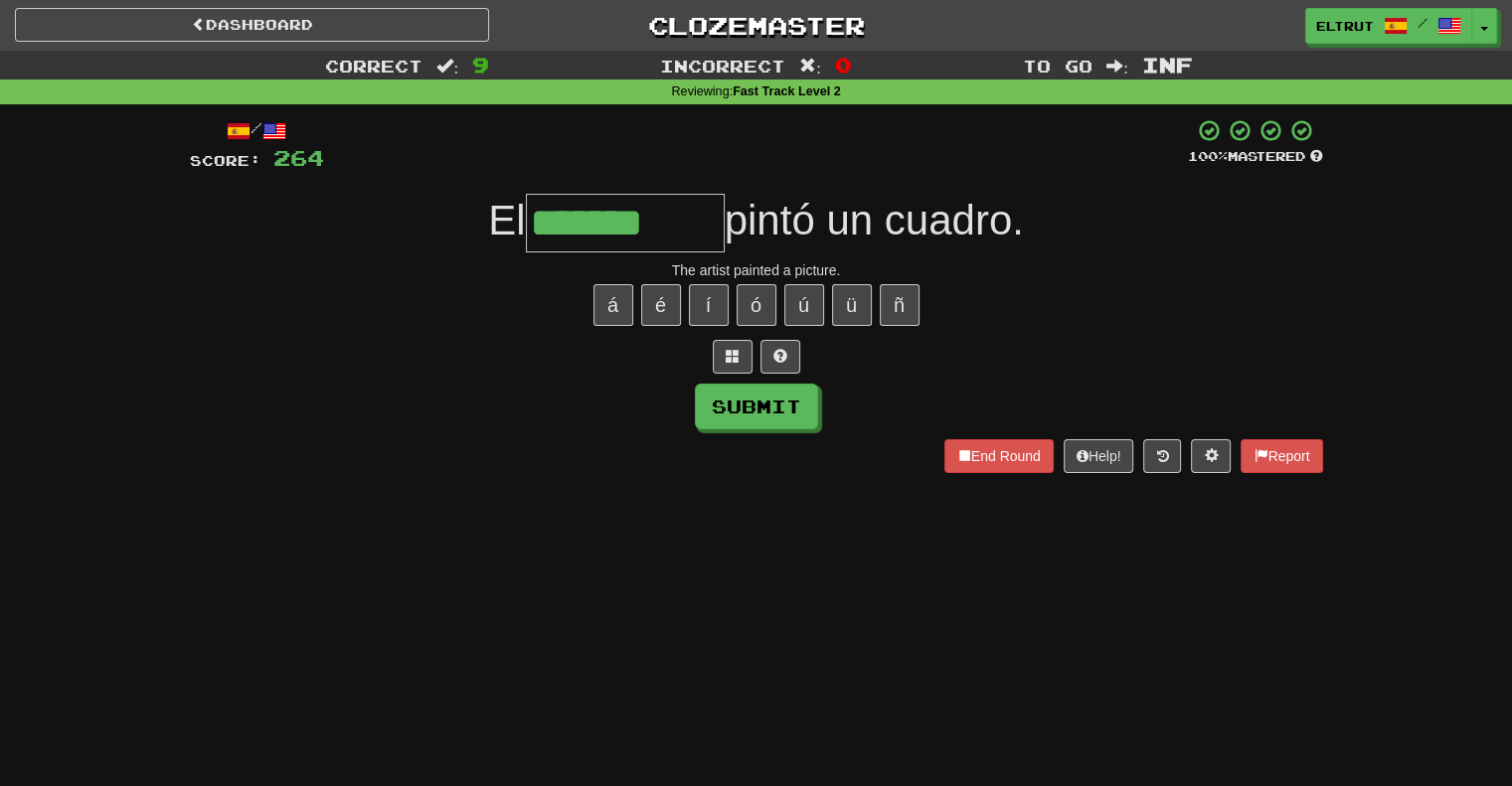 type on "*******" 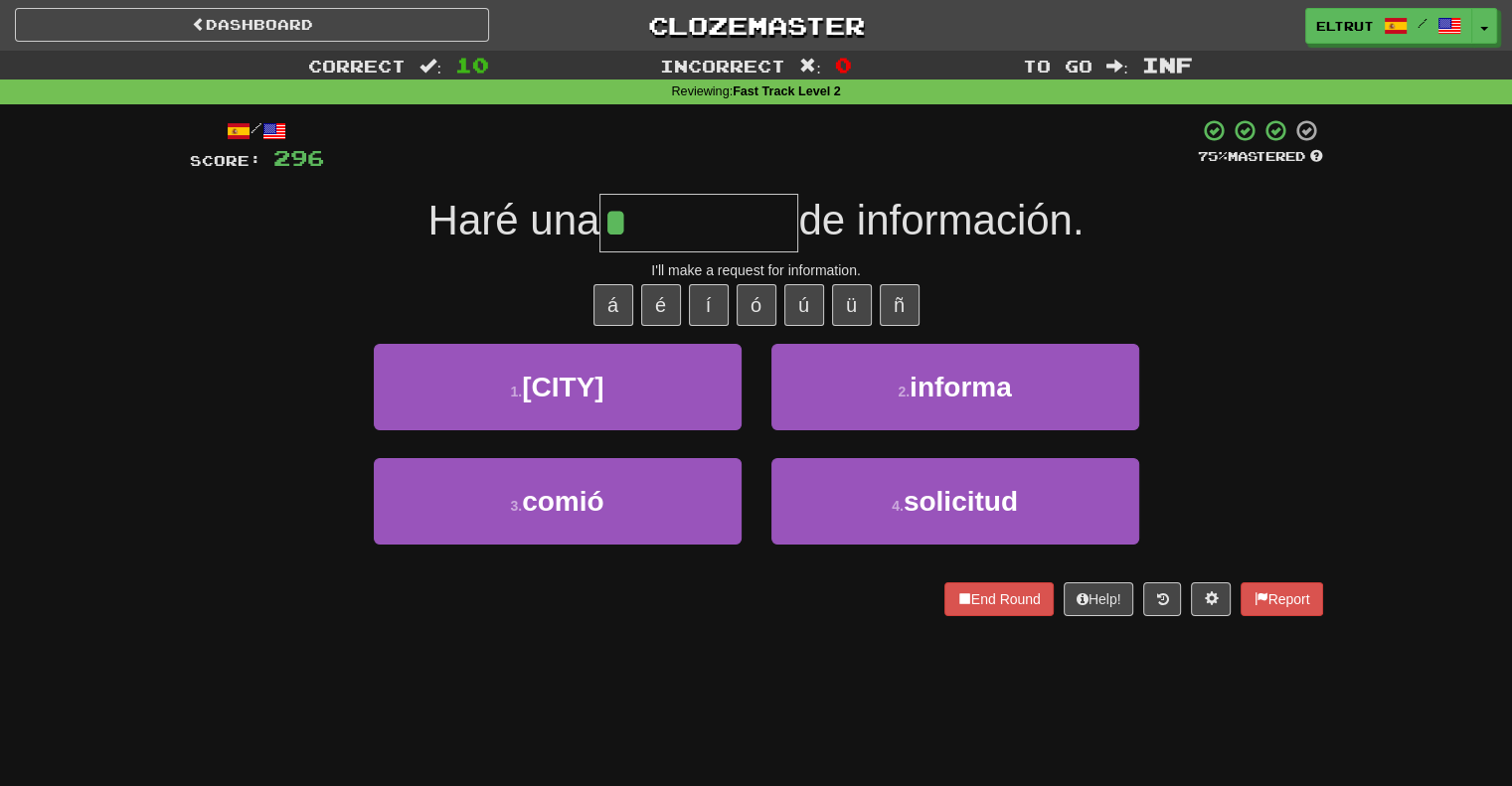 type on "*********" 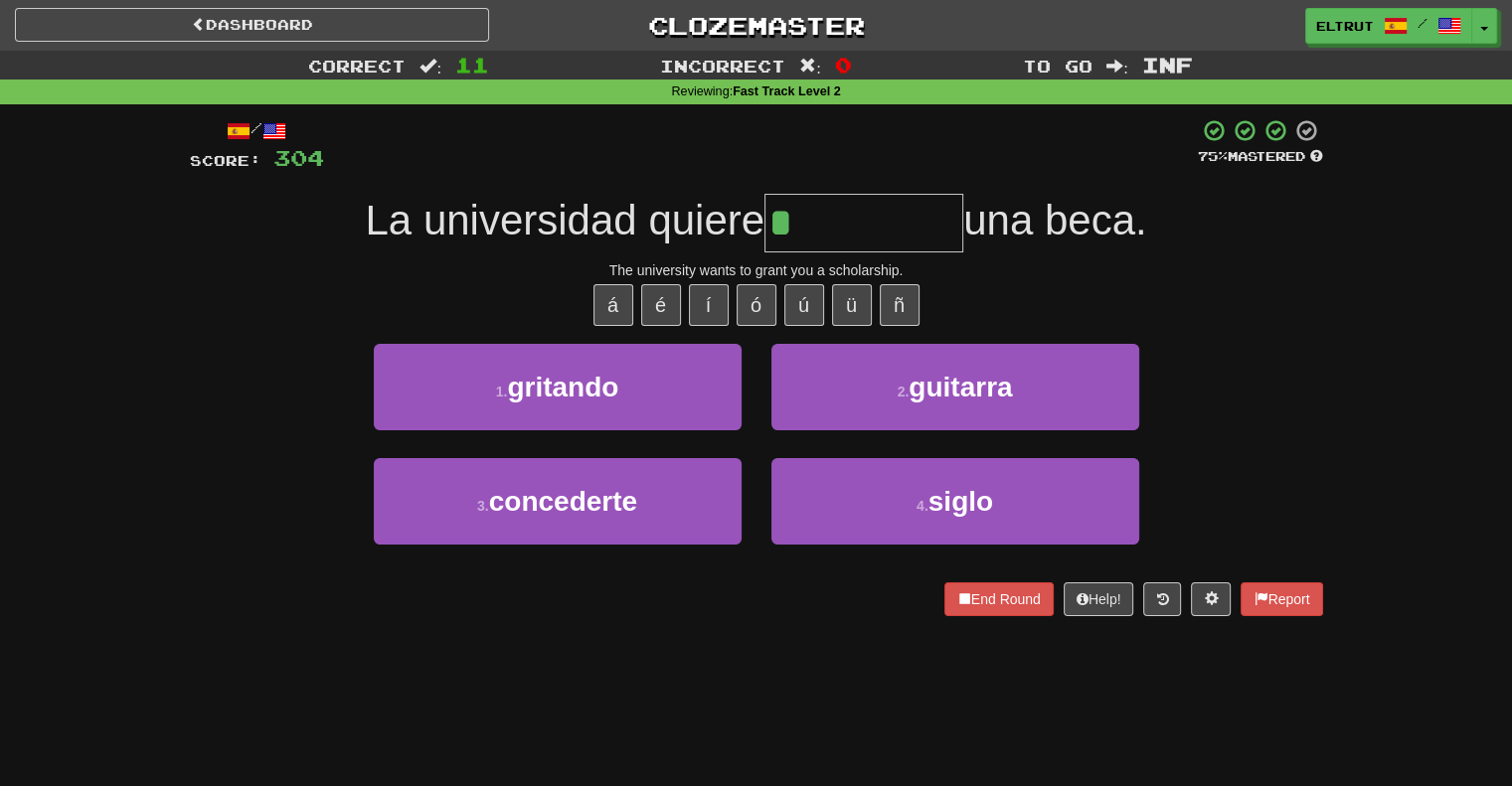 type on "**********" 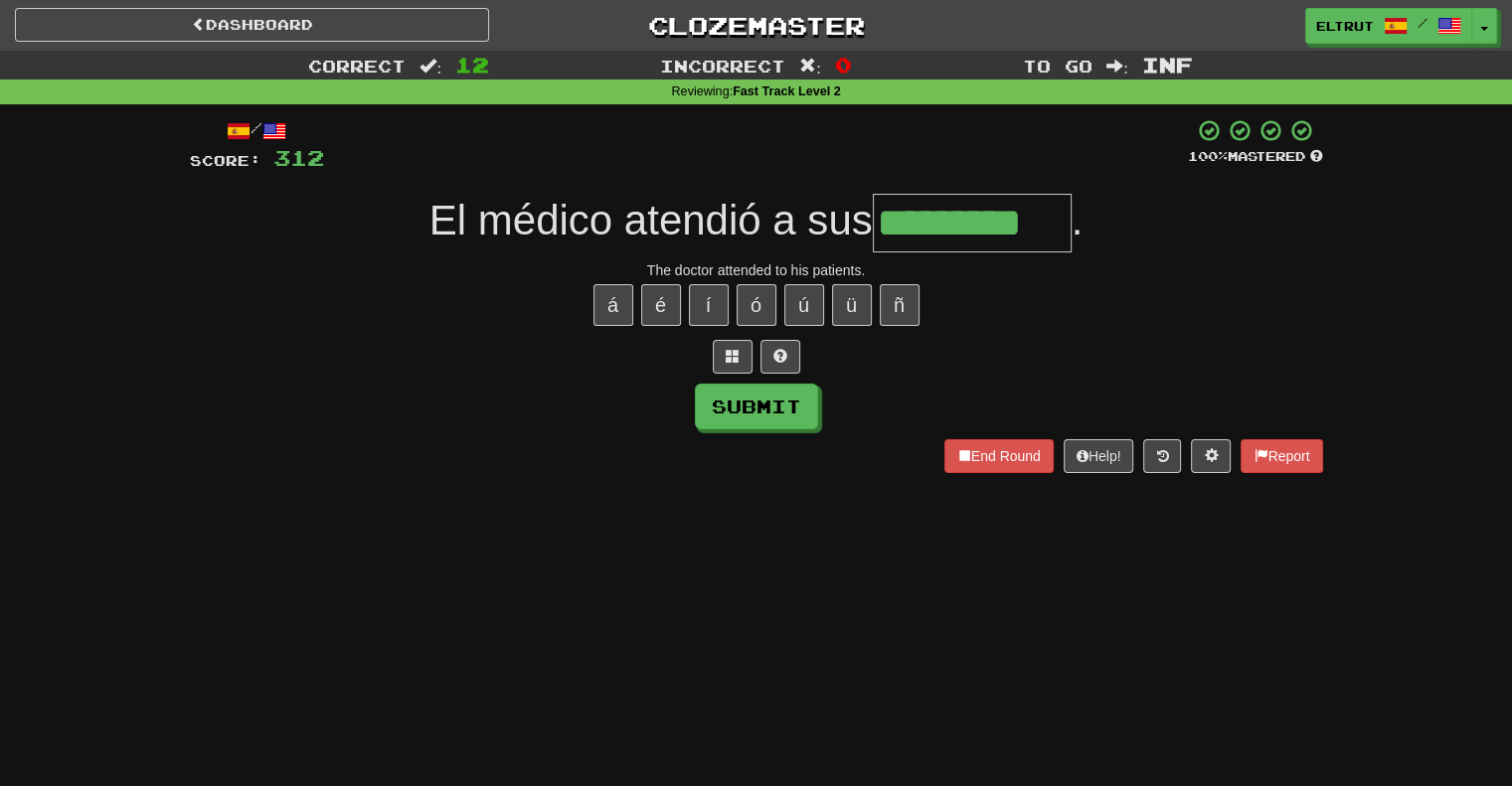 type on "*********" 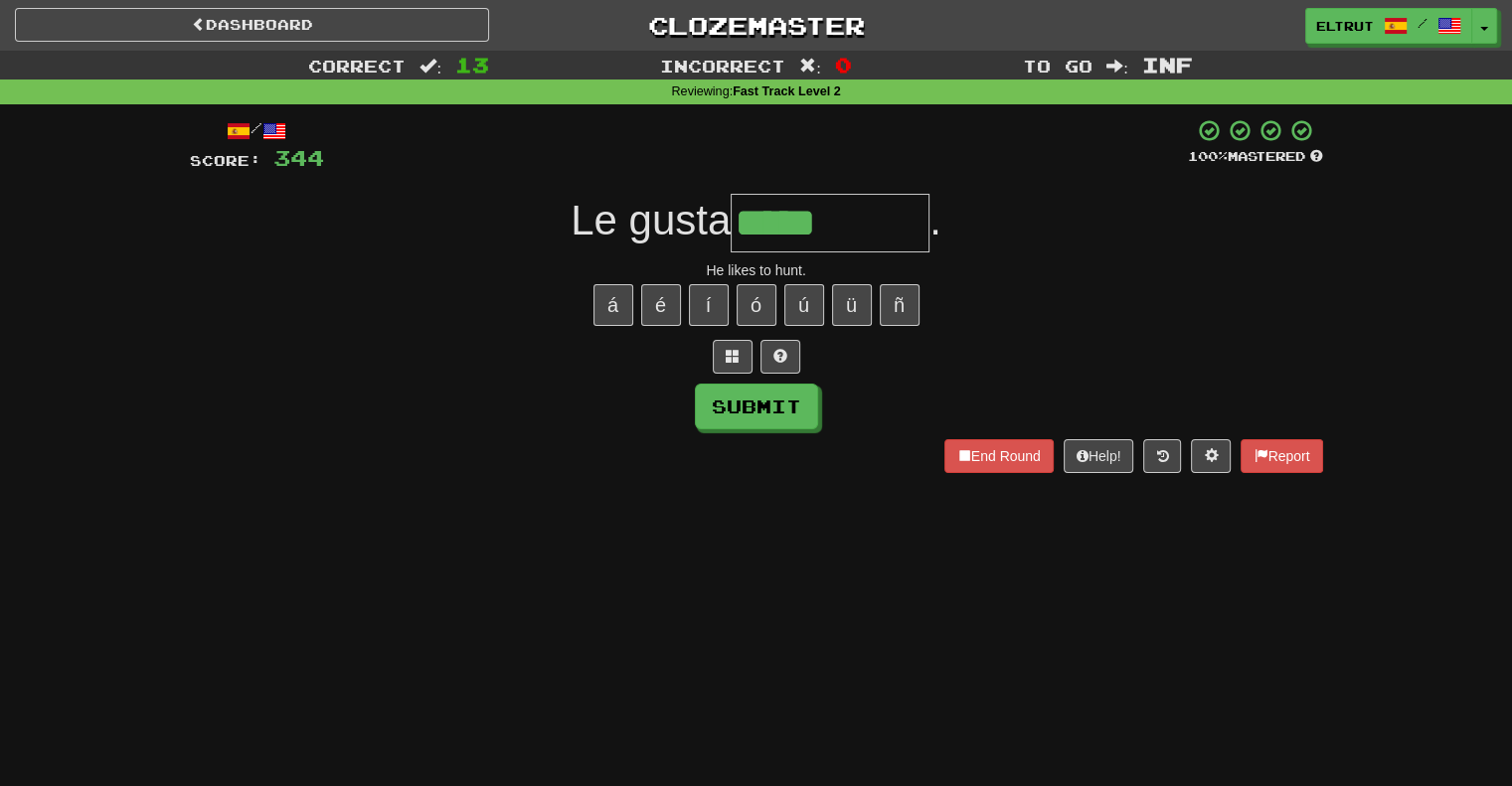 type on "*****" 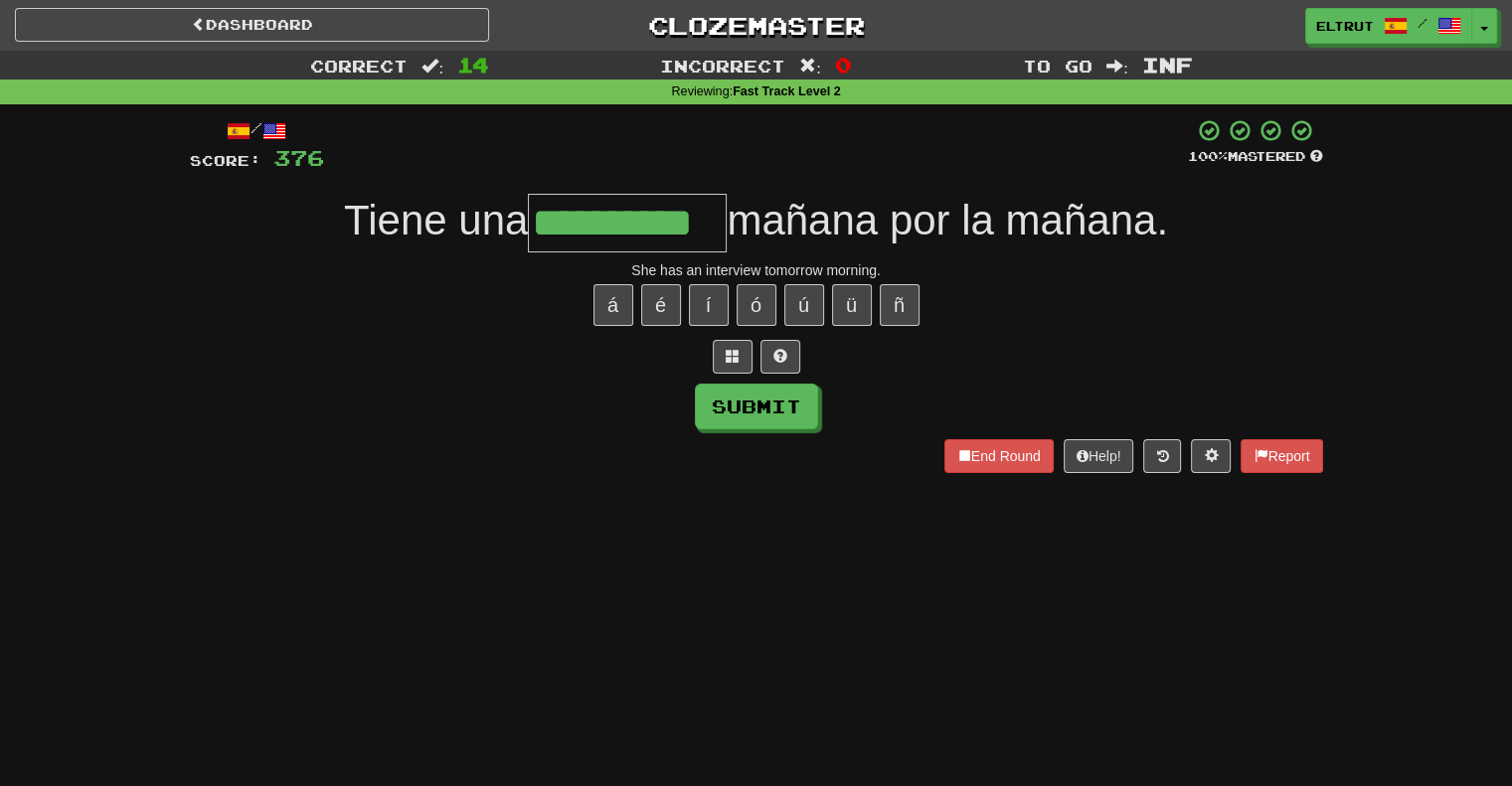 type on "**********" 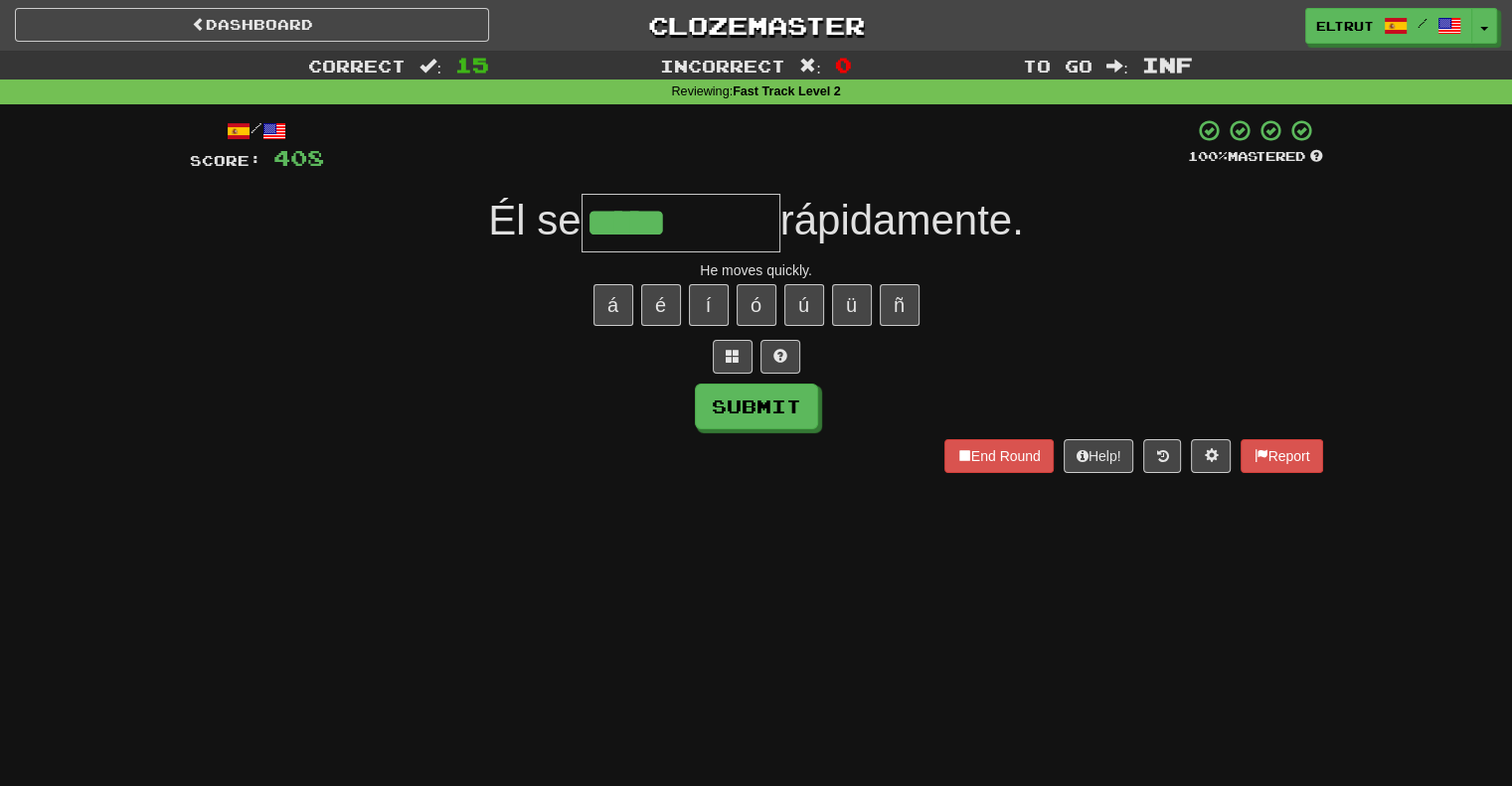 type on "*****" 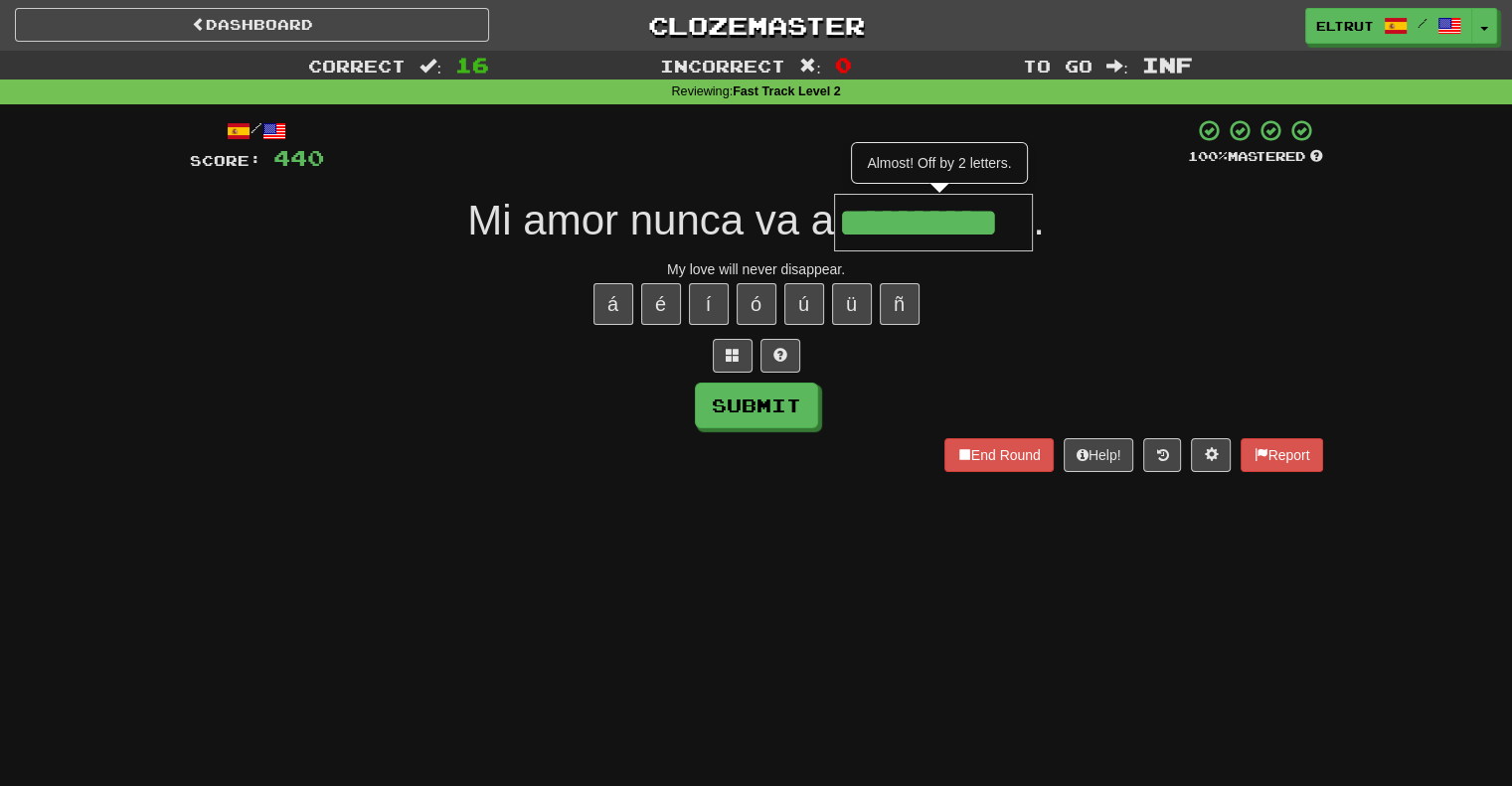scroll, scrollTop: 0, scrollLeft: 40, axis: horizontal 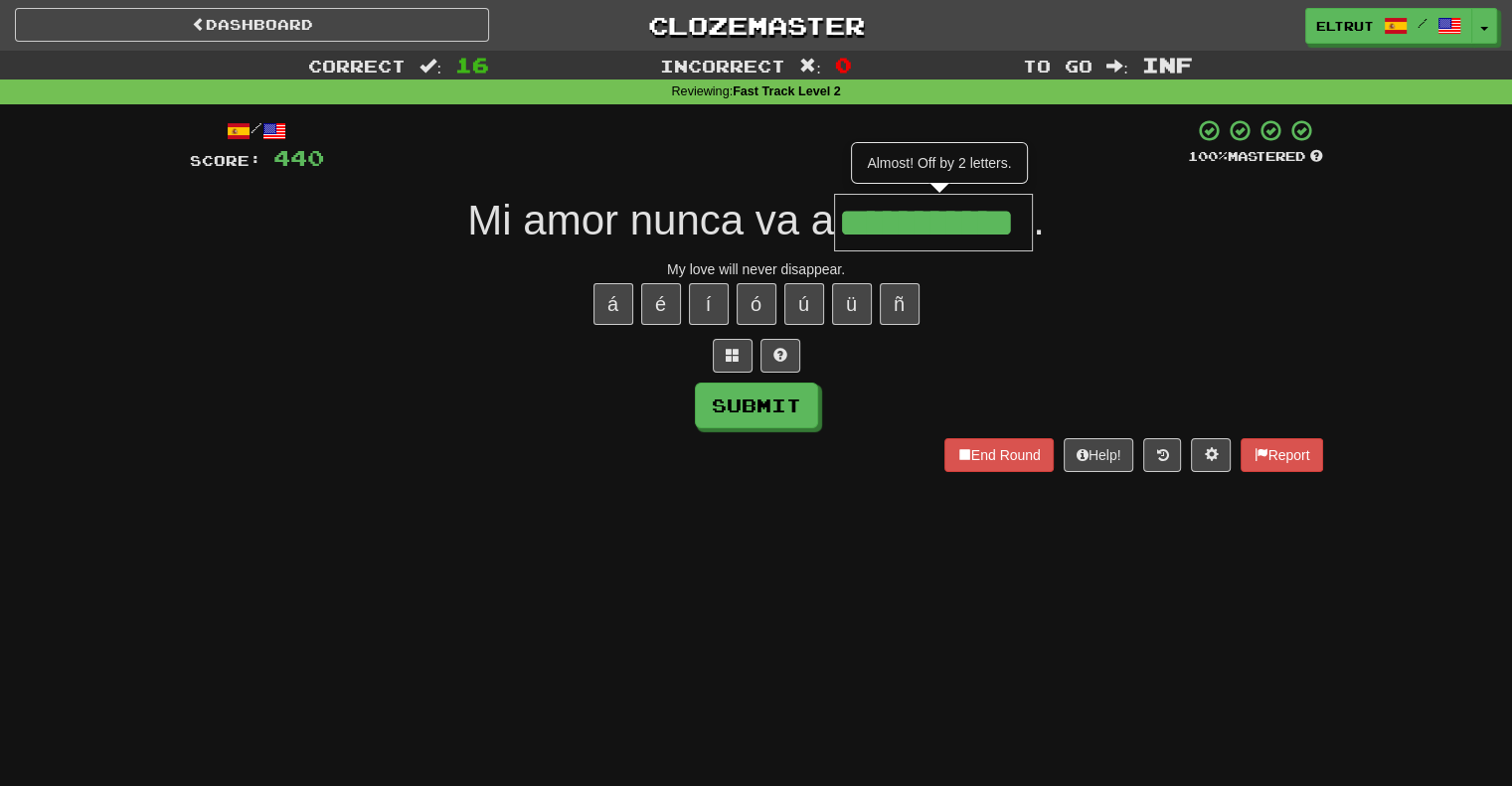 type on "**********" 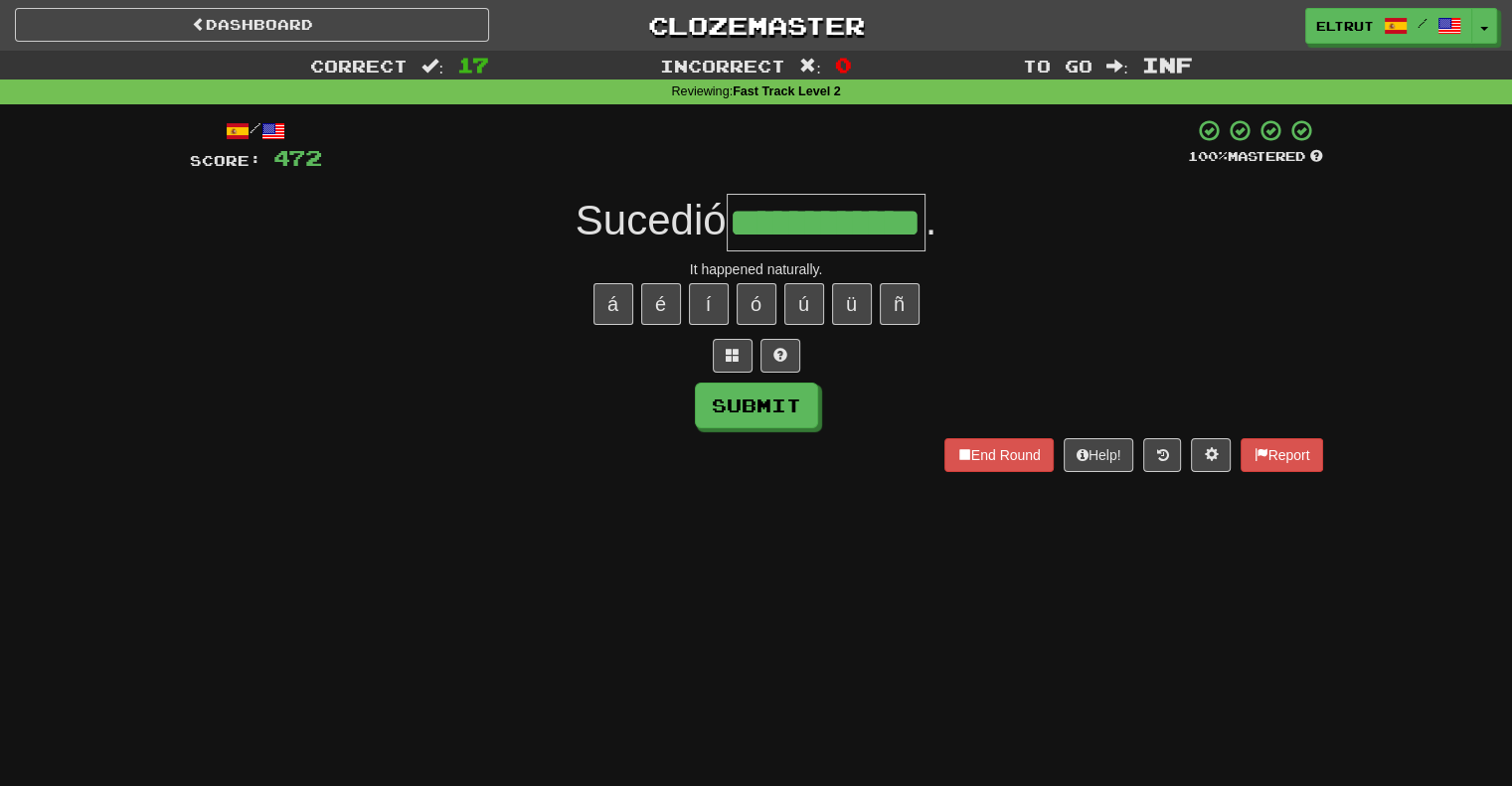 scroll, scrollTop: 0, scrollLeft: 52, axis: horizontal 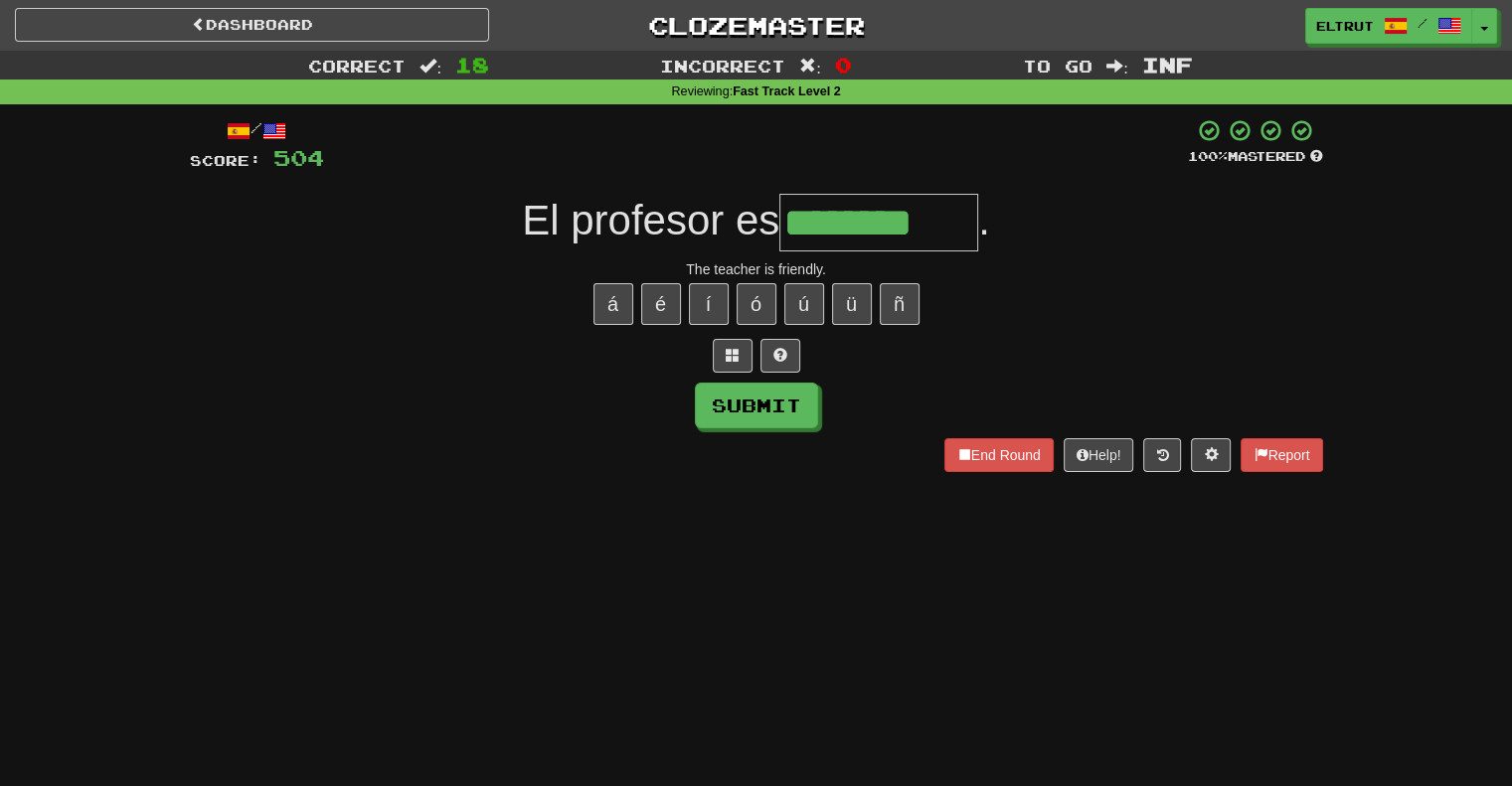 type on "********" 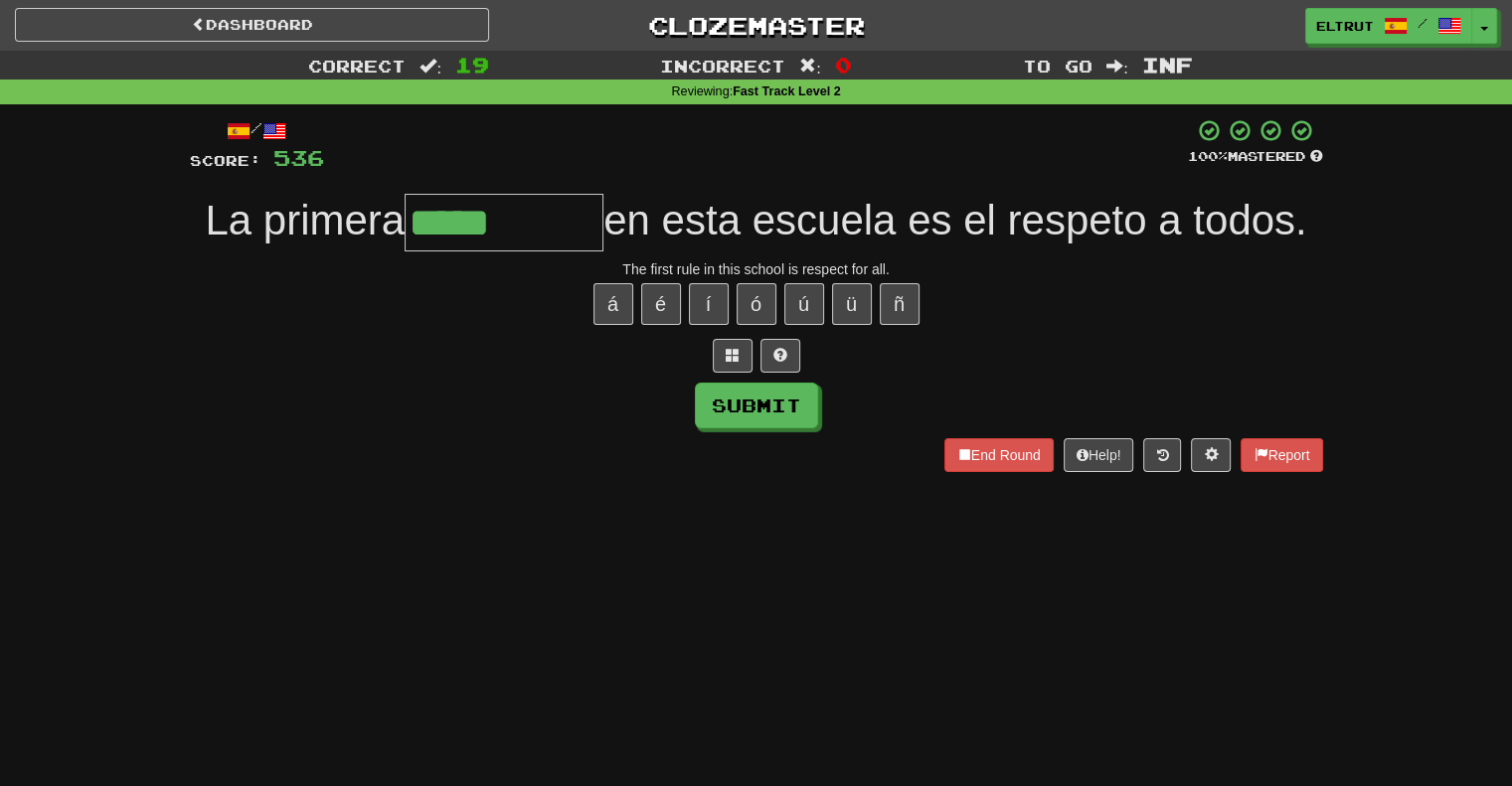type on "*****" 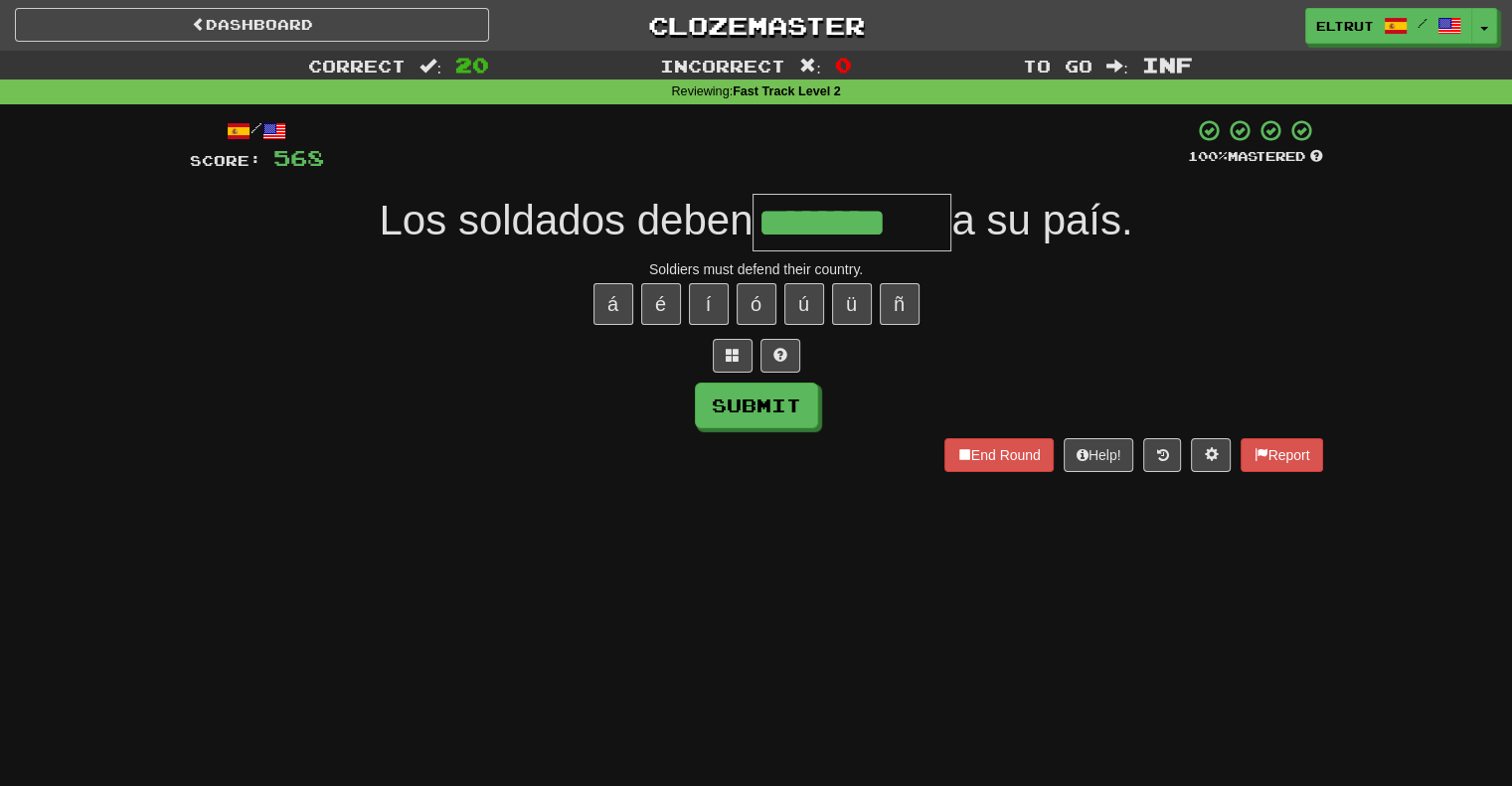 type on "********" 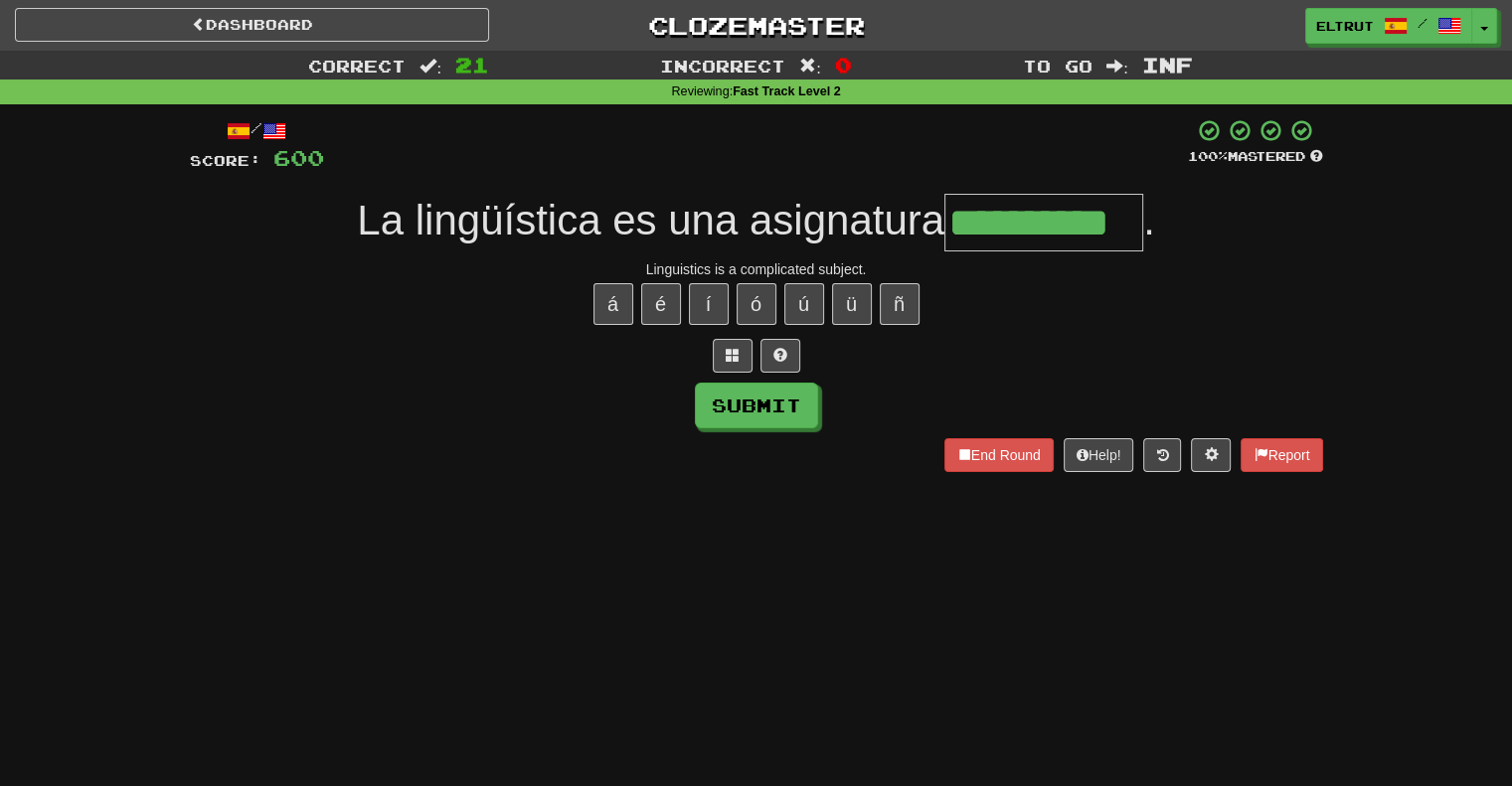 scroll, scrollTop: 0, scrollLeft: 20, axis: horizontal 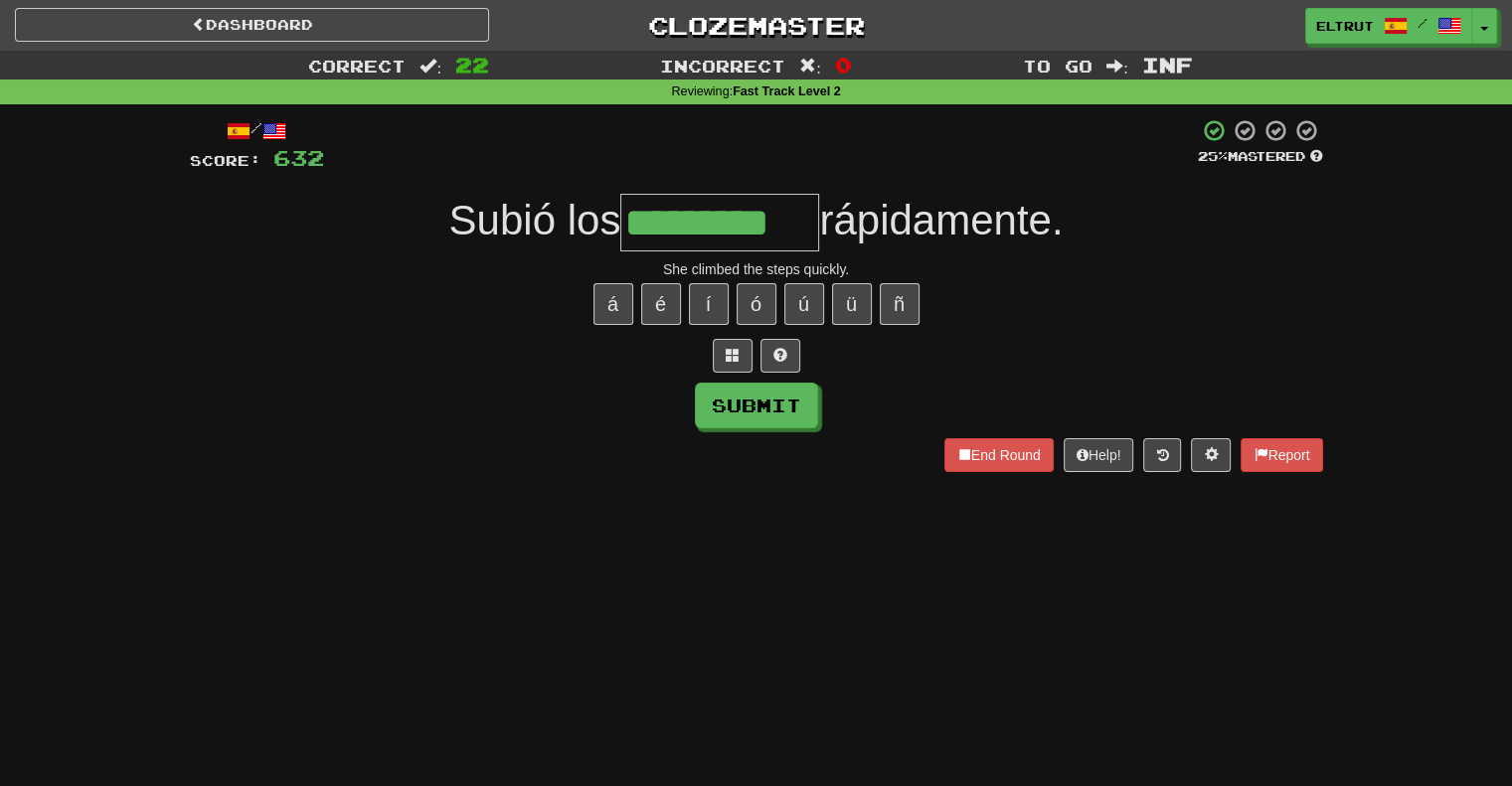 type on "*********" 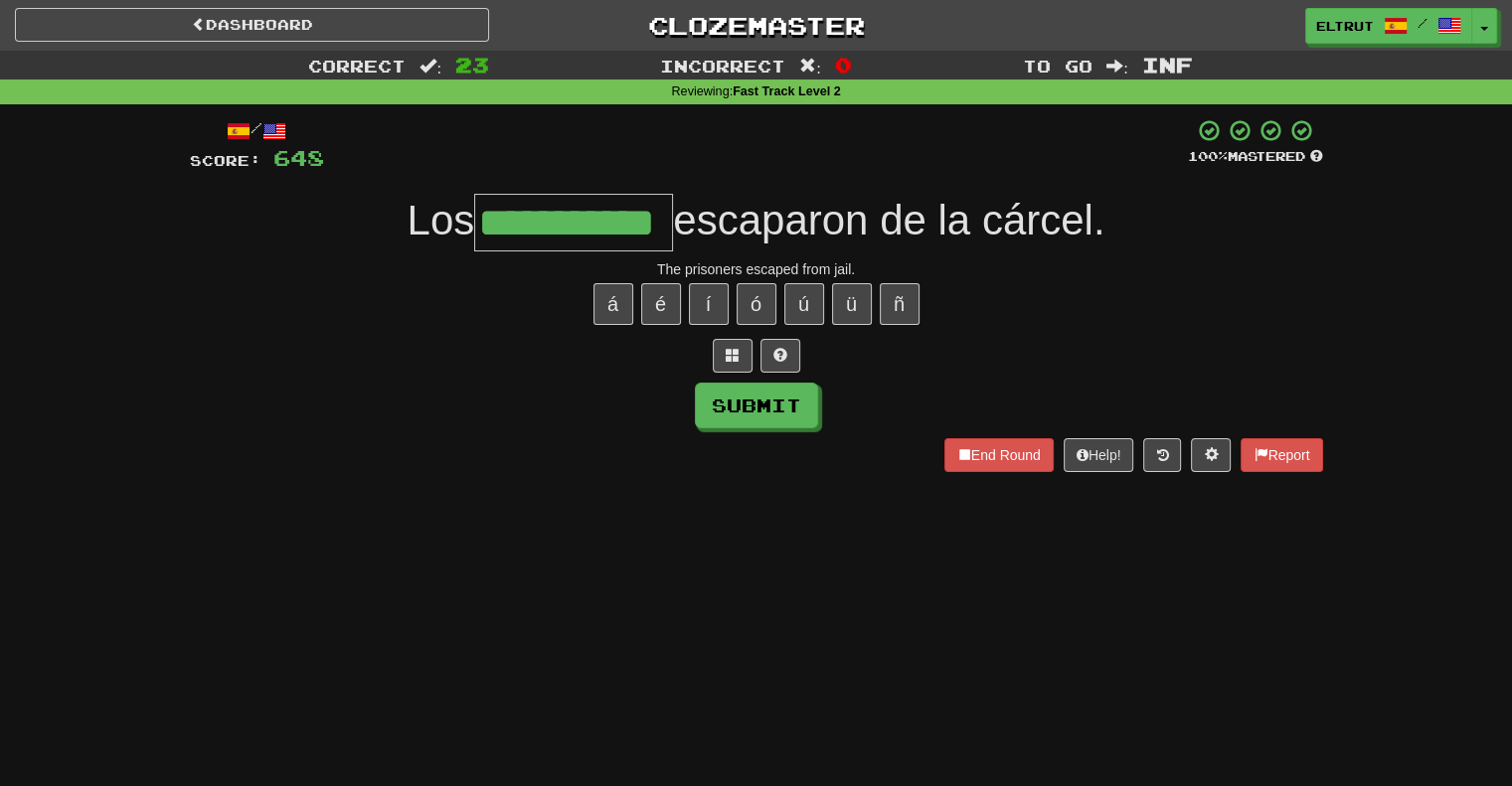 scroll, scrollTop: 0, scrollLeft: 12, axis: horizontal 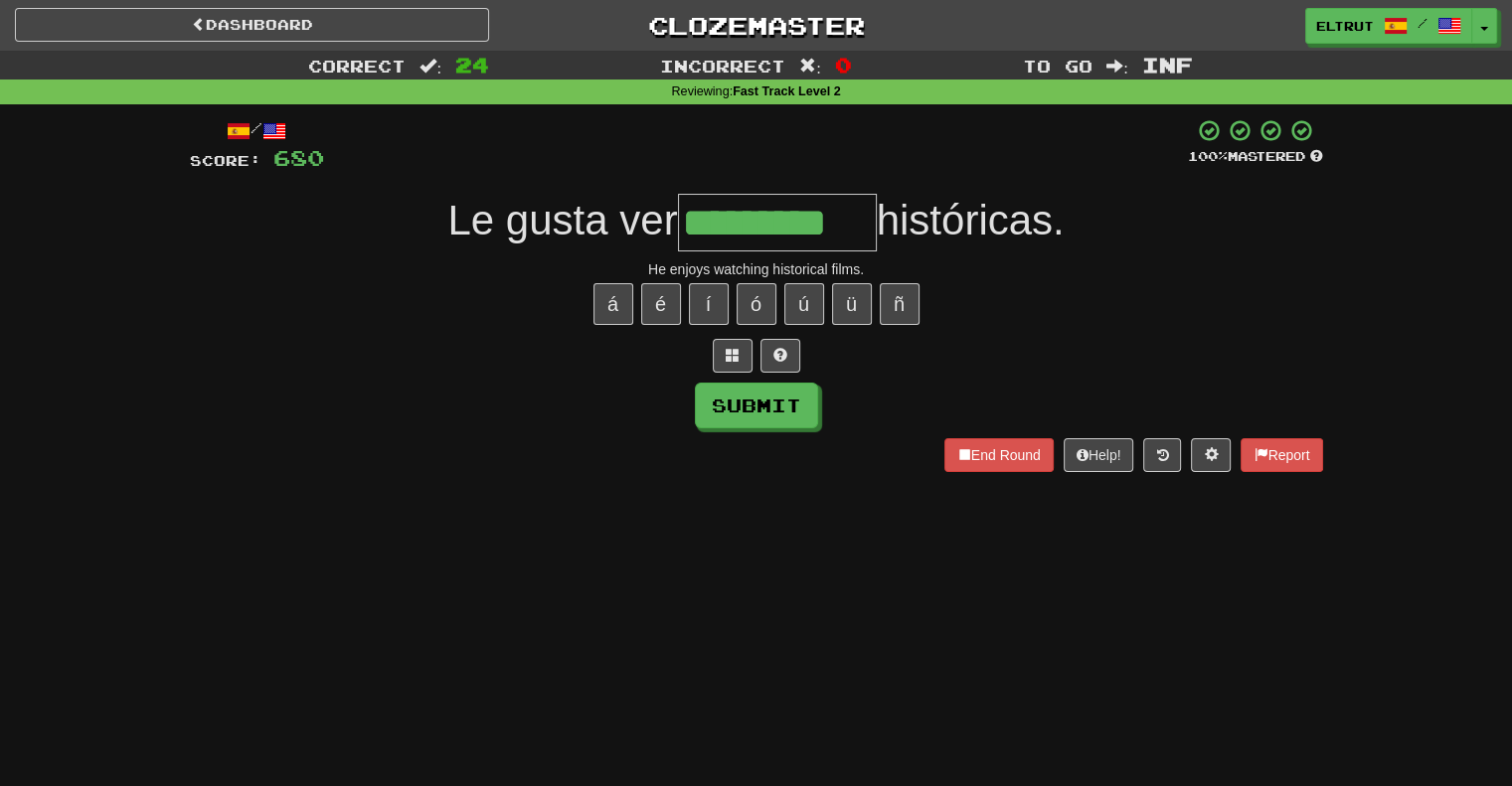 type on "*********" 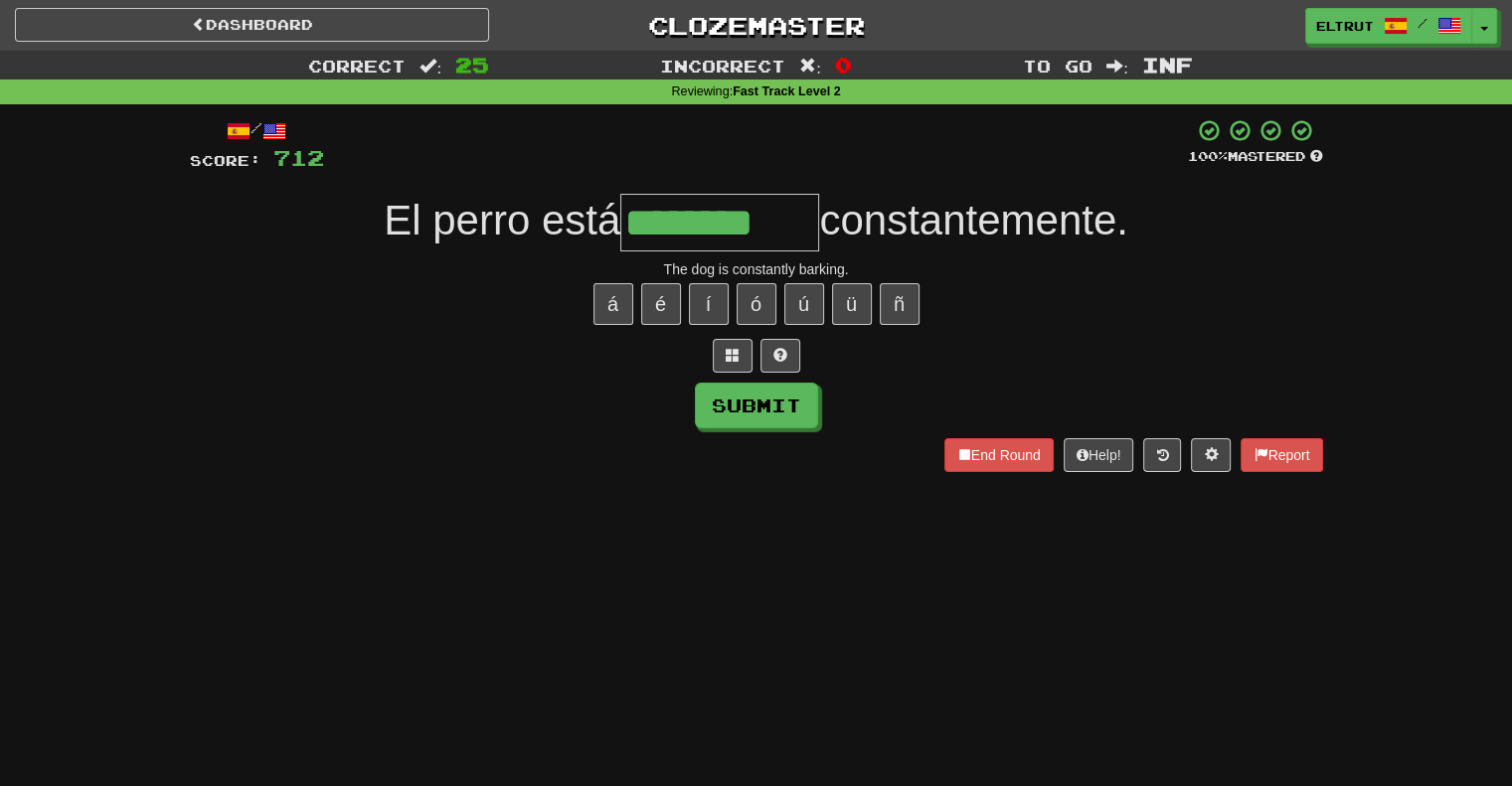 type on "********" 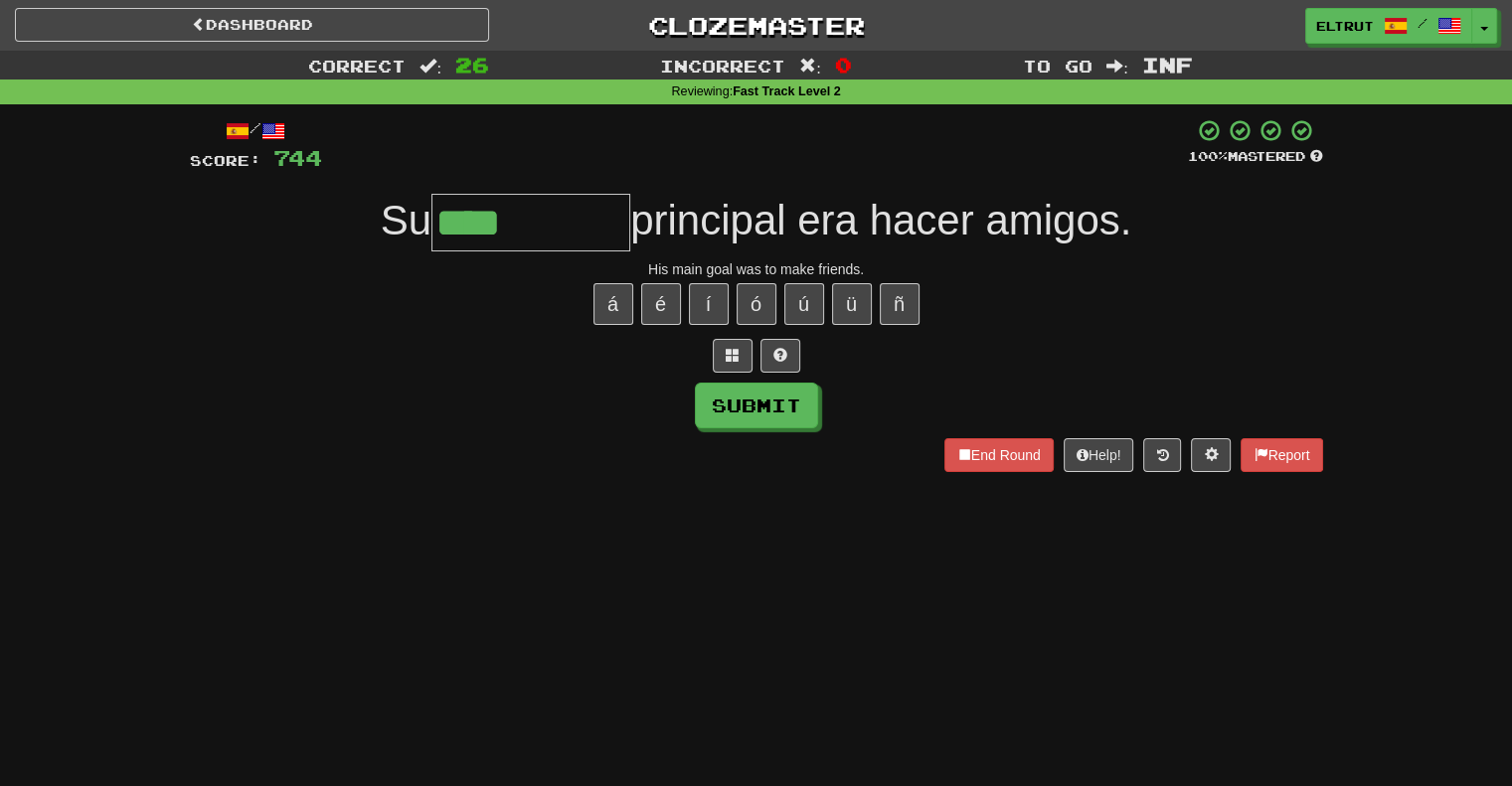 type on "********" 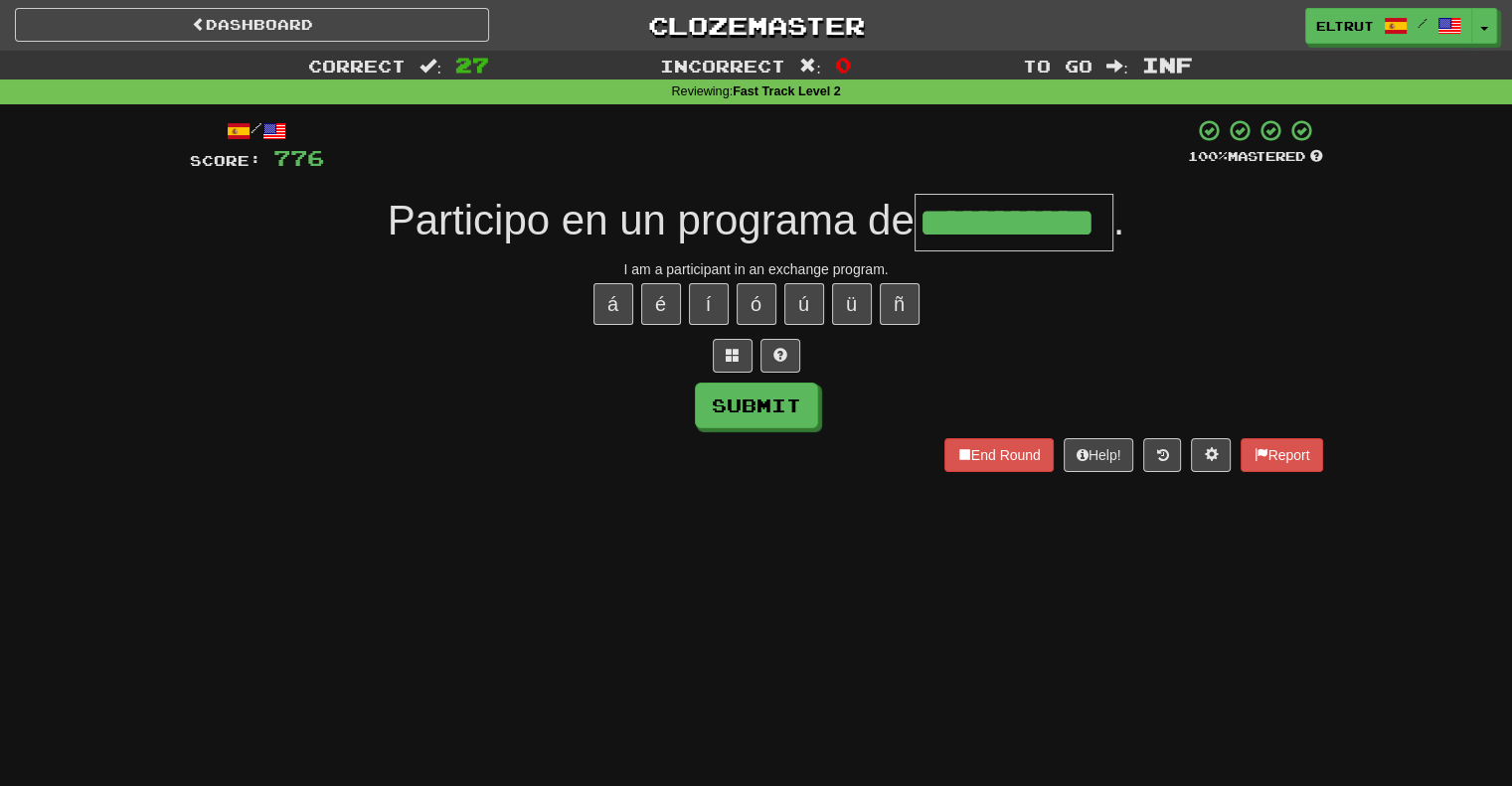 scroll, scrollTop: 0, scrollLeft: 24, axis: horizontal 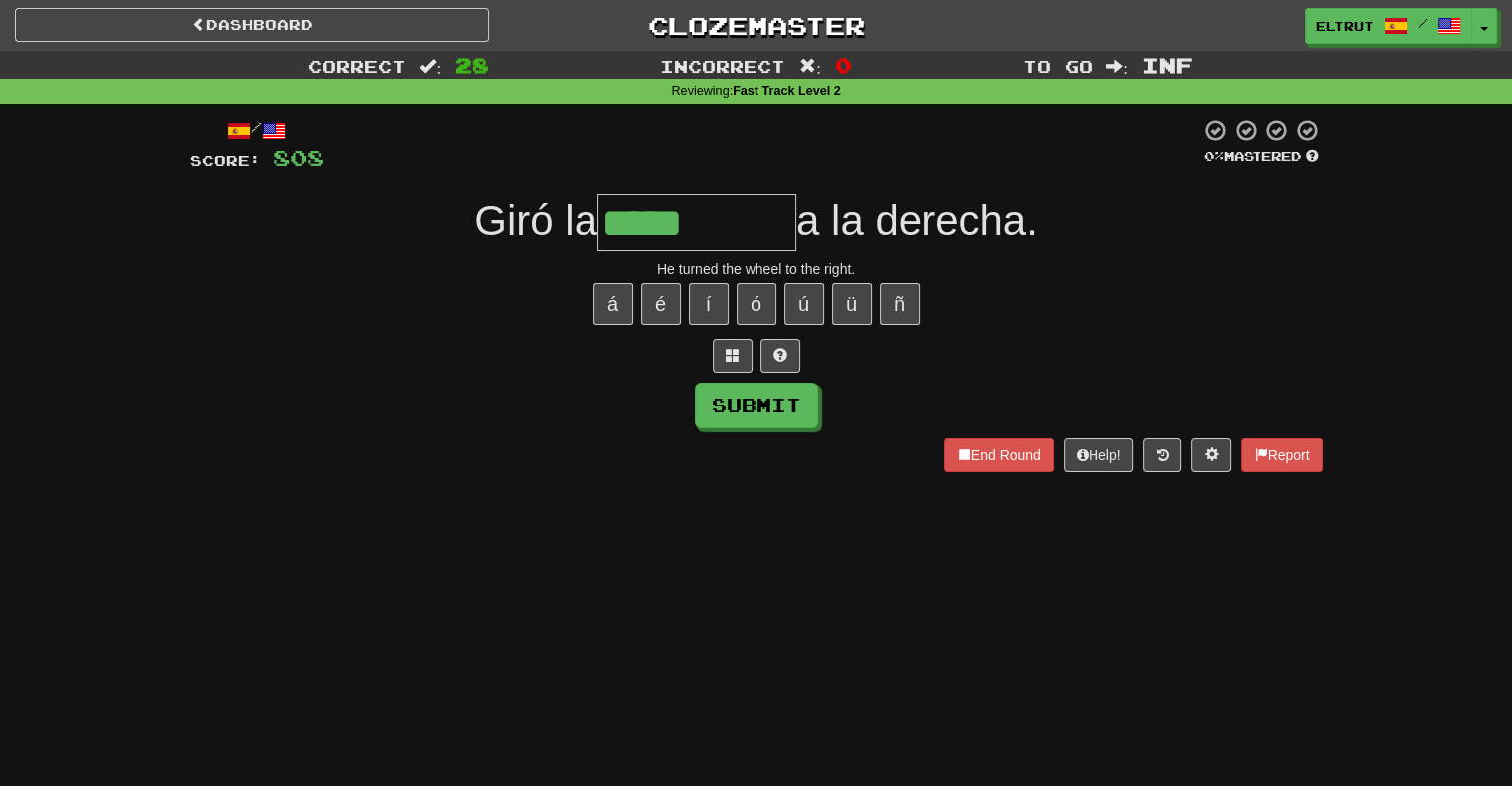 type on "*****" 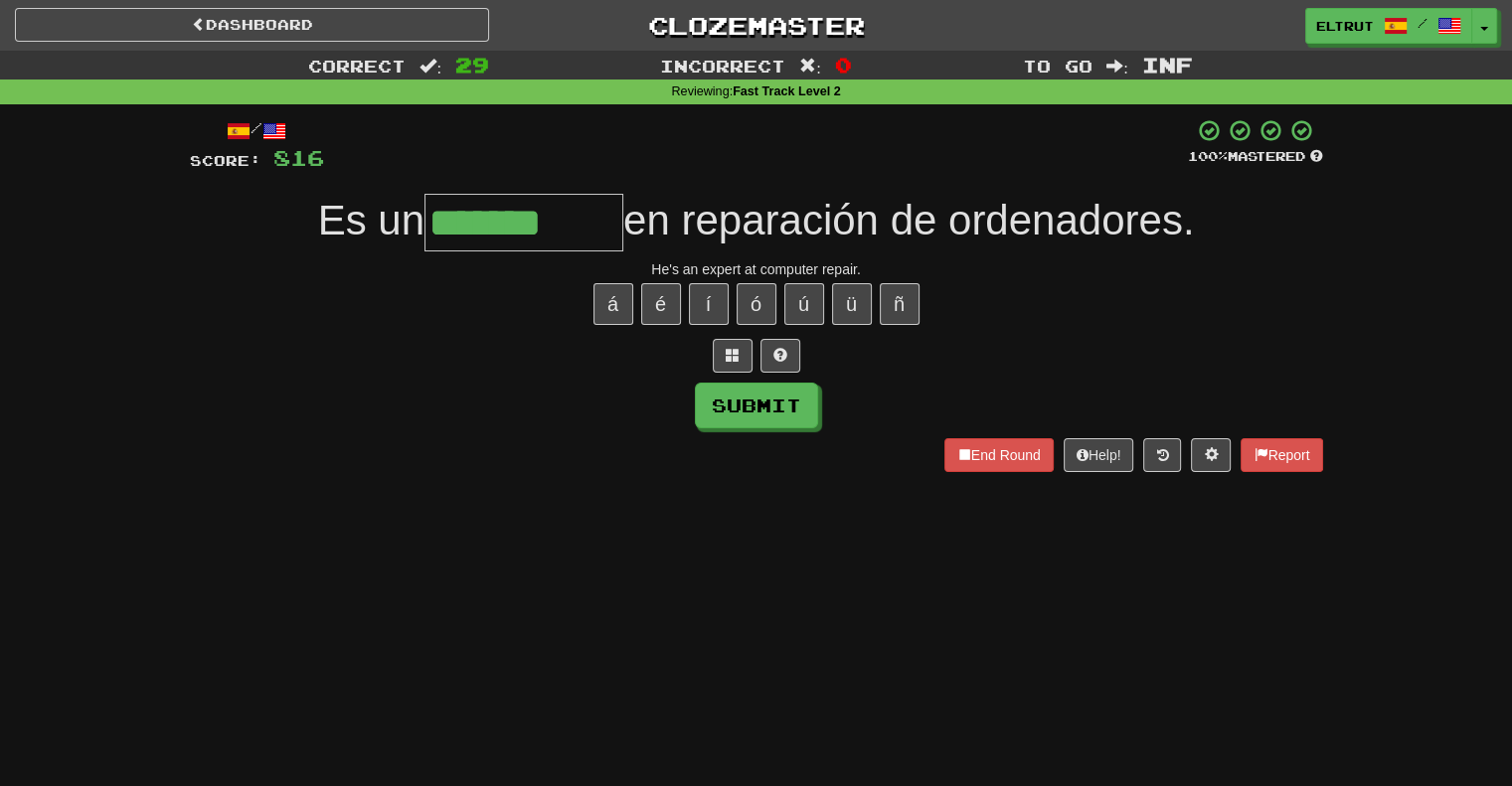 type on "*******" 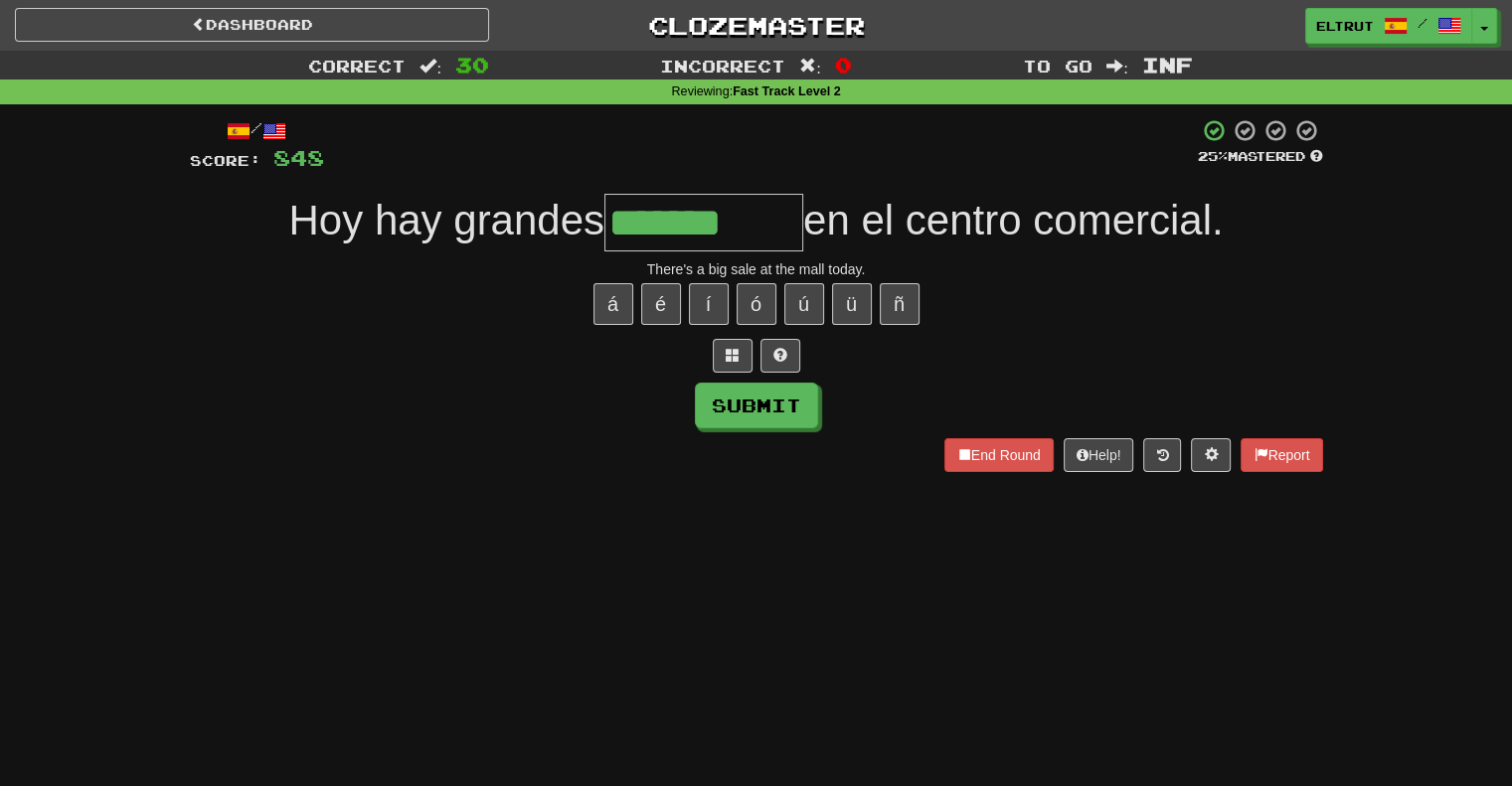 type on "*******" 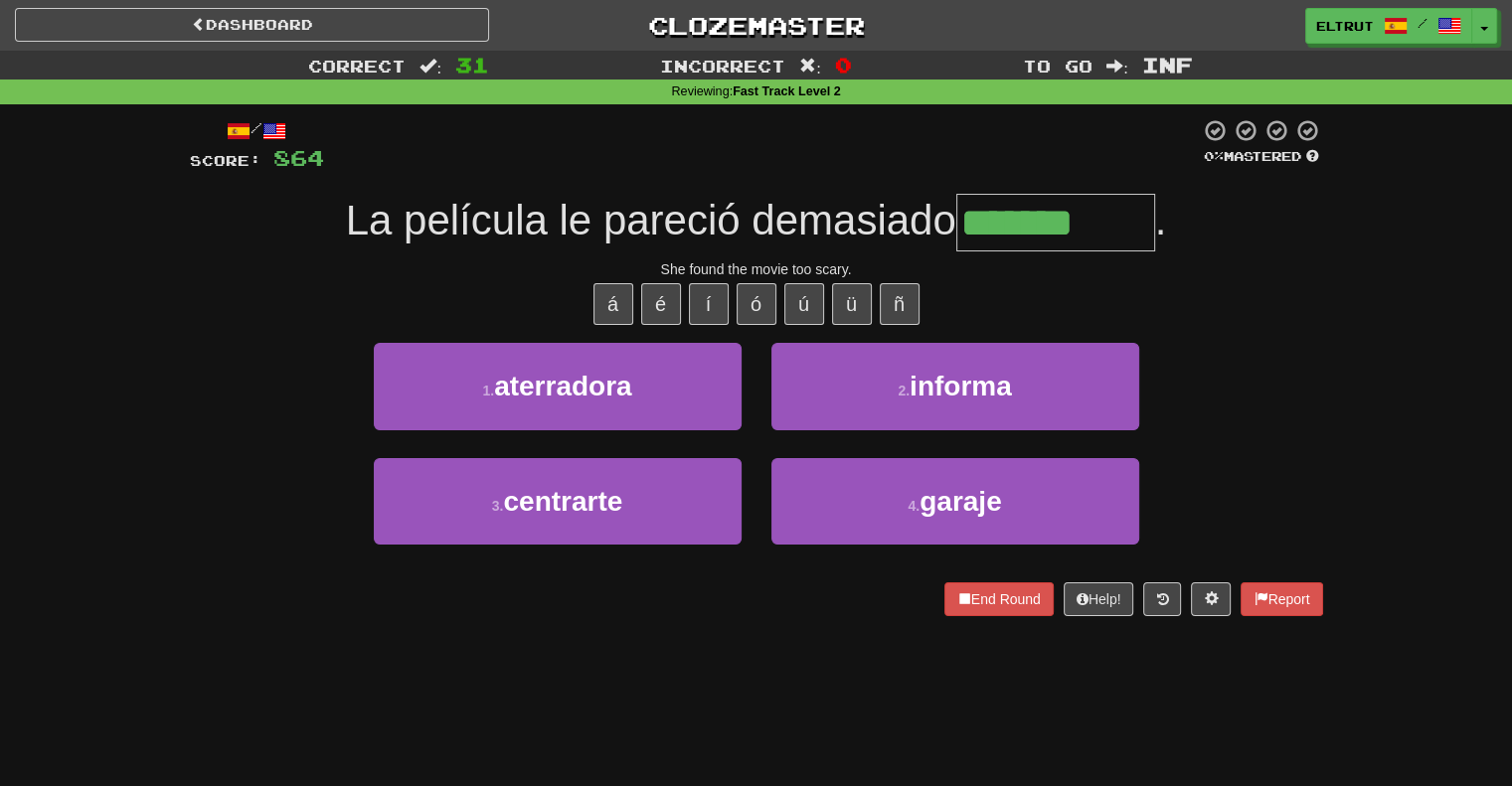 type on "**********" 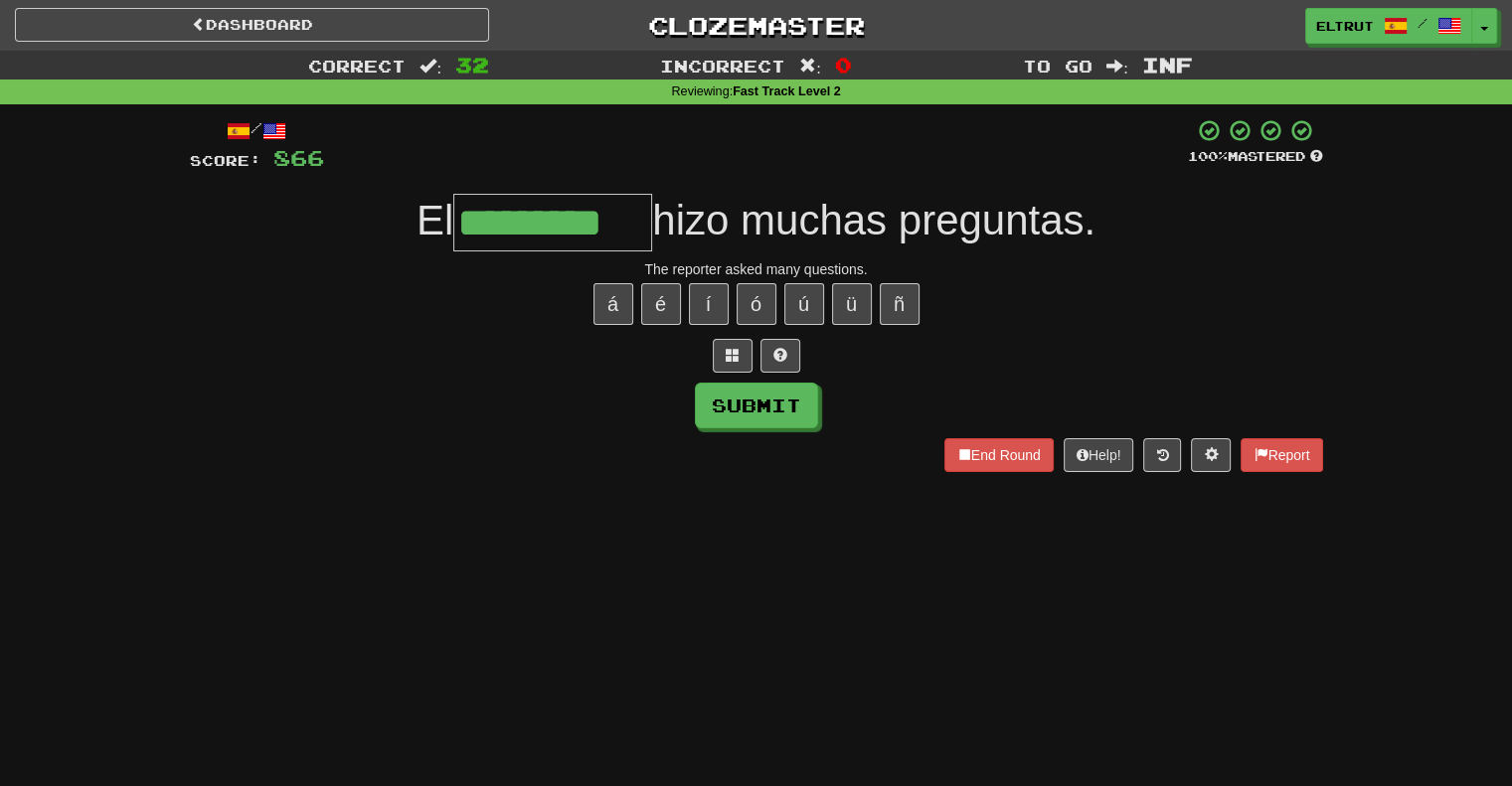 type on "**********" 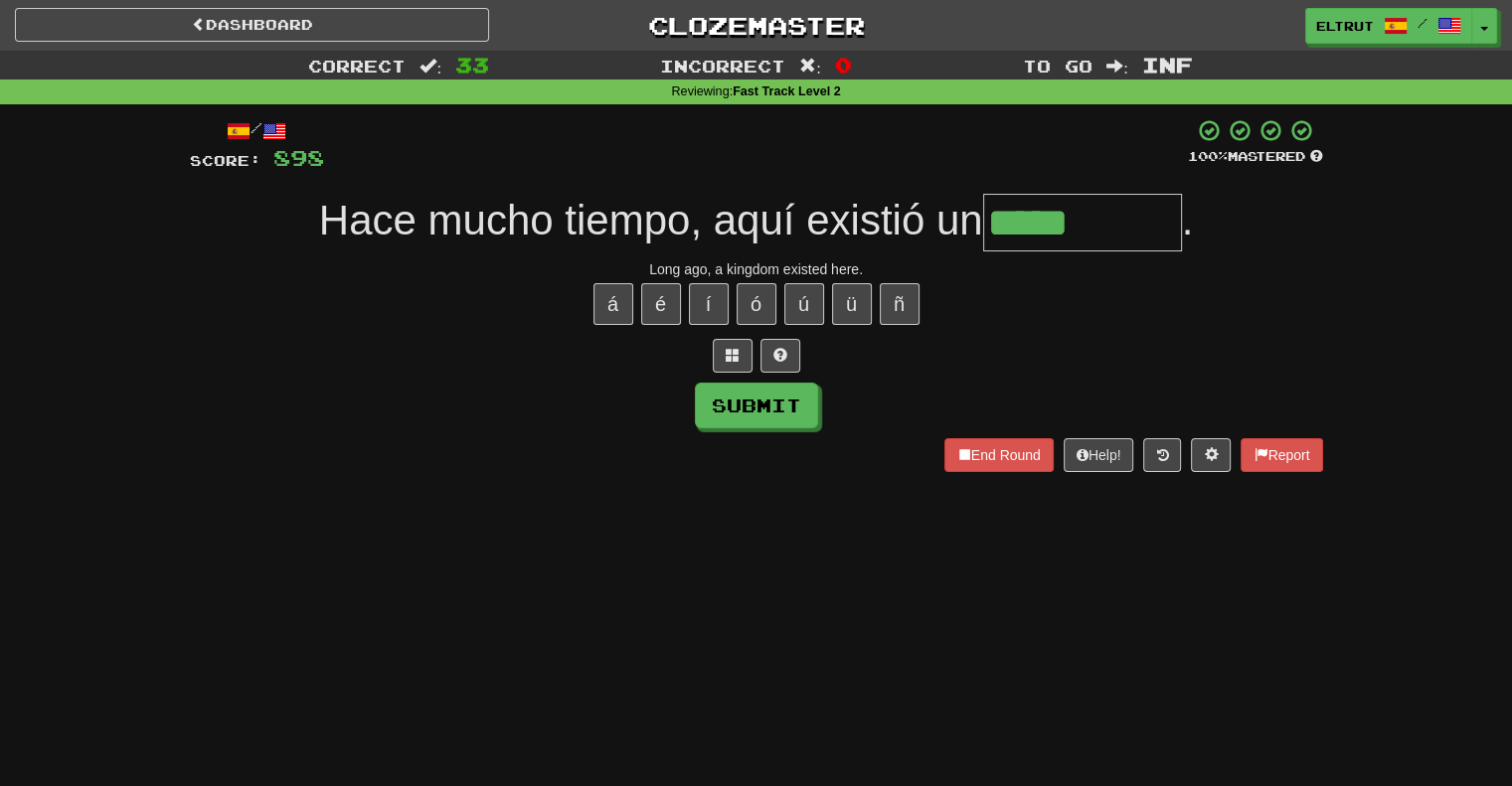 type on "*****" 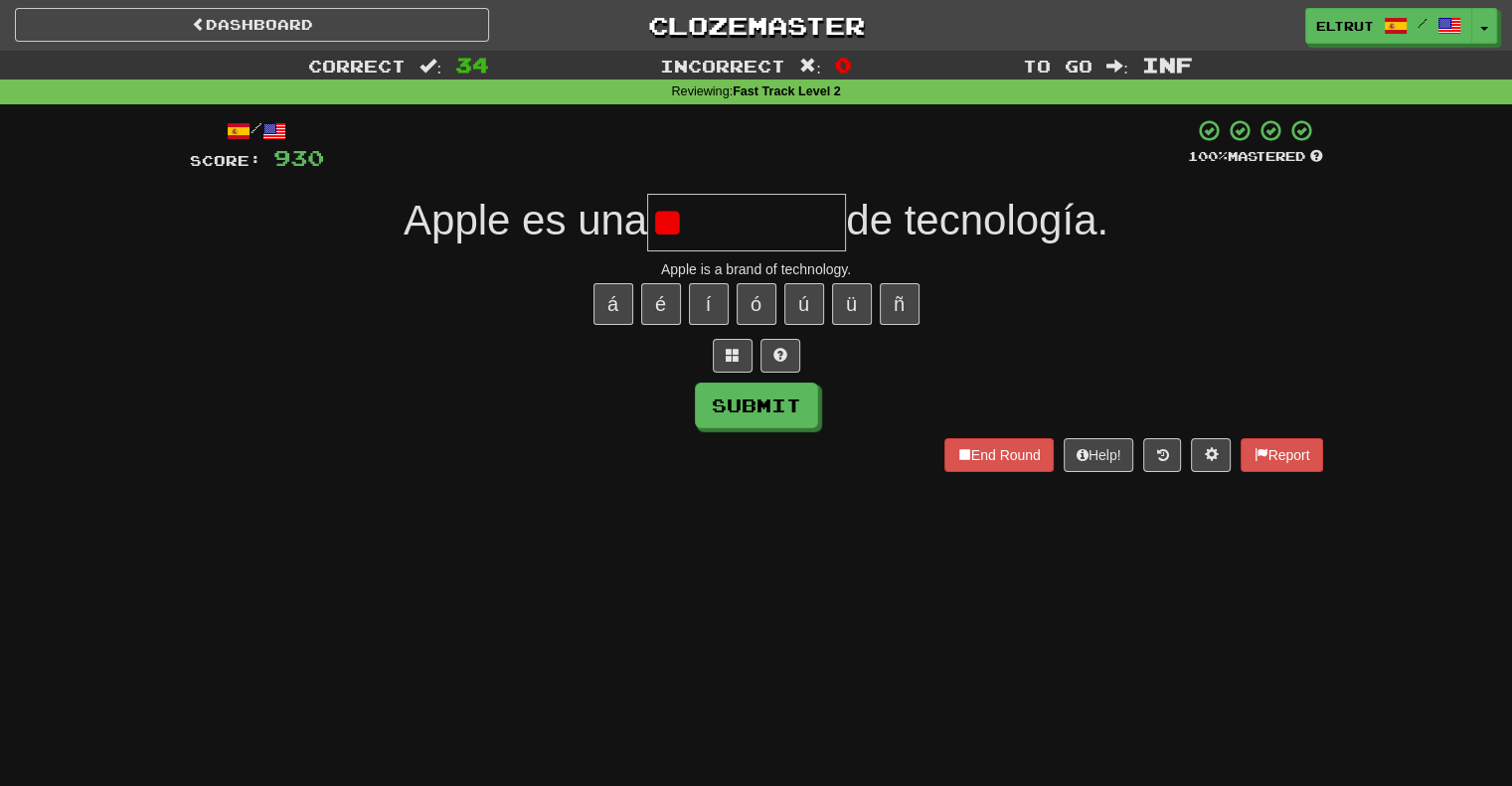 type on "*" 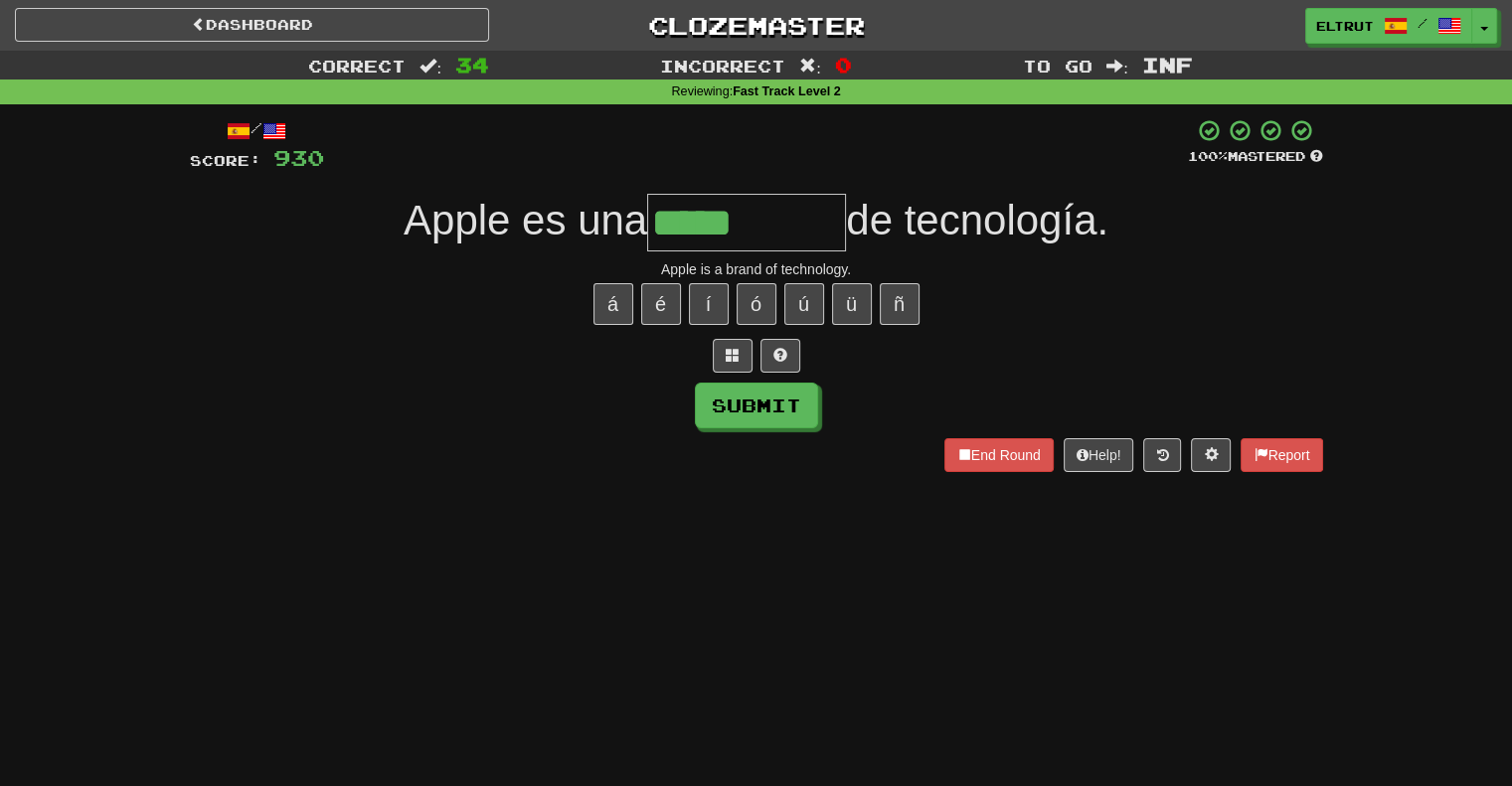 type on "*****" 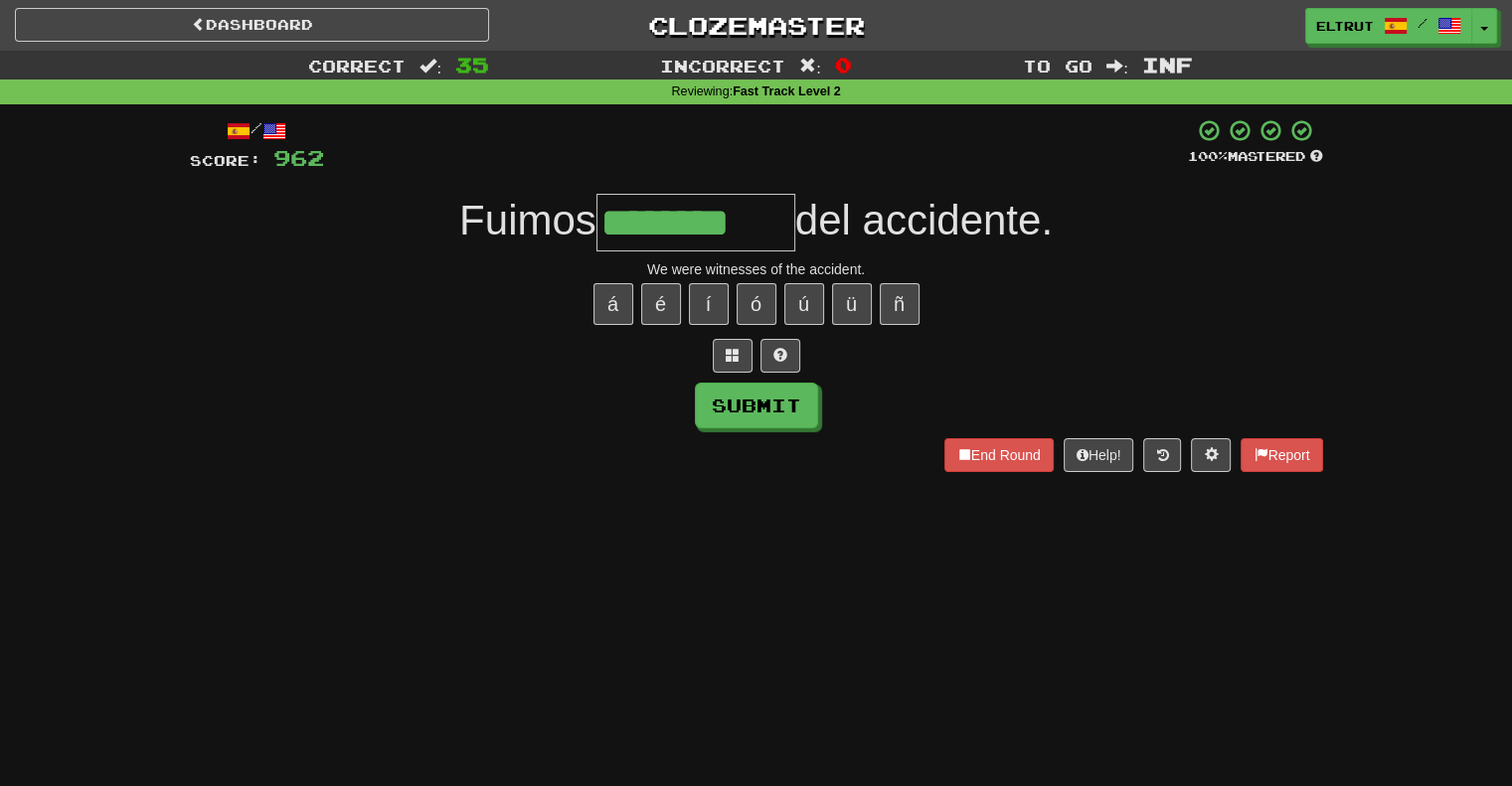 type on "********" 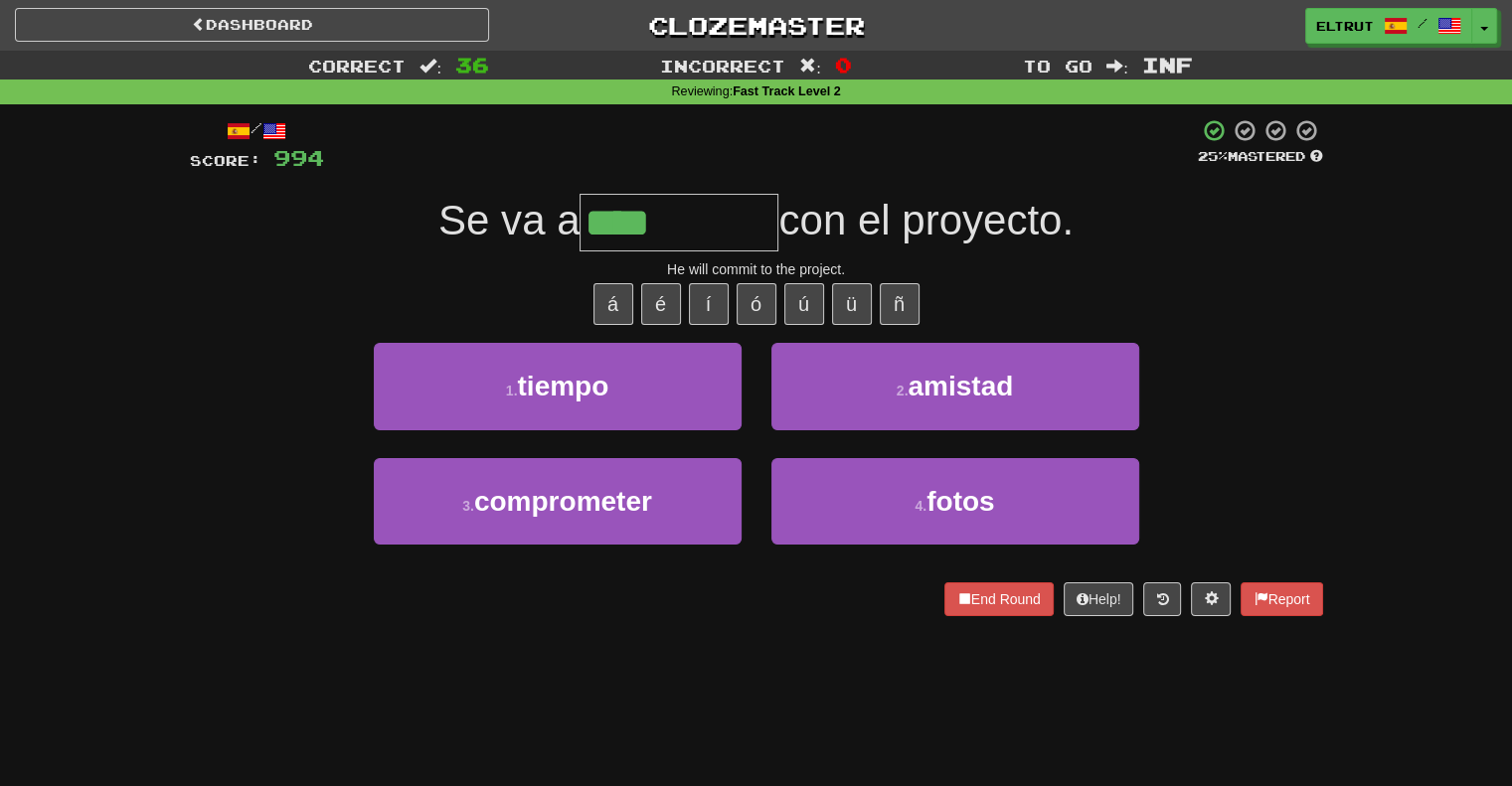 type on "**********" 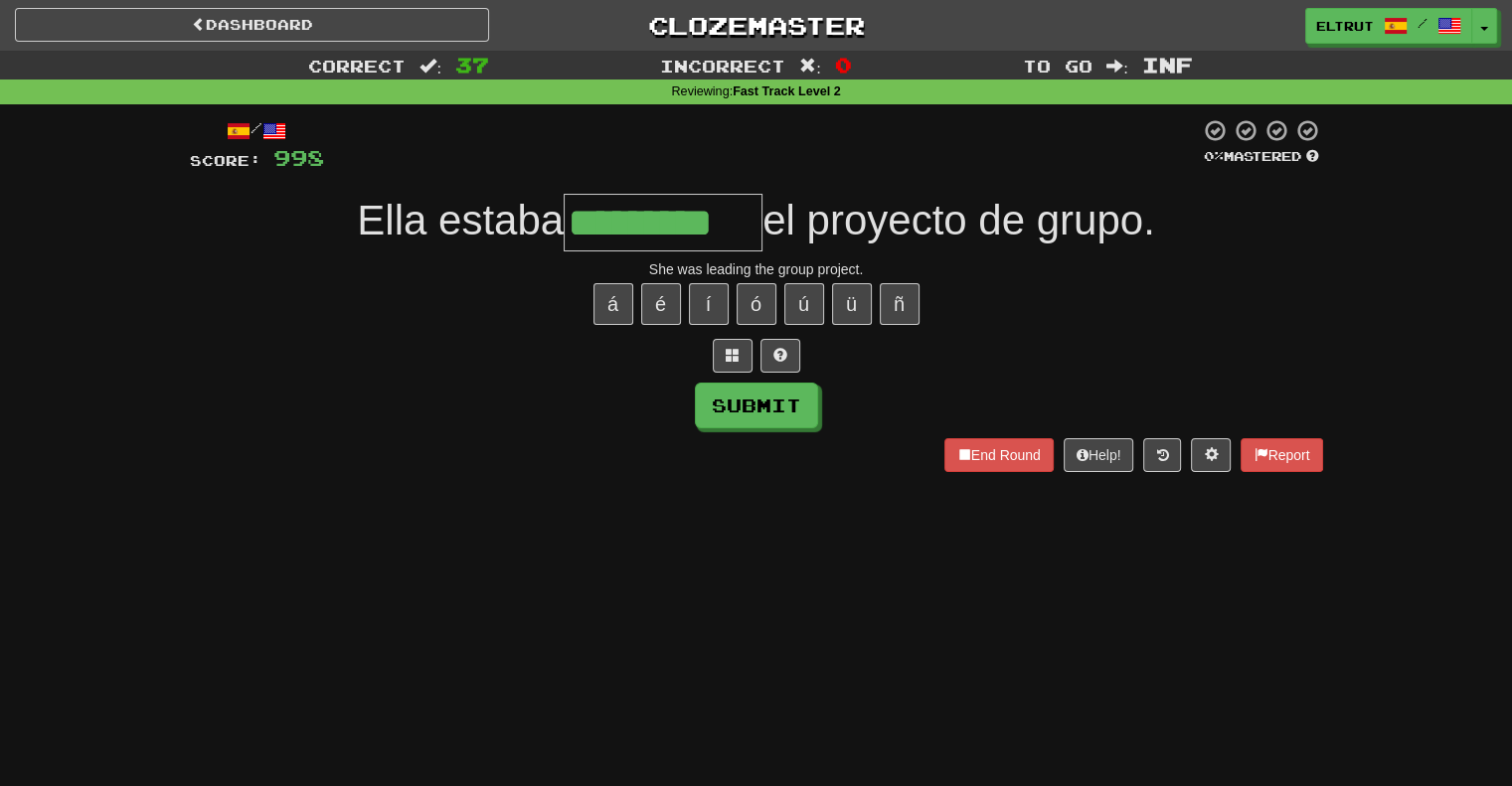 type on "*********" 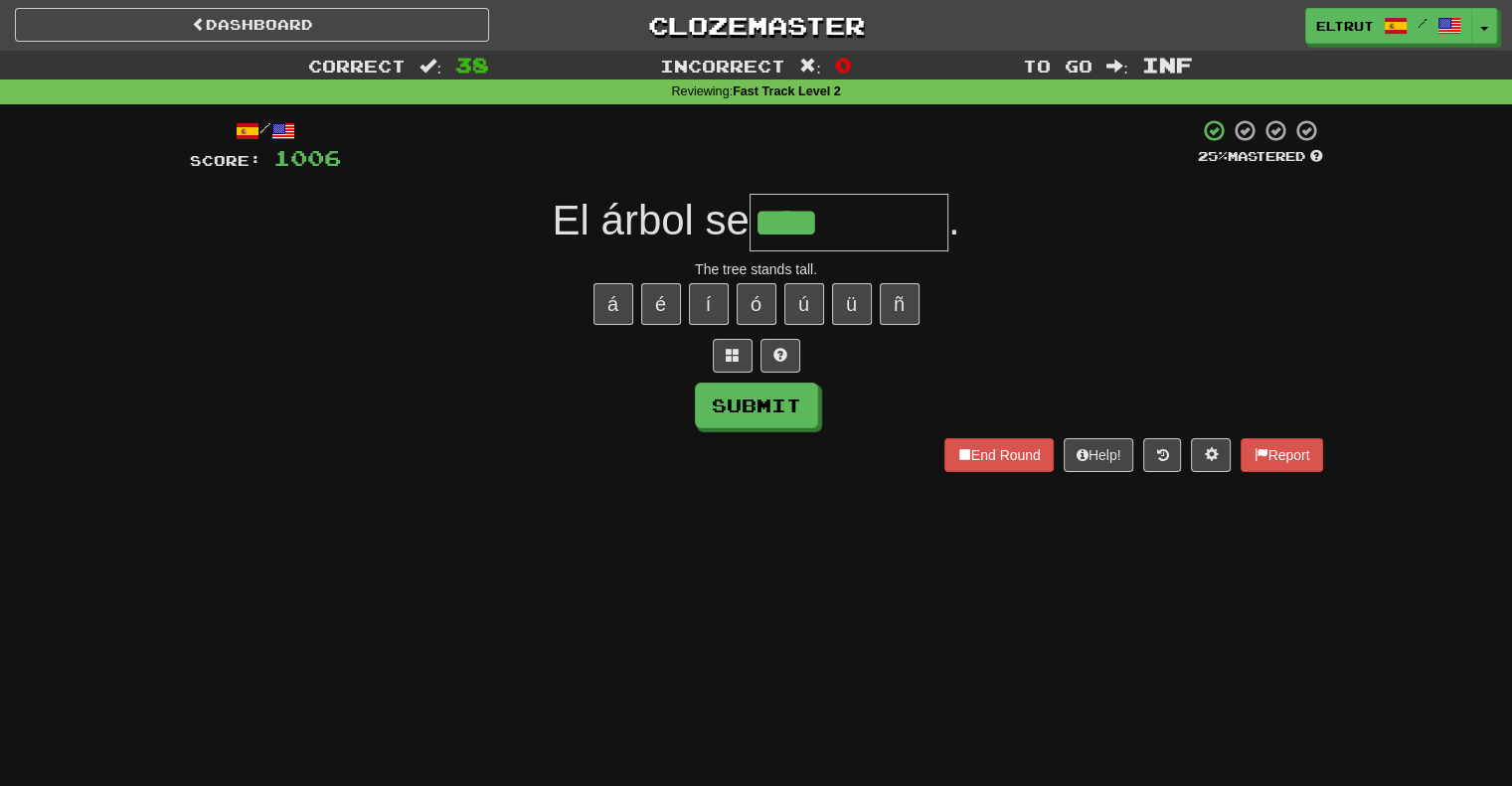 type on "****" 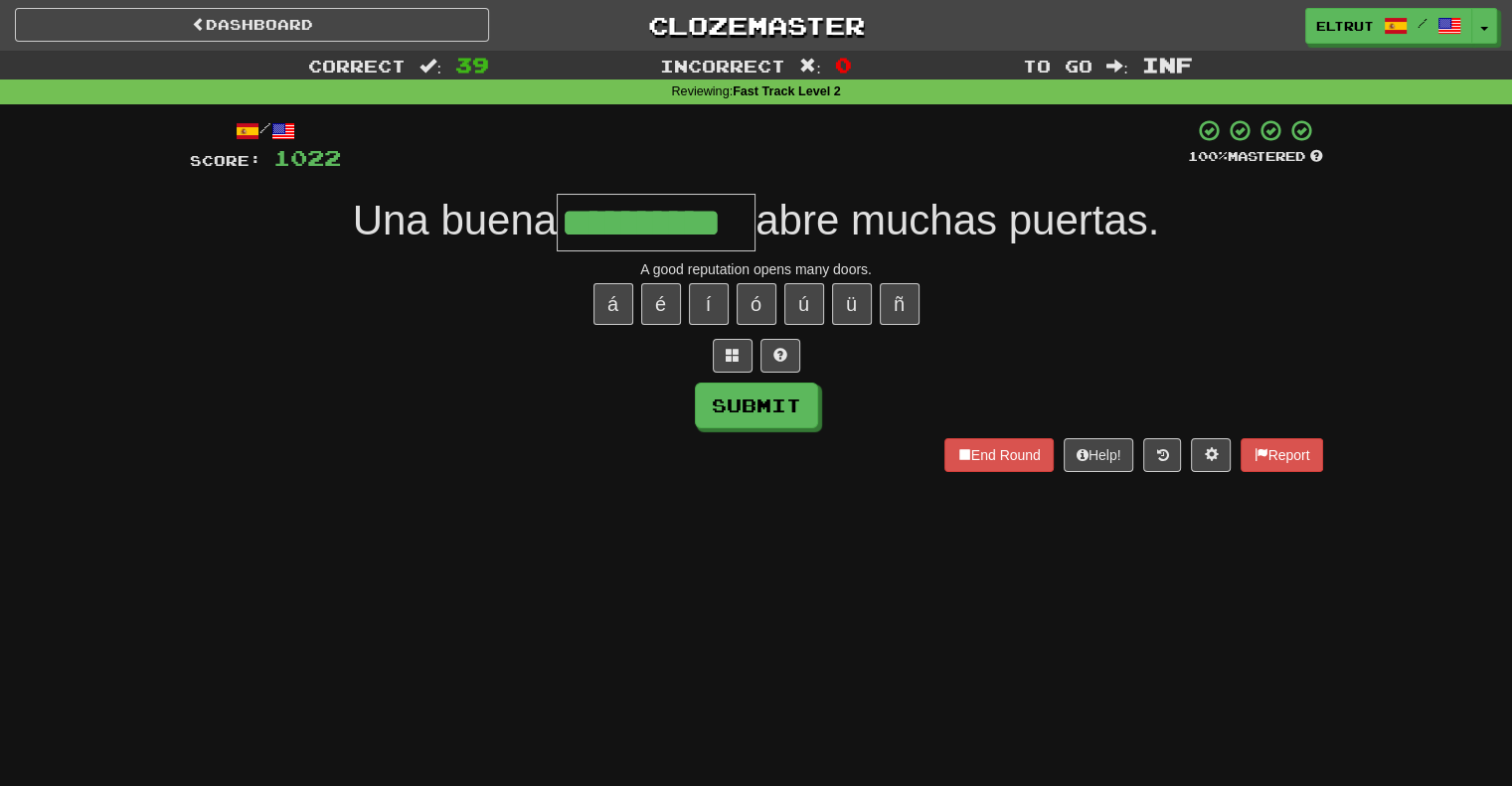 scroll, scrollTop: 0, scrollLeft: 3, axis: horizontal 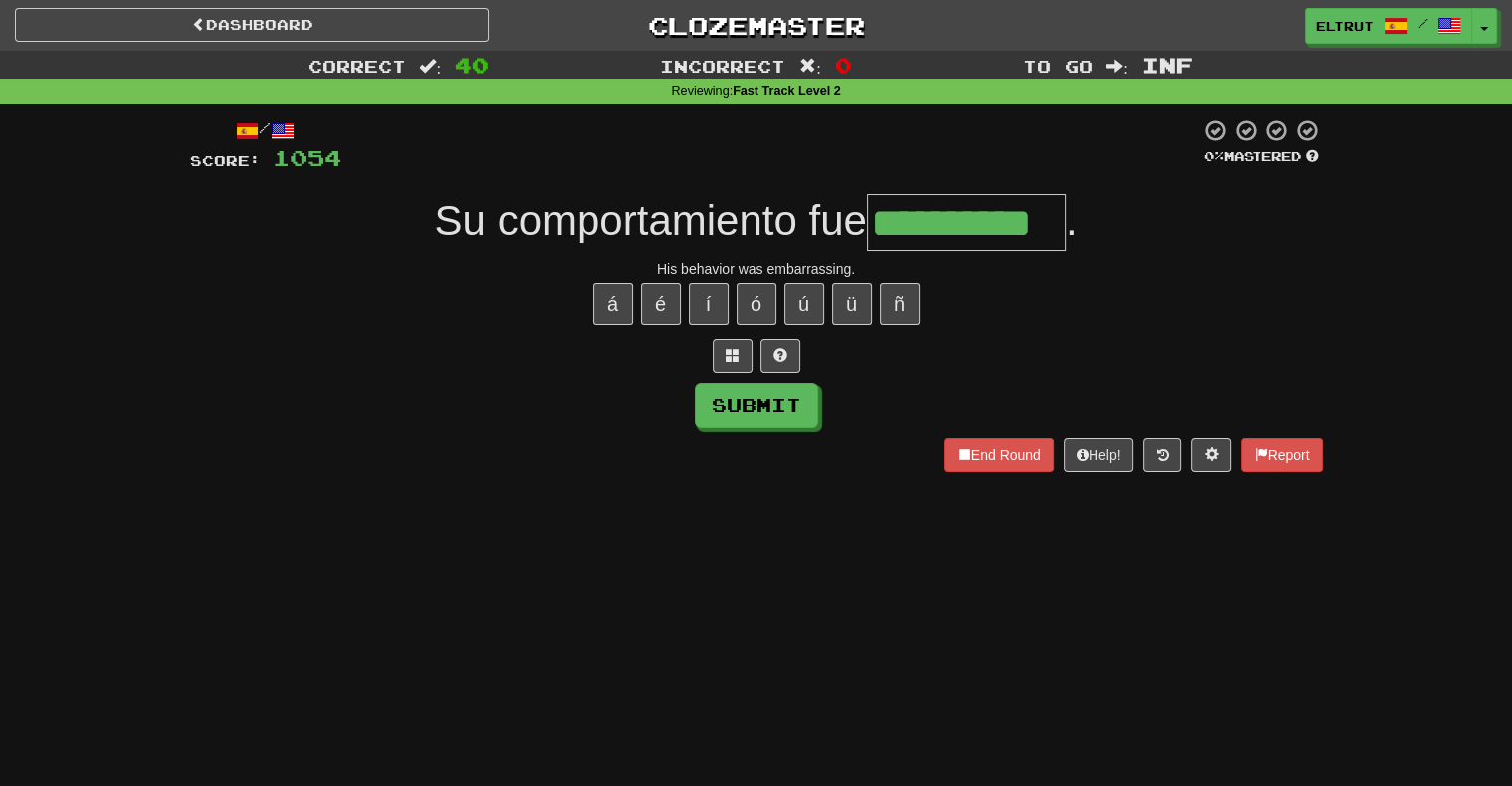 type on "**********" 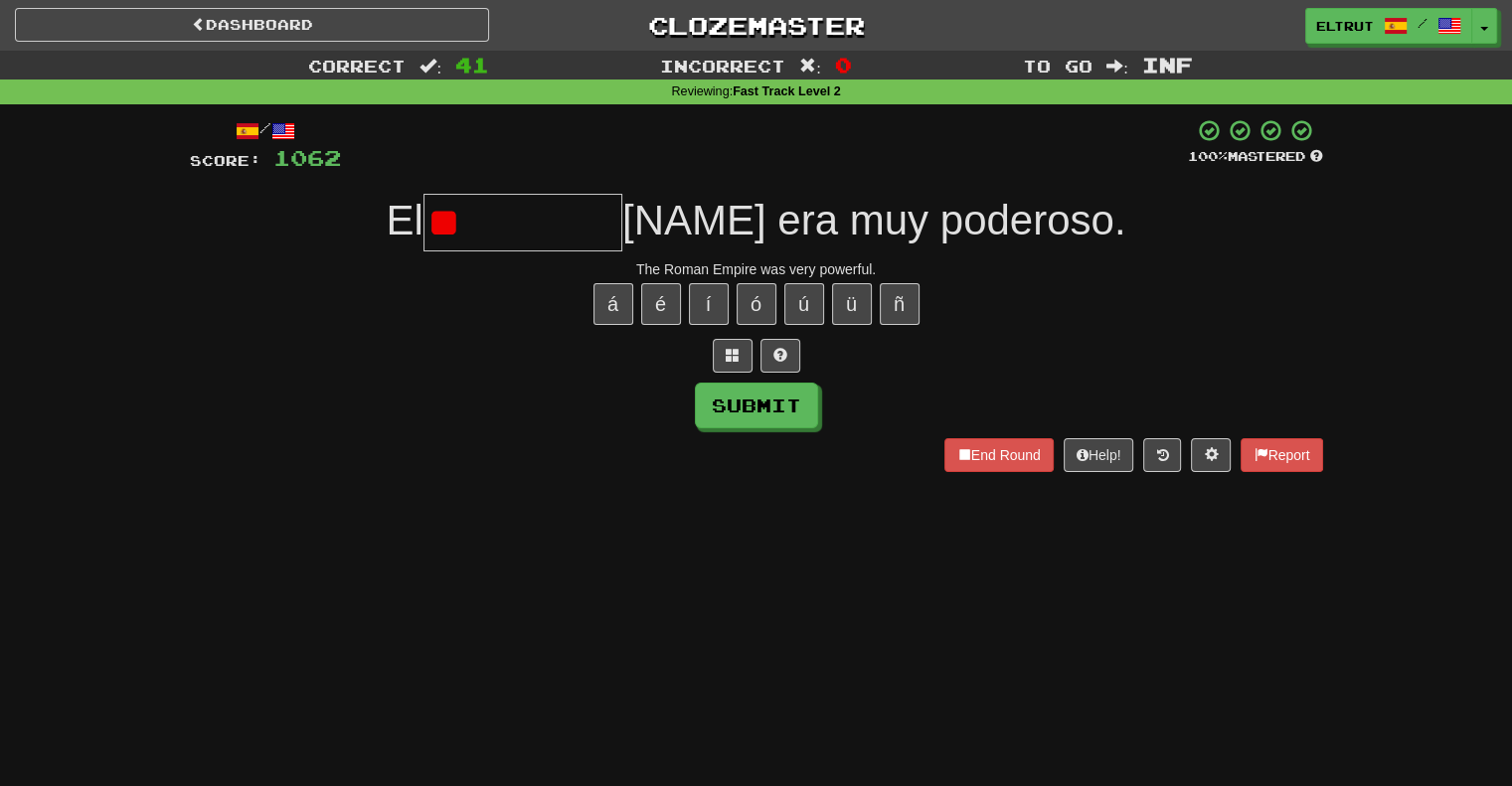 type on "*" 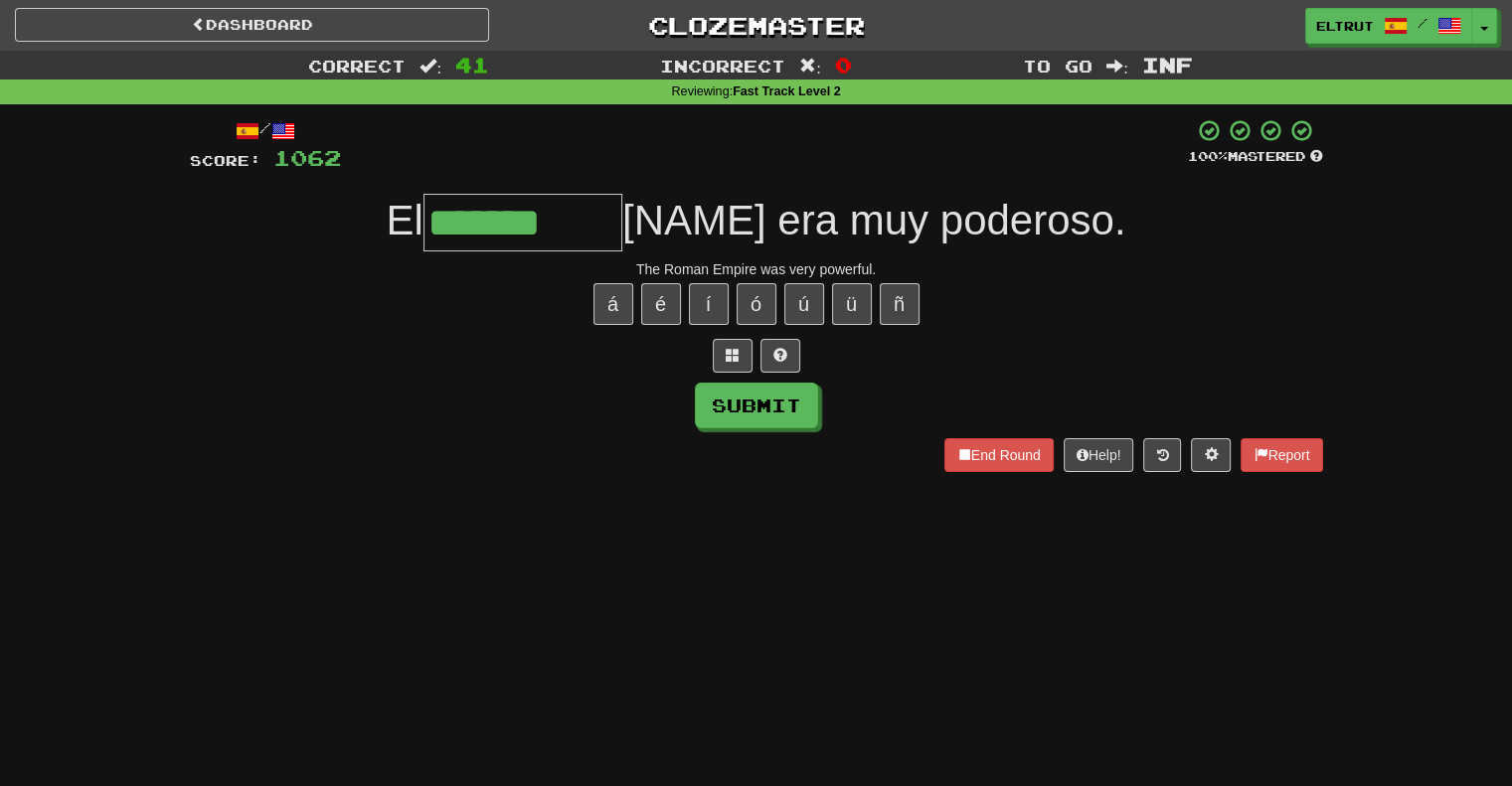 type on "*******" 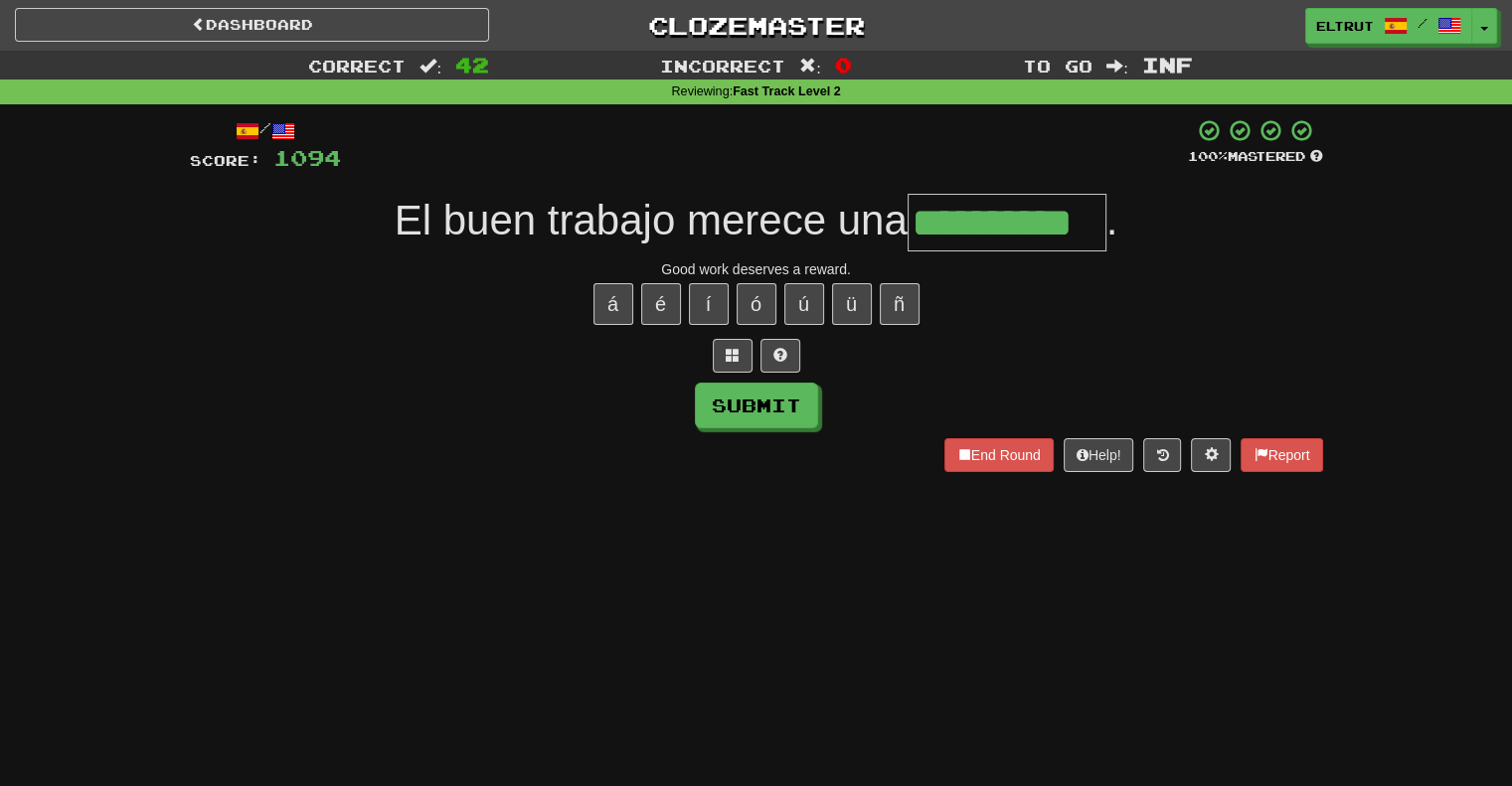 scroll, scrollTop: 0, scrollLeft: 38, axis: horizontal 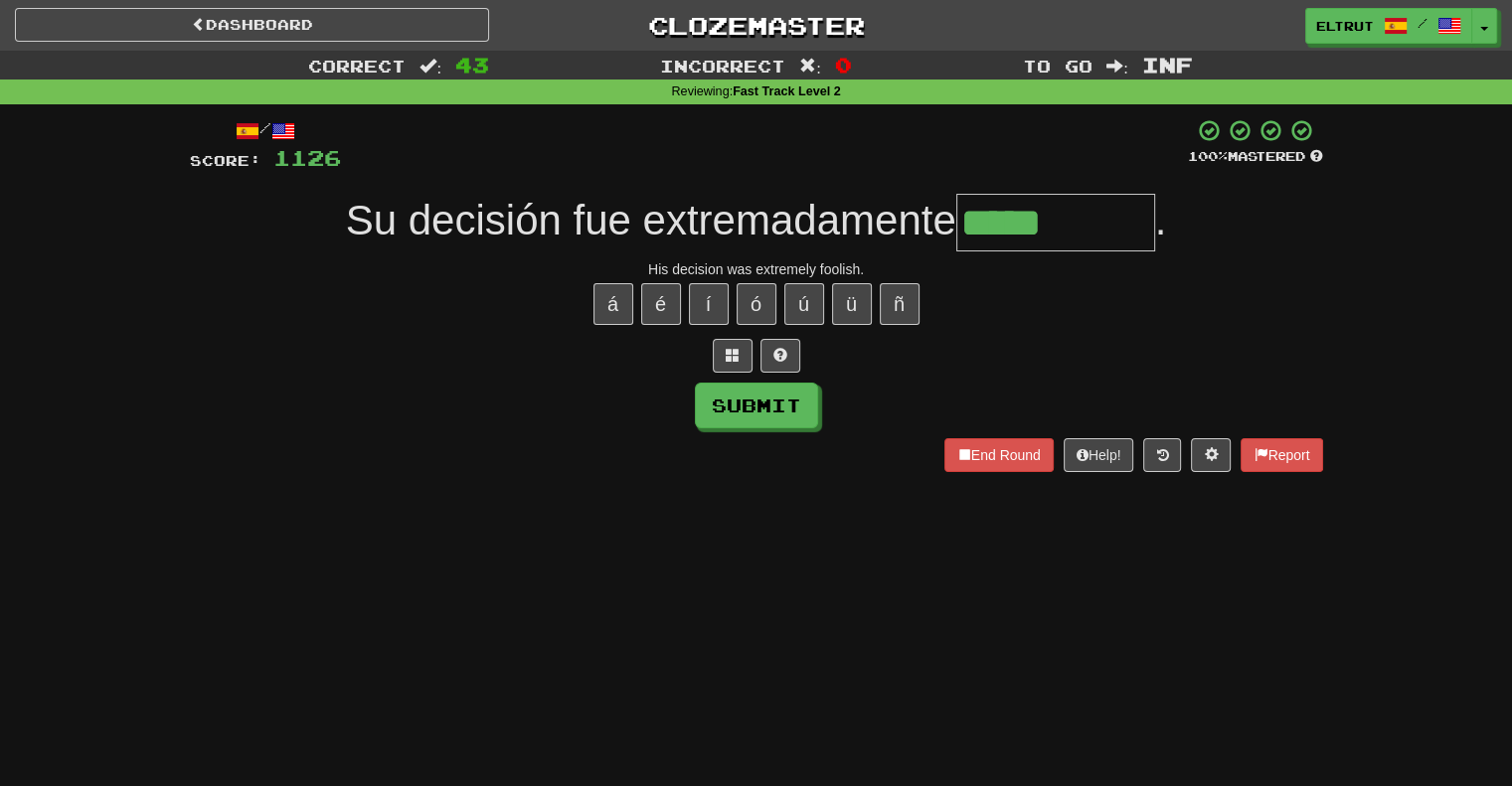type on "*****" 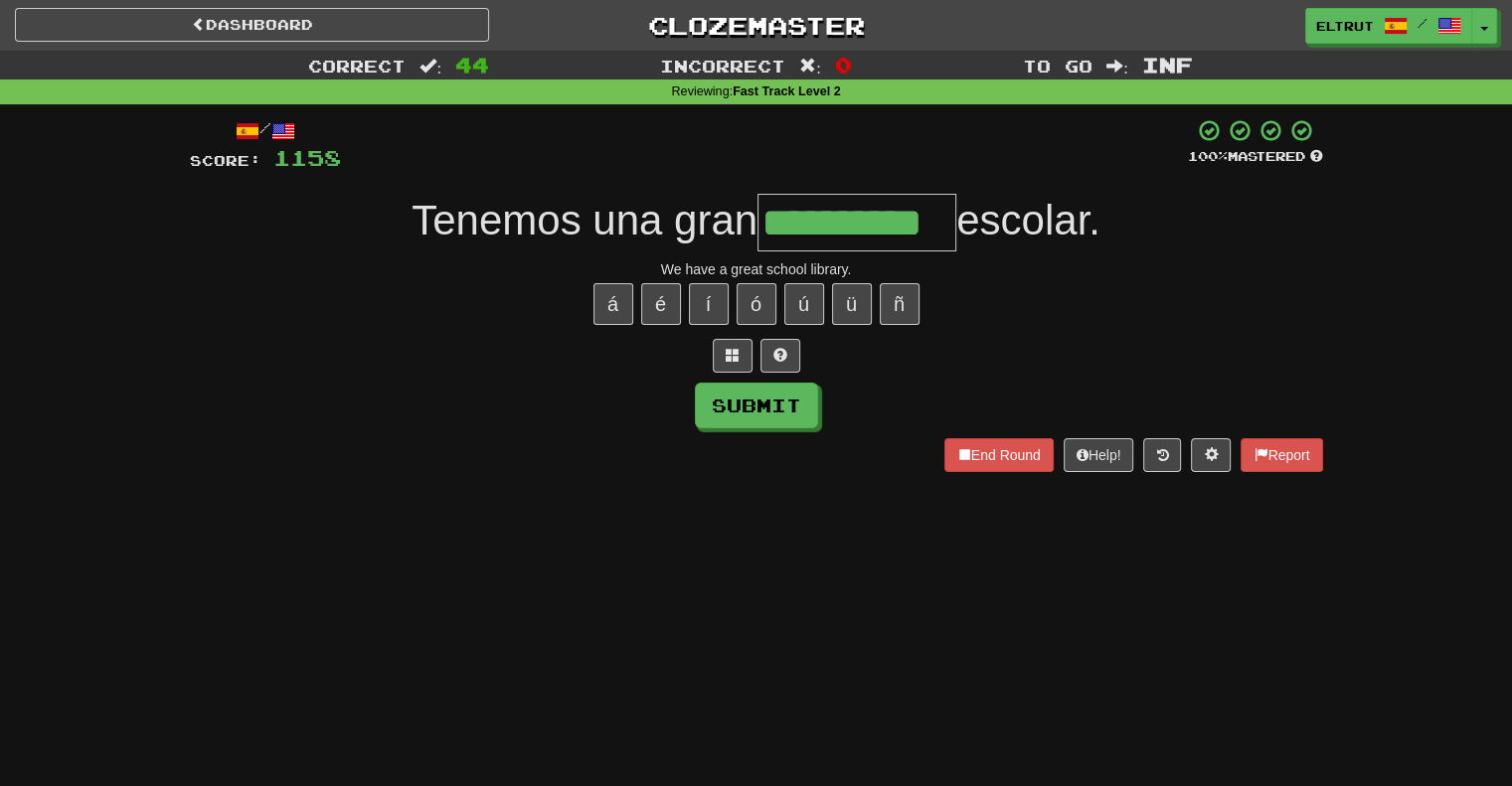 type on "**********" 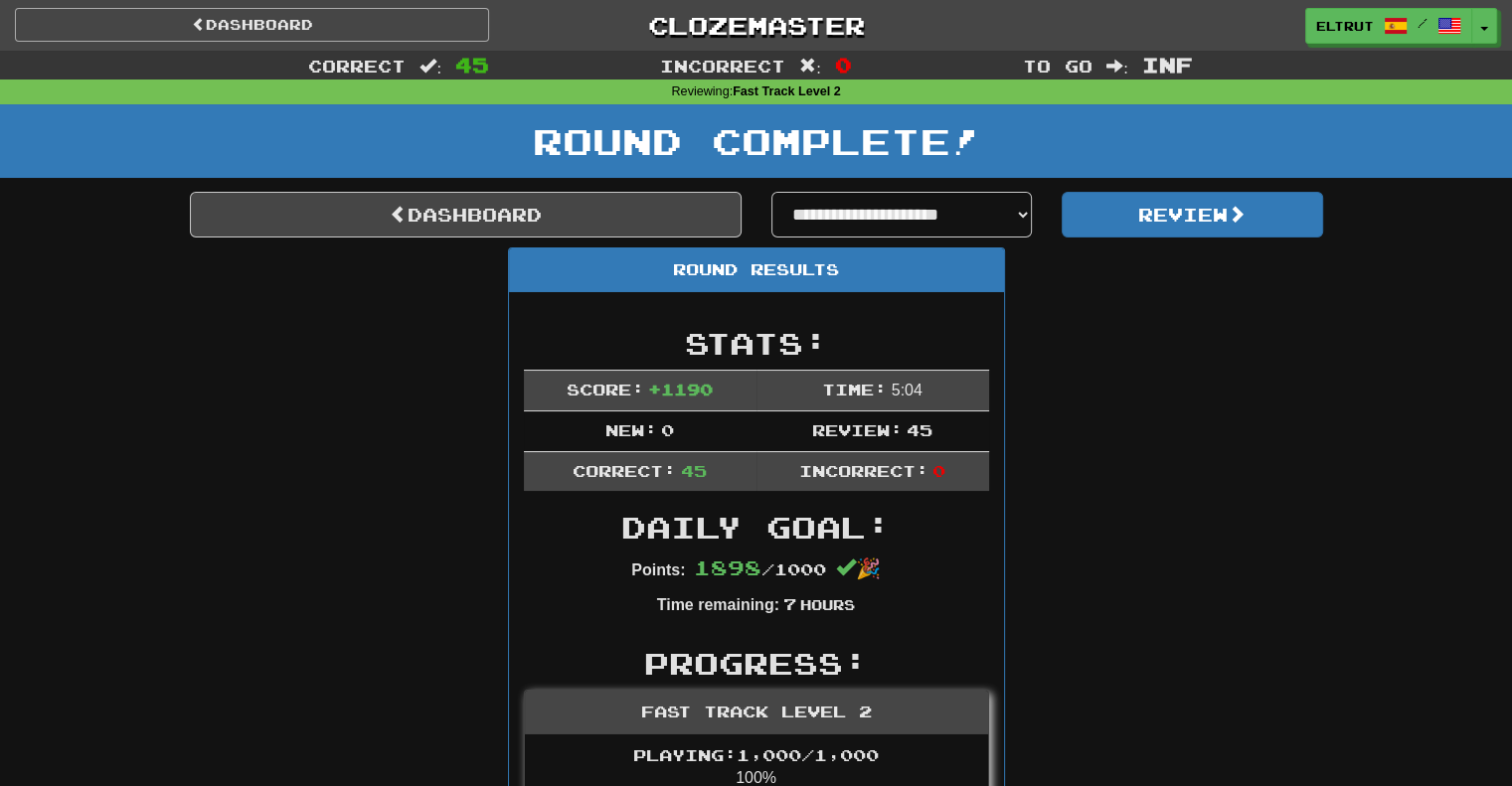 click on "Dashboard
Clozemaster
eltrut
/
Toggle Dropdown
Dashboard
Leaderboard
Activity Feed
Notifications
Profile
Discussions
Español
/
English
Streak:
21
Review:
723
Daily Goal:  708 /1000
Languages
Account
Logout
eltrut
/
Toggle Dropdown
Dashboard
Leaderboard
Activity Feed
Notifications
Profile
Discussions
Español
/
English
Streak:
21
Review:
723
Daily Goal:  708 /1000
Languages
Account
Logout
clozemaster" at bounding box center [756, 22] 